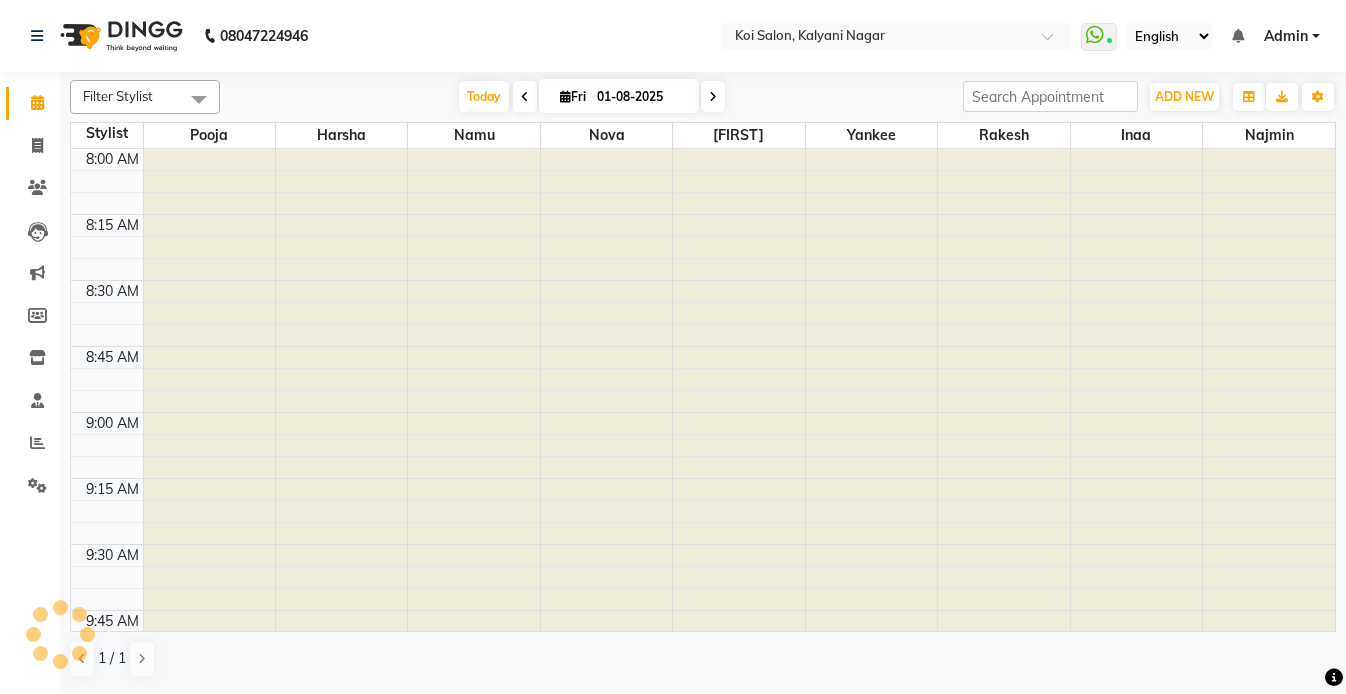scroll, scrollTop: 0, scrollLeft: 0, axis: both 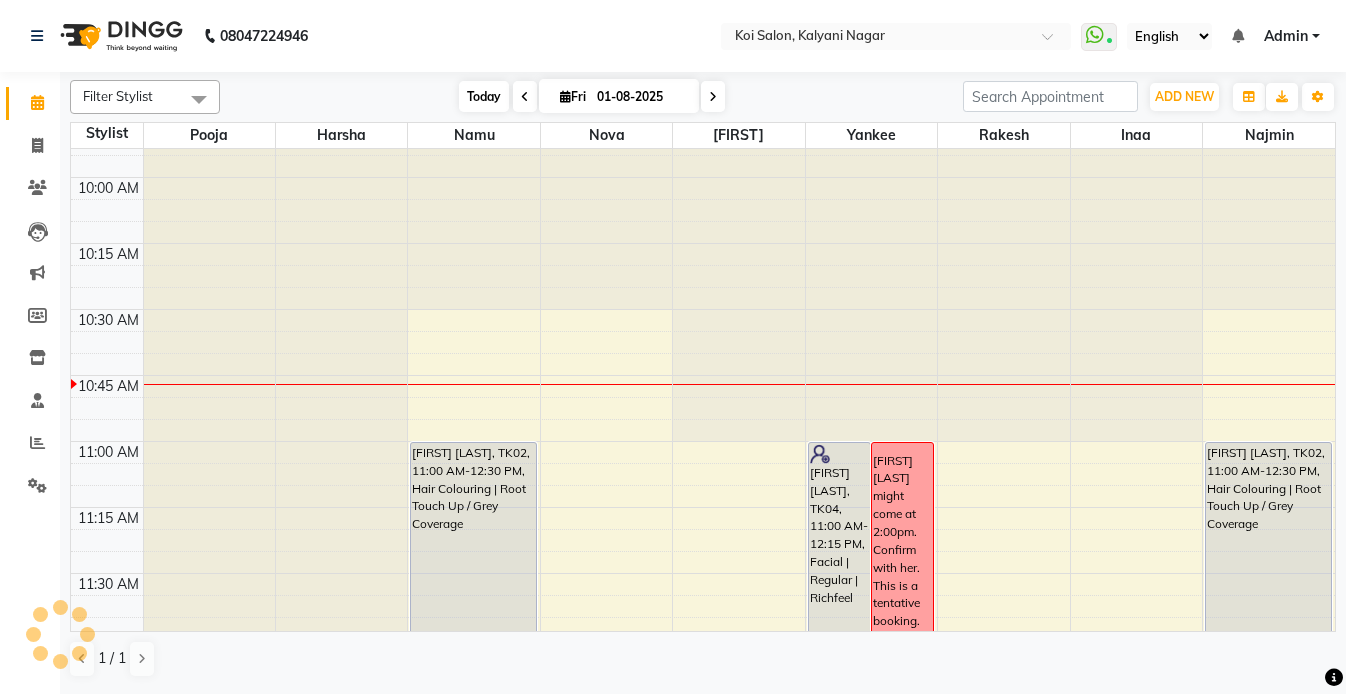 click on "Today" at bounding box center (484, 96) 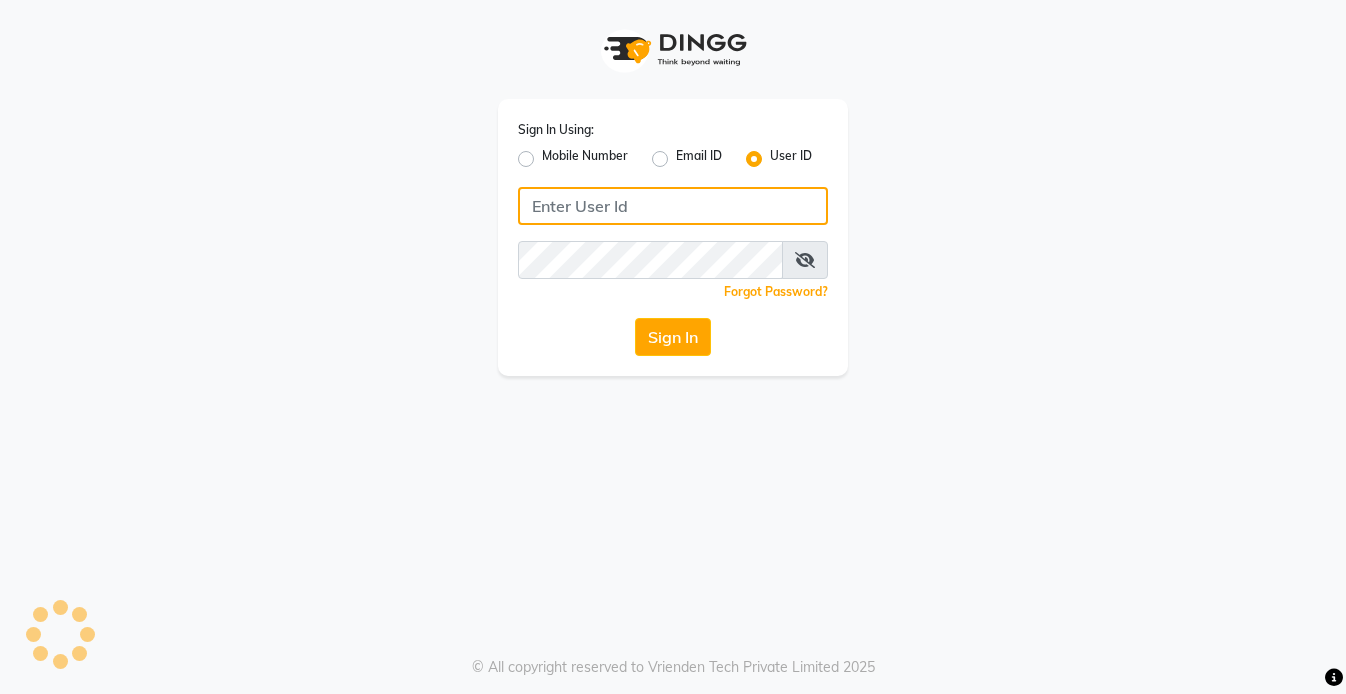 type on "koisalon" 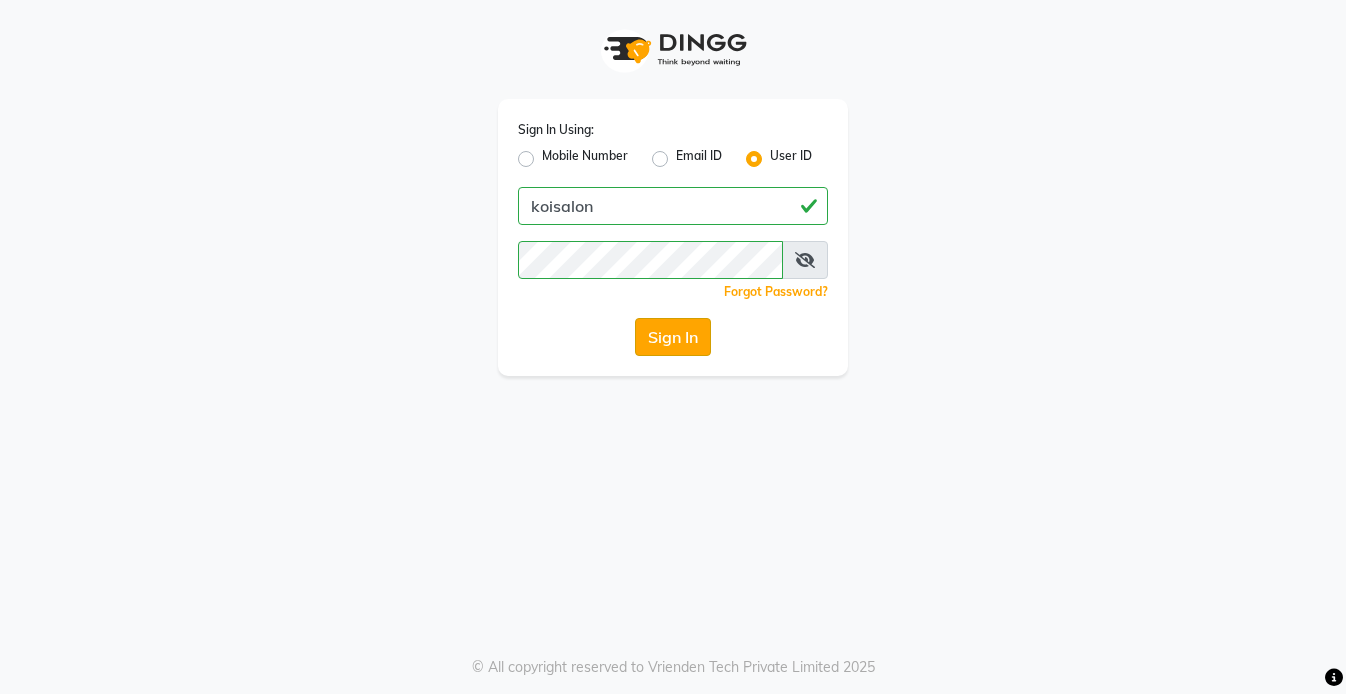 click on "Sign In" 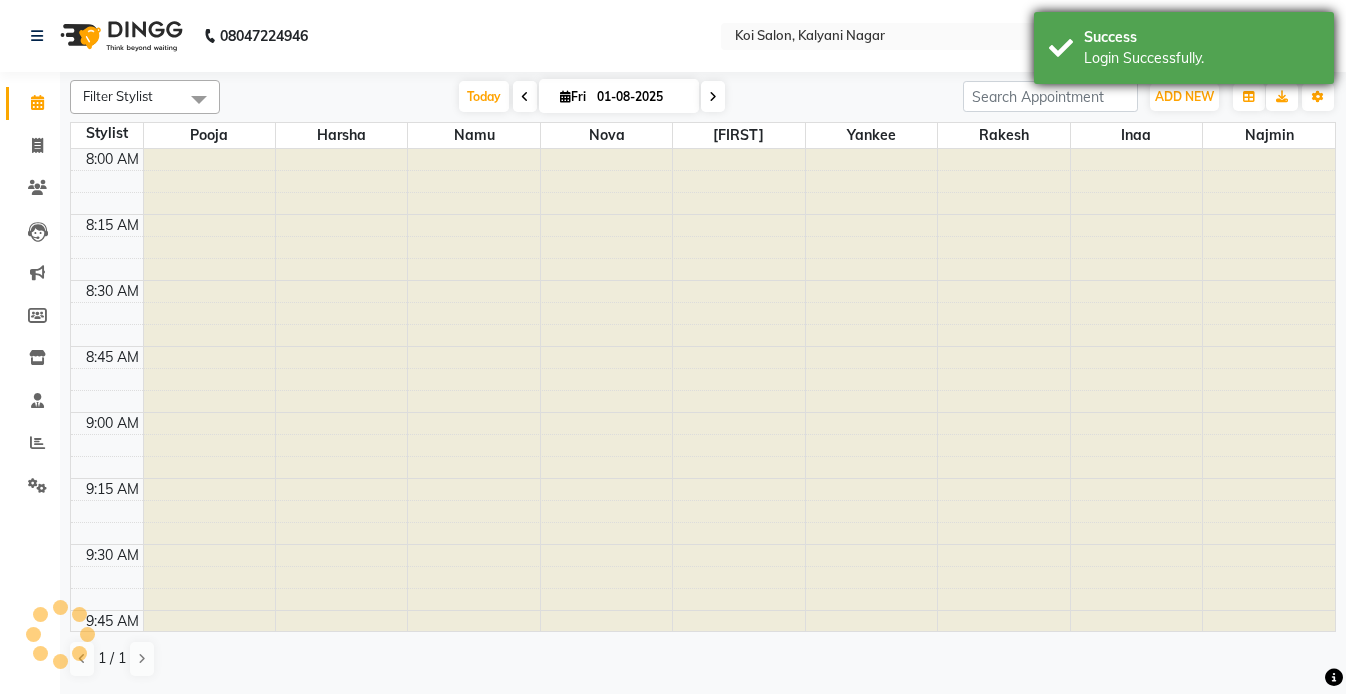 scroll, scrollTop: 0, scrollLeft: 0, axis: both 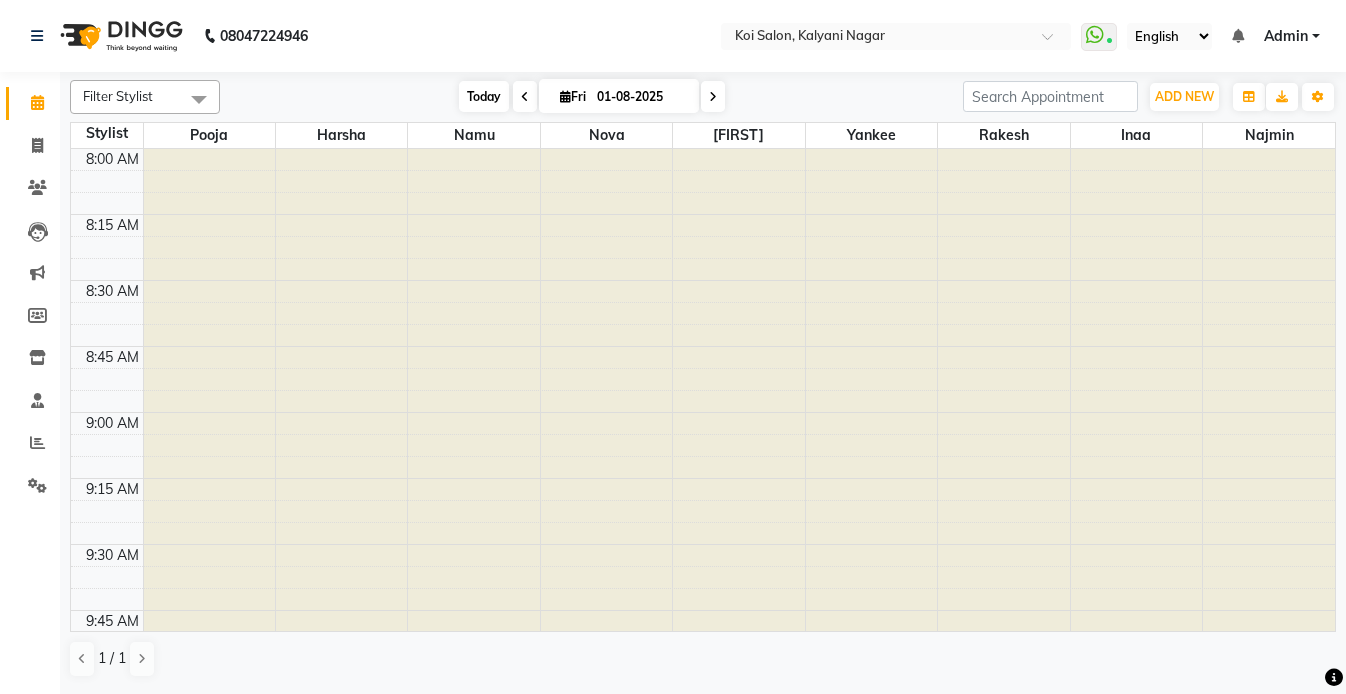 click on "Today" at bounding box center [484, 96] 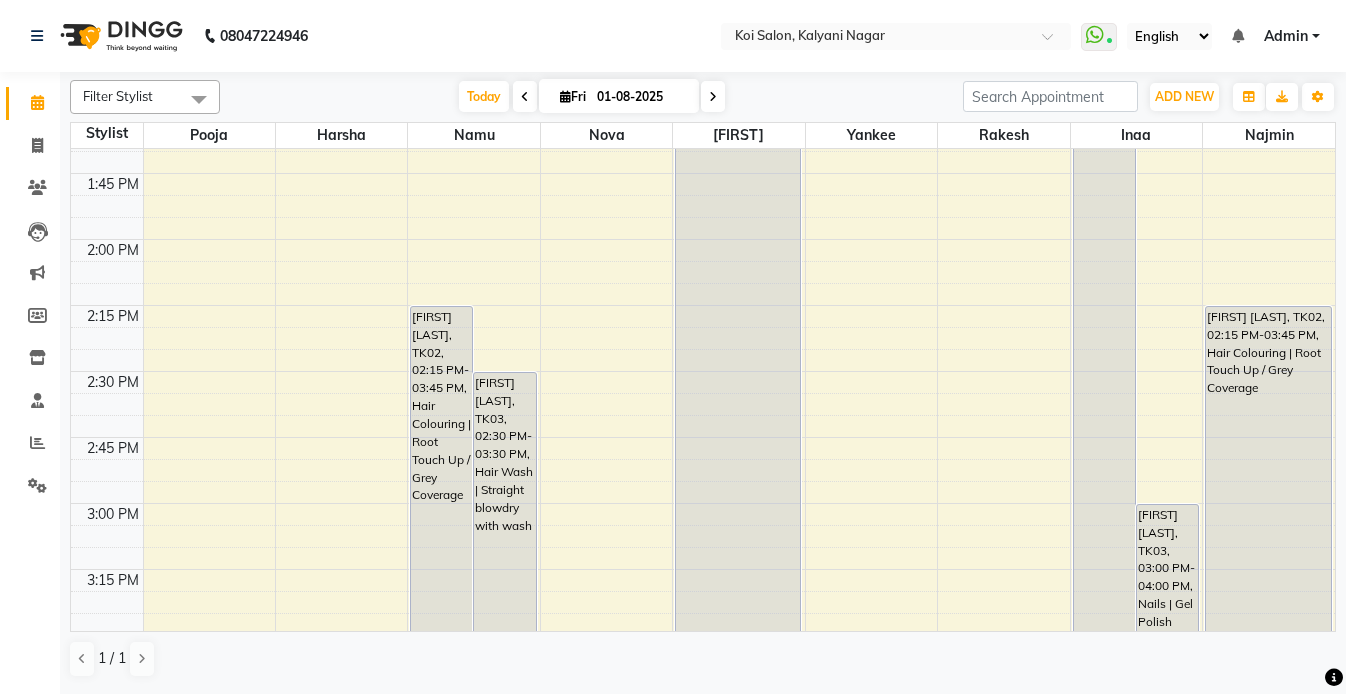 scroll, scrollTop: 1444, scrollLeft: 0, axis: vertical 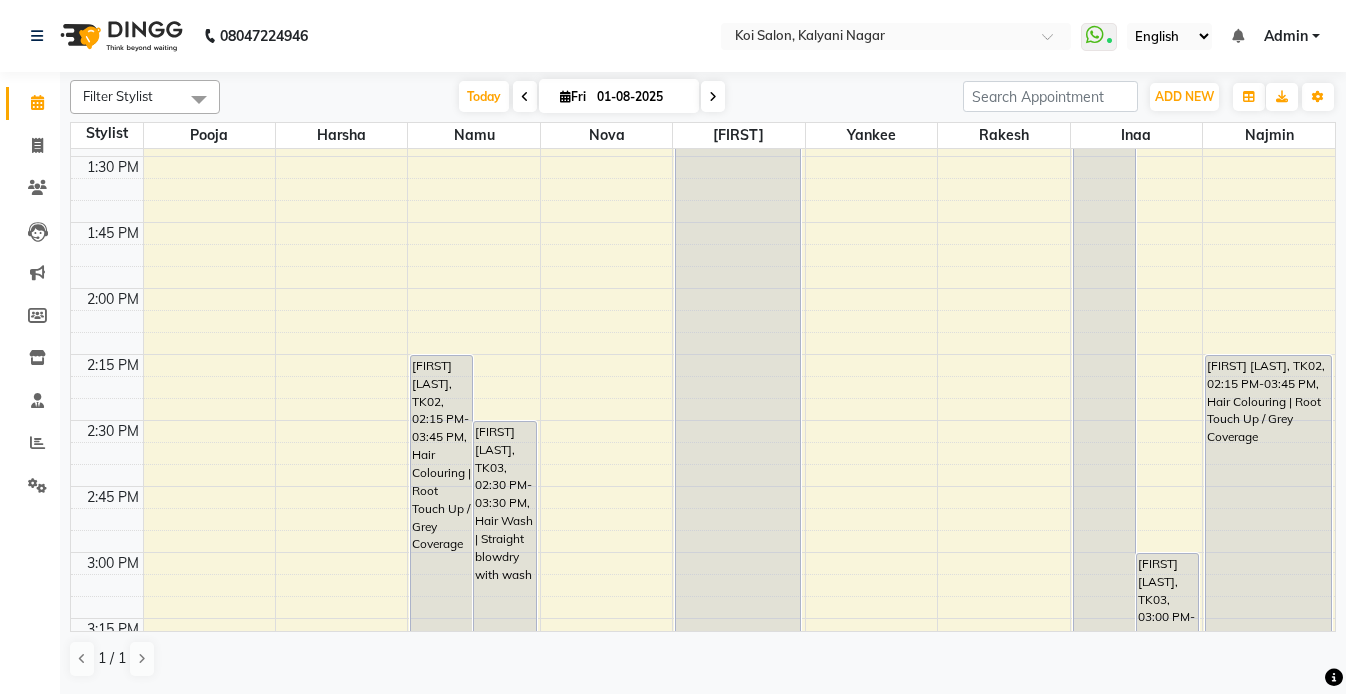 click on "8:00 AM 8:15 AM 8:30 AM 8:45 AM 9:00 AM 9:15 AM 9:30 AM 9:45 AM 10:00 AM 10:15 AM 10:30 AM 10:45 AM 11:00 AM 11:15 AM 11:30 AM 11:45 AM 12:00 PM 12:15 PM 12:30 PM 12:45 PM 1:00 PM 1:15 PM 1:30 PM 1:45 PM 2:00 PM 2:15 PM 2:30 PM 2:45 PM 3:00 PM 3:15 PM 3:30 PM 3:45 PM 4:00 PM 4:15 PM 4:30 PM 4:45 PM 5:00 PM 5:15 PM 5:30 PM 5:45 PM 6:00 PM 6:15 PM 6:30 PM 6:45 PM 7:00 PM 7:15 PM 7:30 PM 7:45 PM 8:00 PM 8:15 PM 8:30 PM 8:45 PM    [FIRST] [LAST], TK02, 02:15 PM-03:45 PM, Hair Colouring | Root Touch Up / Grey Coverage    [FIRST] [LAST], TK03, 02:30 PM-03:30 PM, Hair Wash | Straight blowdry with wash    [FIRST] [LAST], TK02, 11:00 AM-03:45 PM, Hair Treatments | Hair Botox    [FIRST] [LAST], TK02, 05:15 PM-06:15 PM, Haircut | Lady's Haircut | Stylist     [FIRST] [LAST], TK04, 11:00 AM-12:15 PM, Facial | Regular | Richfeel  [FIRST] [LAST] might come at 2:00pm. Confirm with her. This is a tentative booking.     [FIRST] [LAST], TK02, 11:00 AM-03:45 PM, Hair Treatments | Hair Botox" at bounding box center [703, 420] 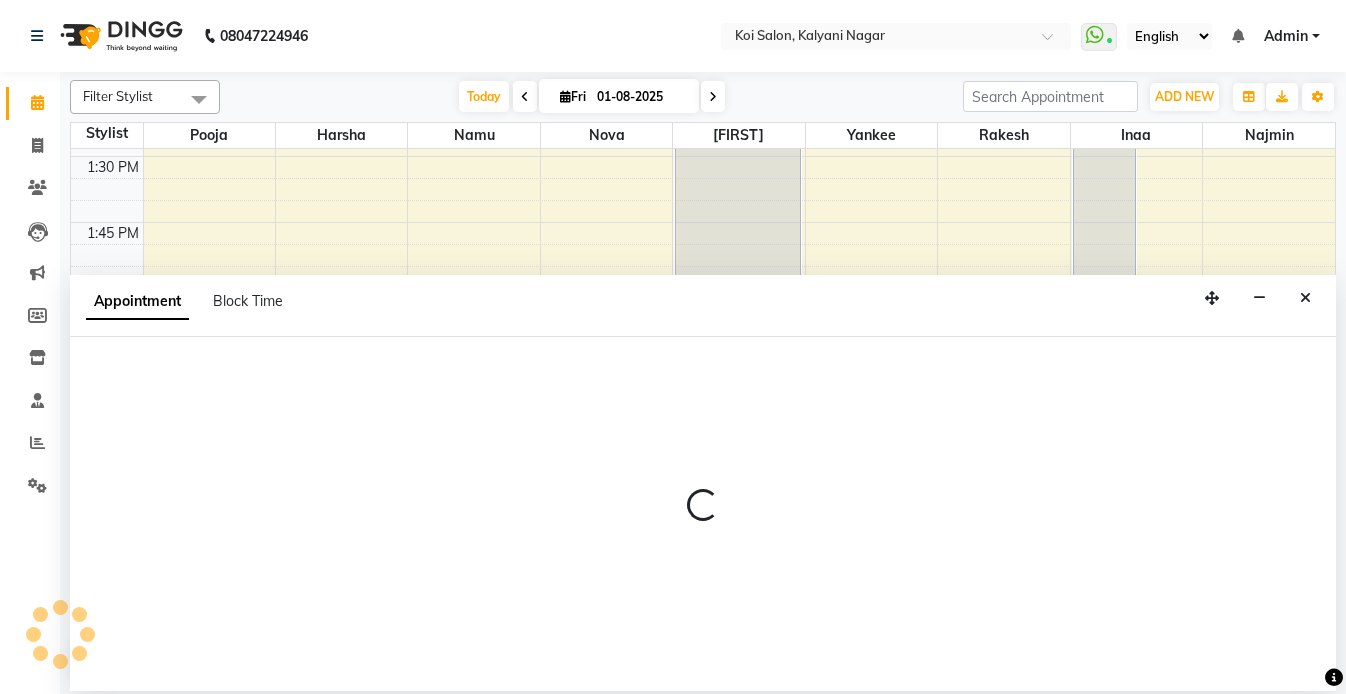 select on "16518" 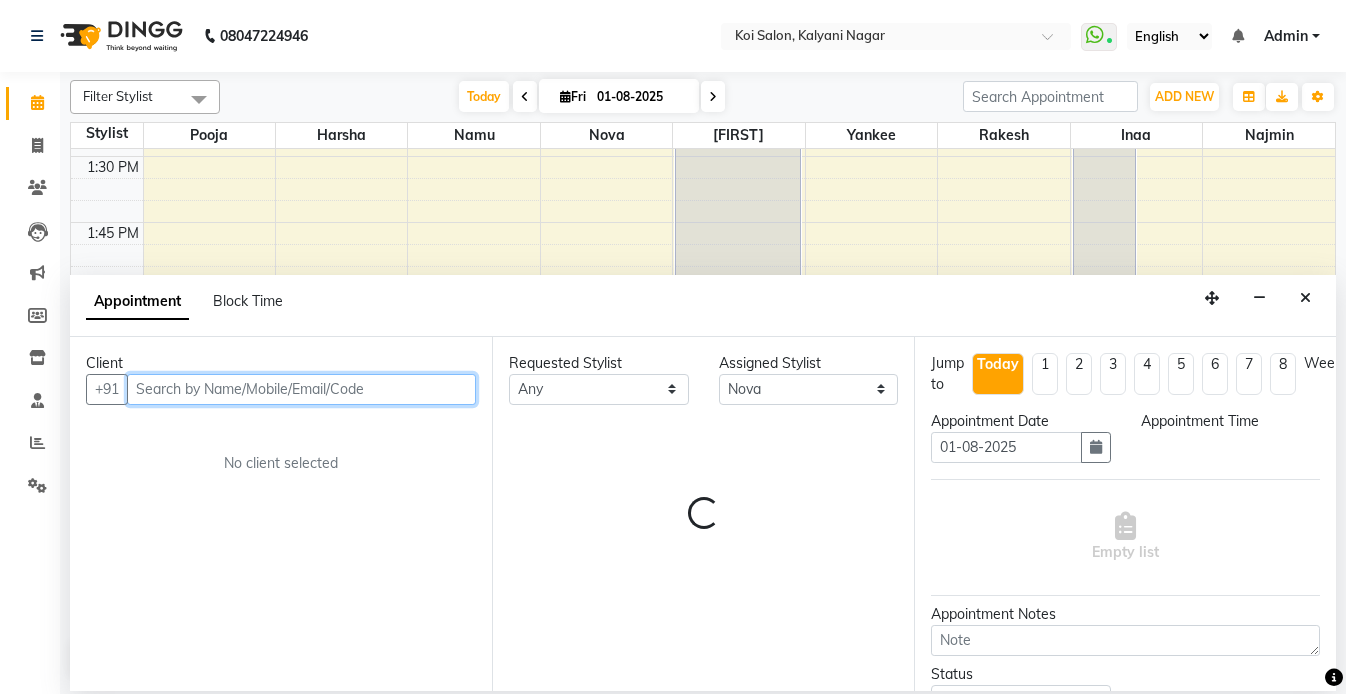 select on "840" 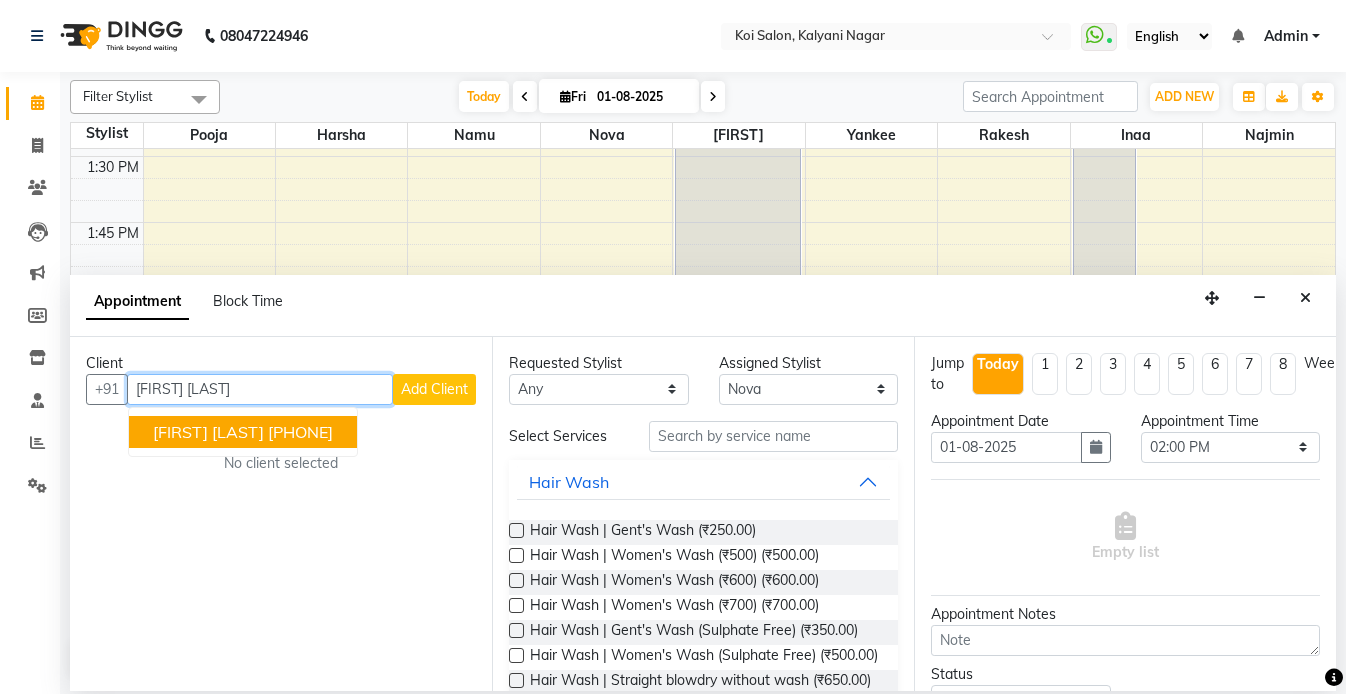 click on "[FIRST] [LAST]" at bounding box center [208, 432] 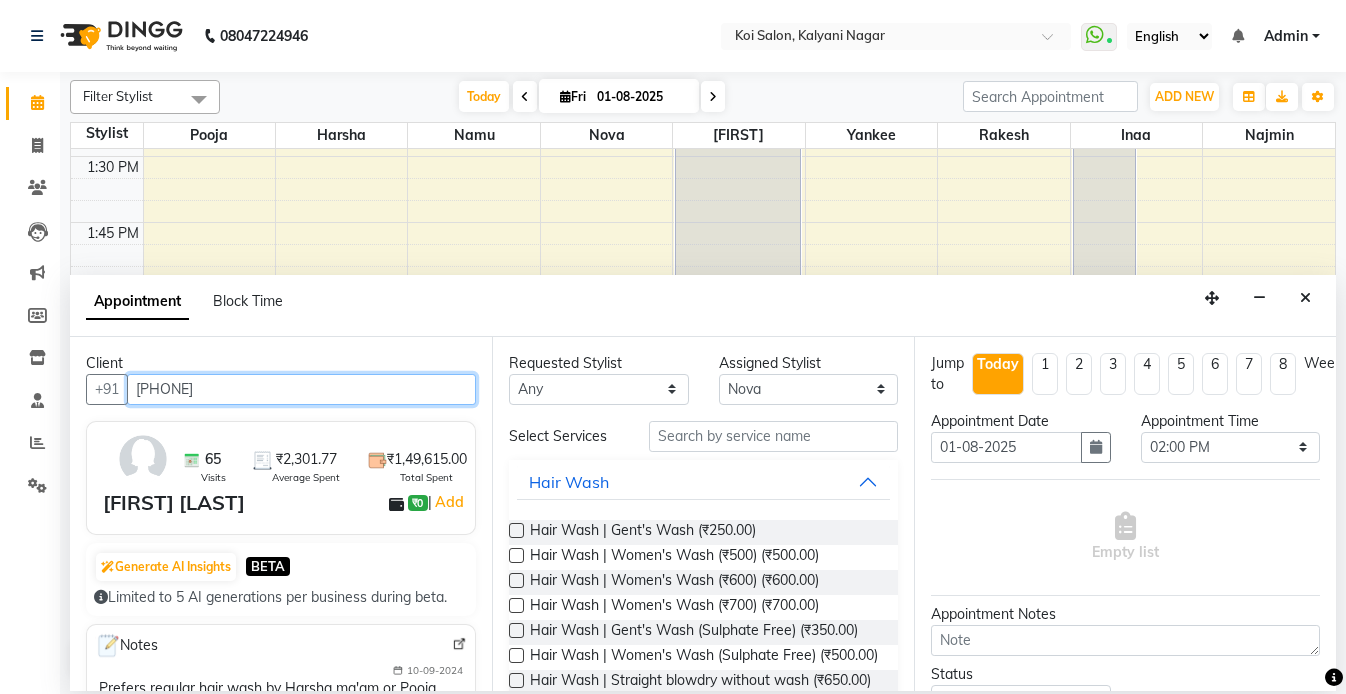 type on "[PHONE]" 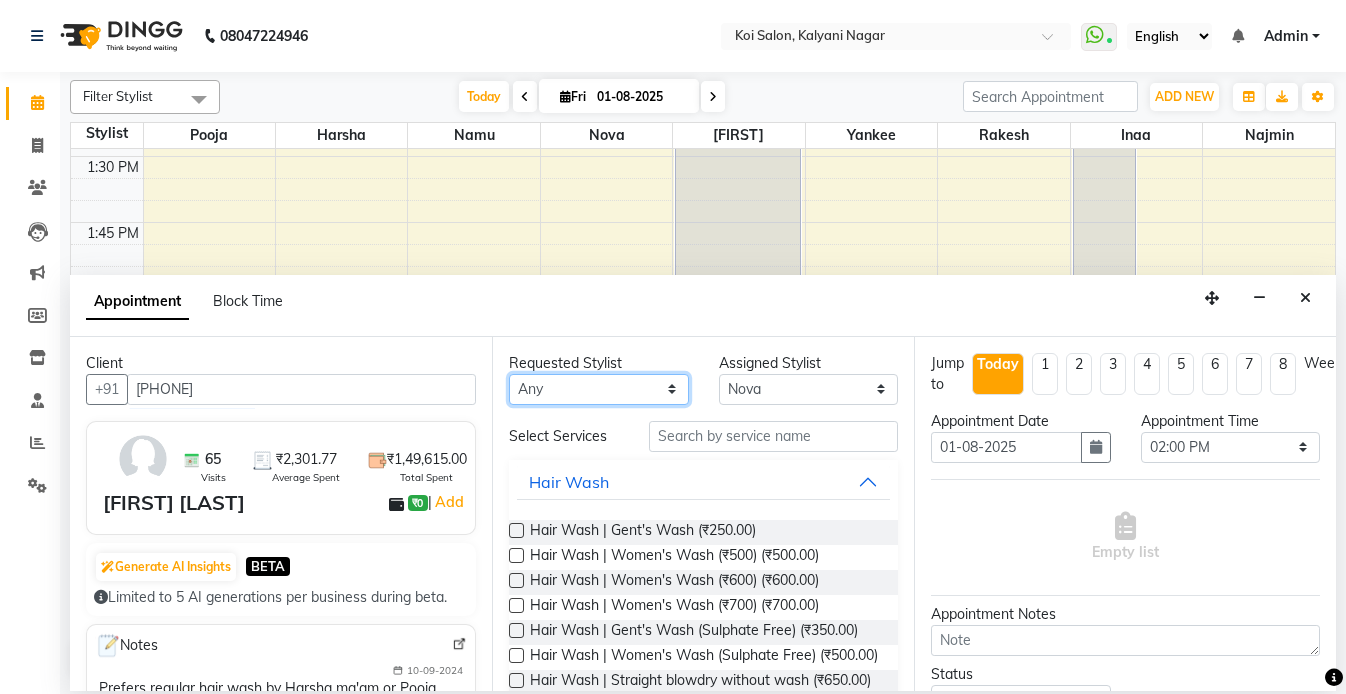 click on "Any Harsha Inaa Najmin Namu Nova Pooja Rakesh Shanky Yankee" at bounding box center (599, 389) 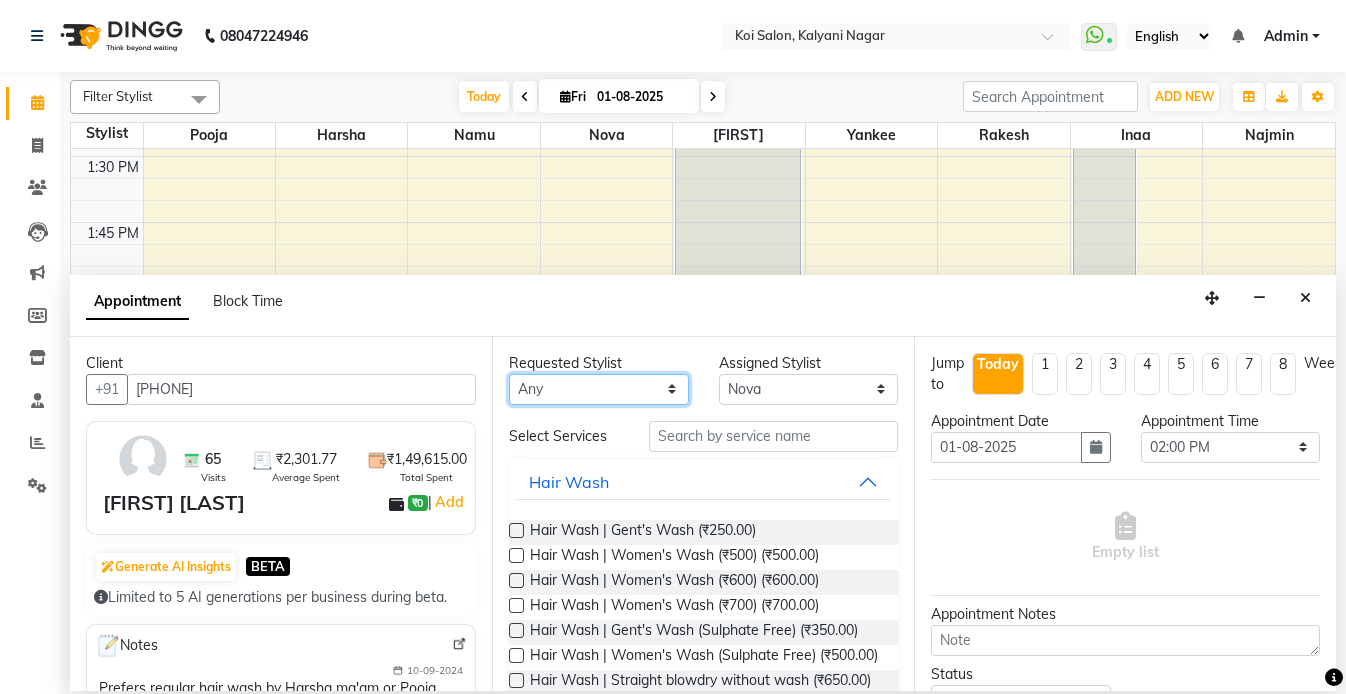 select on "16518" 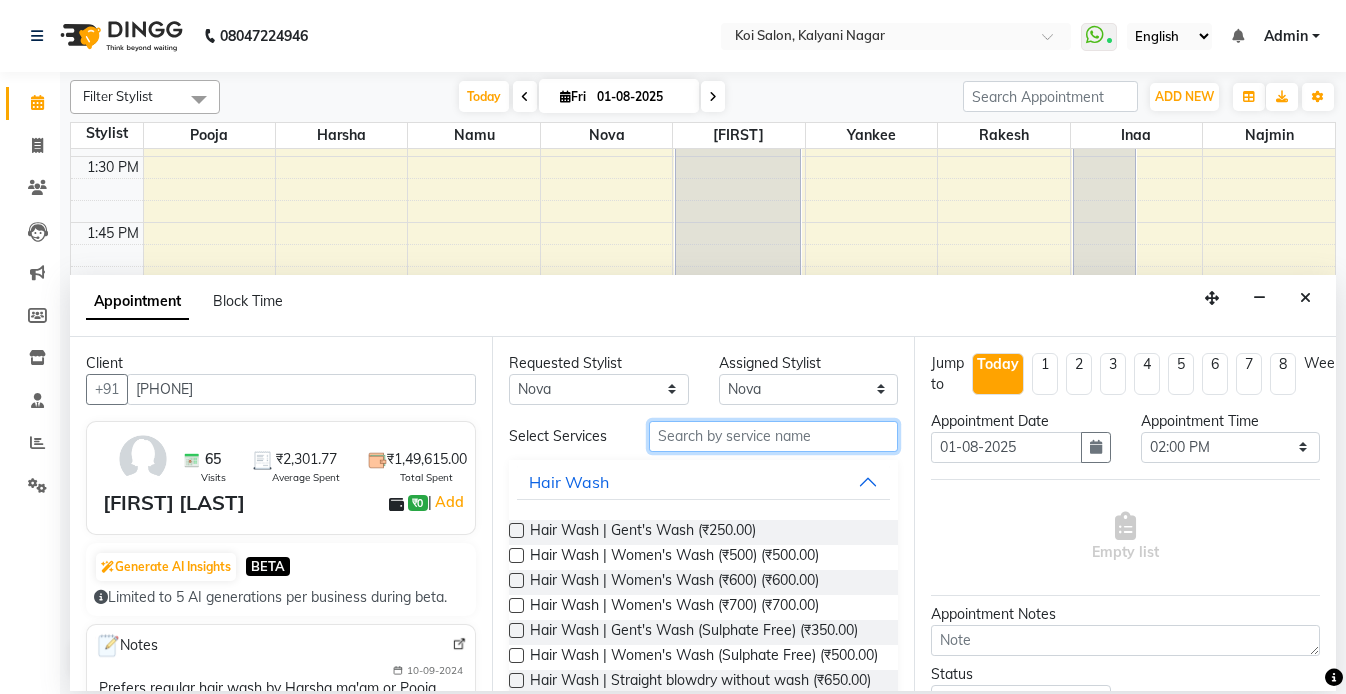 click at bounding box center [773, 436] 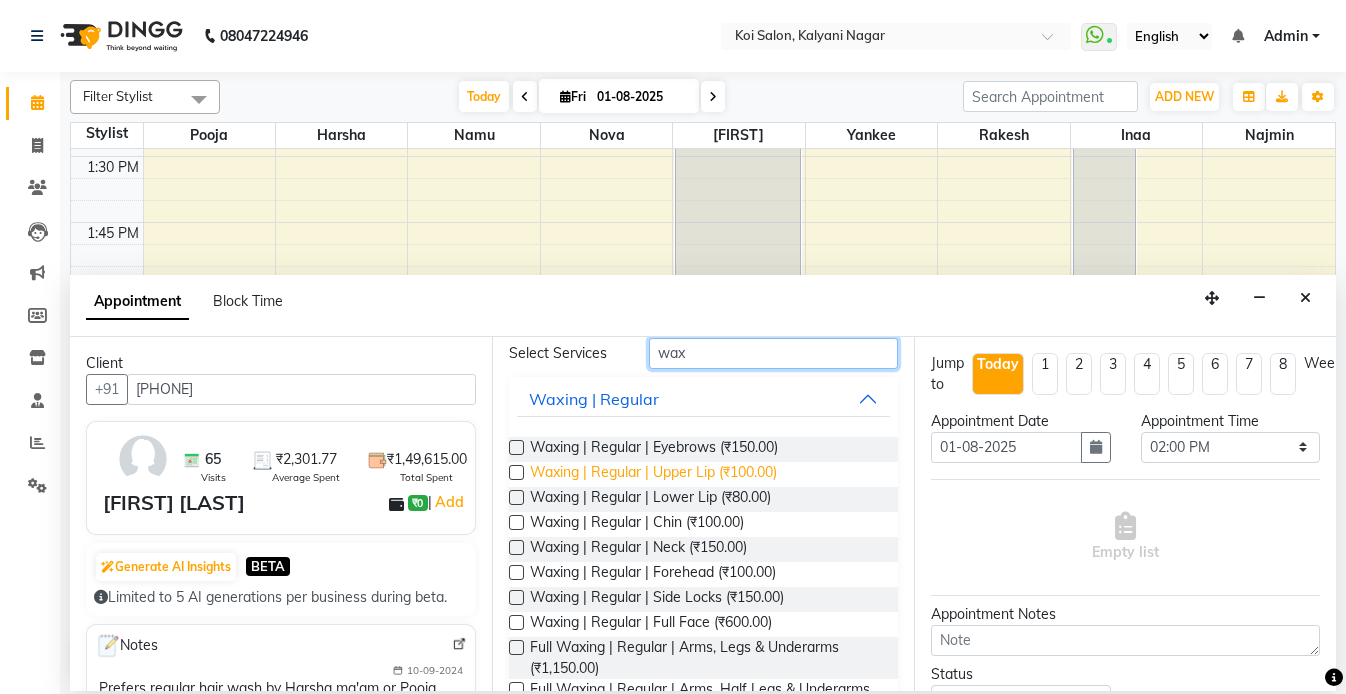 scroll, scrollTop: 84, scrollLeft: 0, axis: vertical 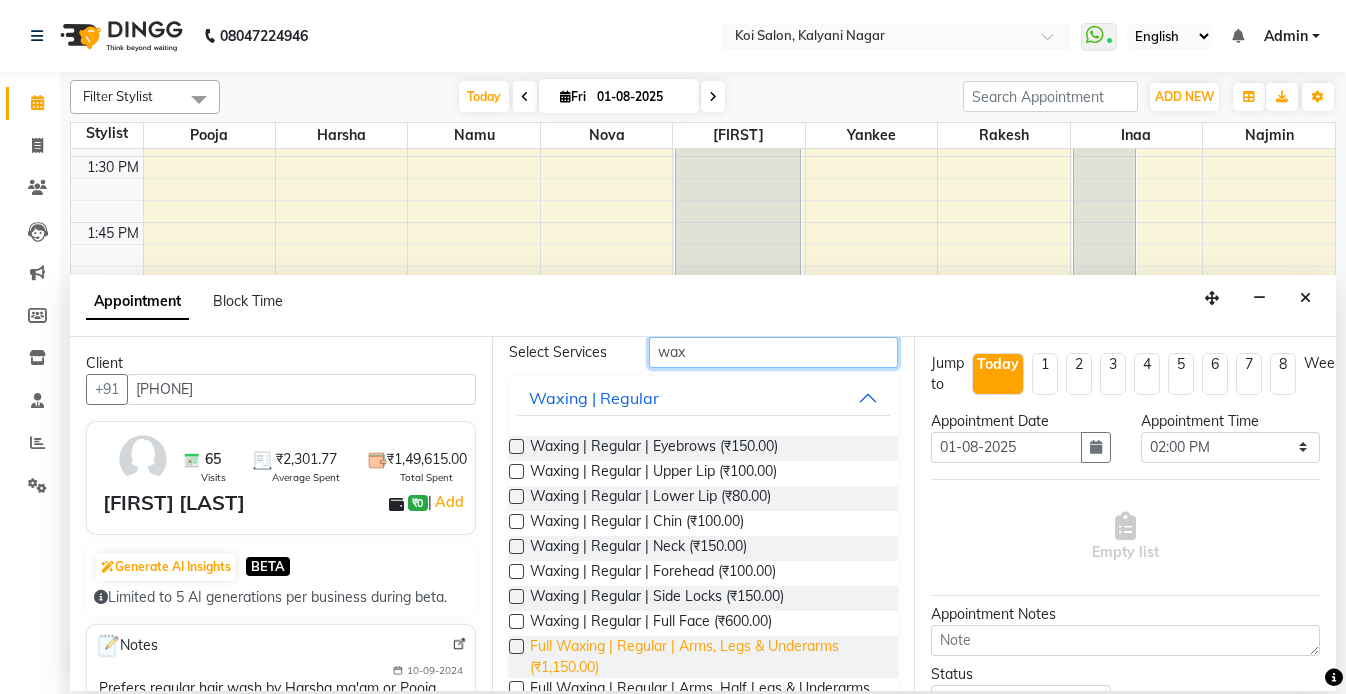 type on "wax" 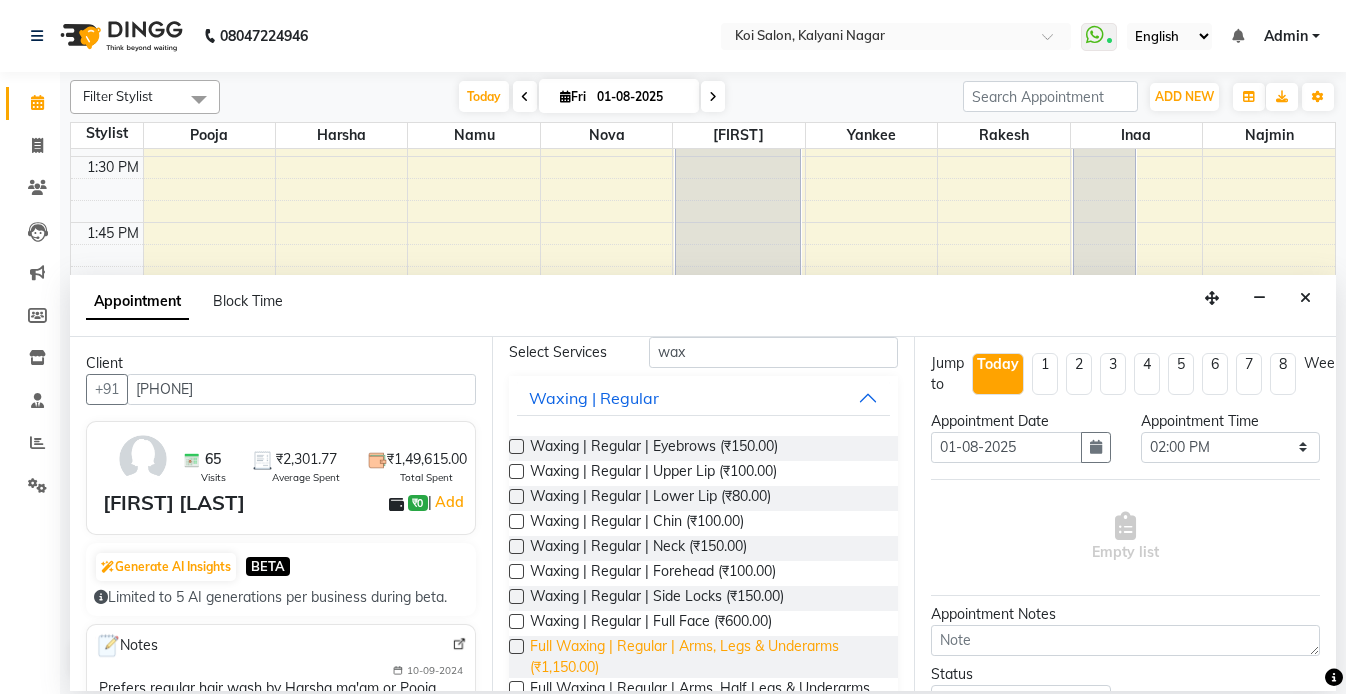 click on "Full Waxing | Regular | Arms, Legs & Underarms (₹1,150.00)" at bounding box center [706, 657] 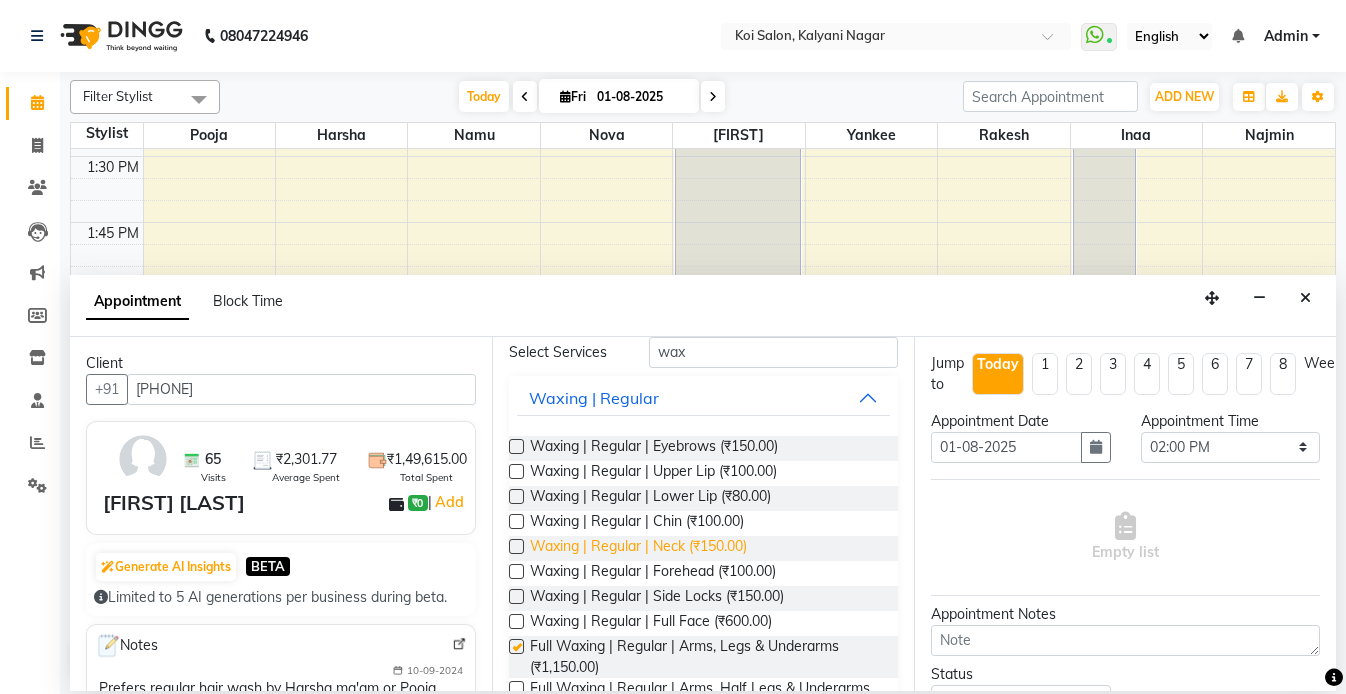 checkbox on "false" 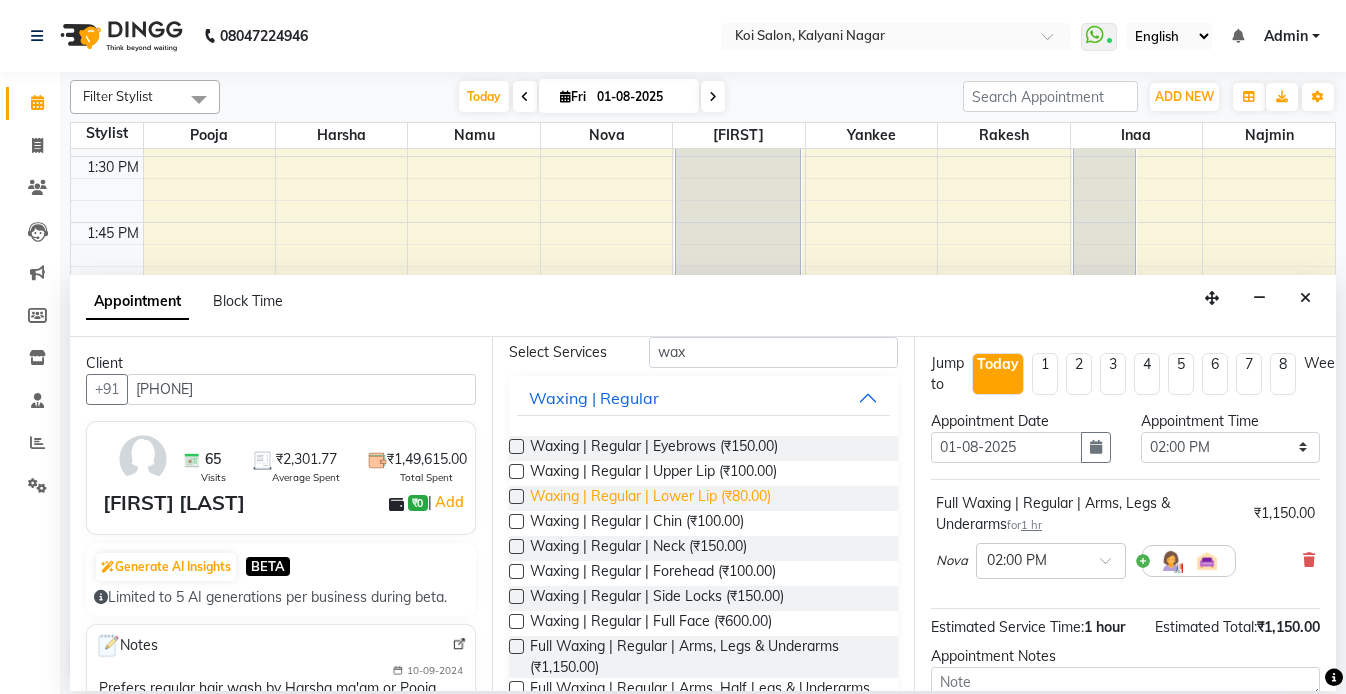 scroll, scrollTop: 0, scrollLeft: 0, axis: both 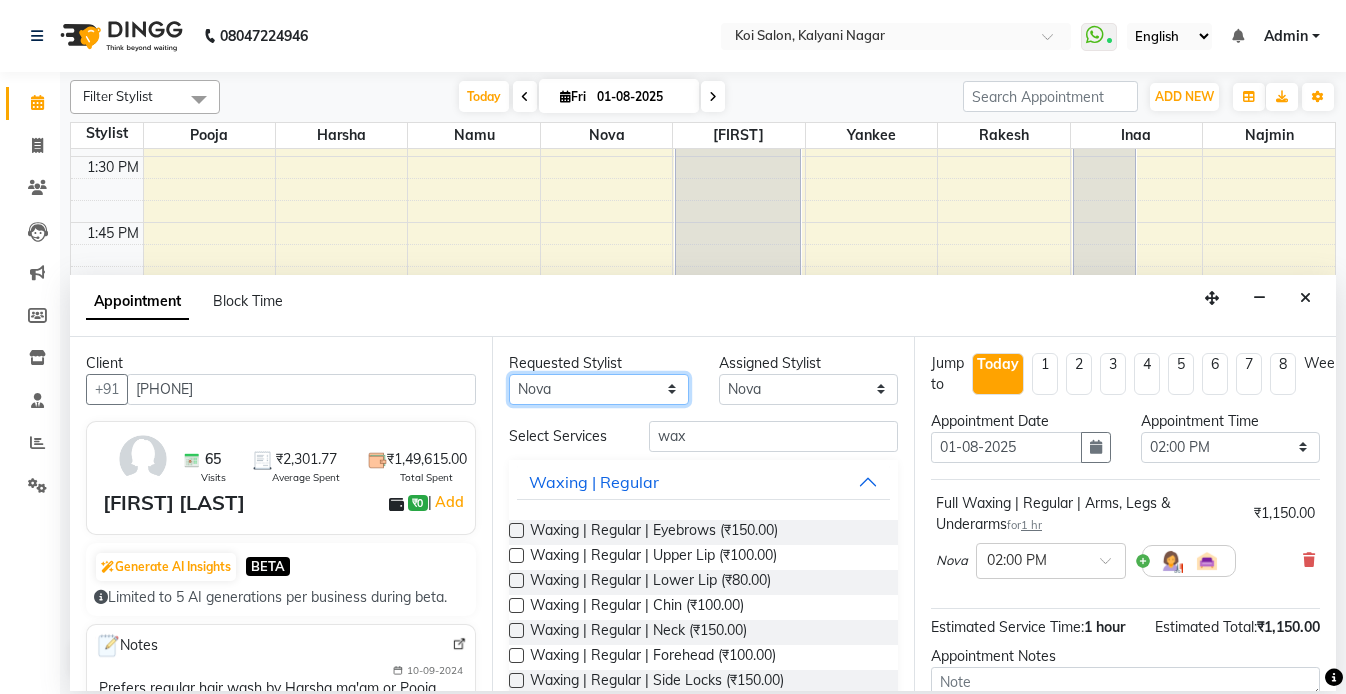 click on "Any Harsha Inaa Najmin Namu Nova Pooja Rakesh Shanky Yankee" at bounding box center (599, 389) 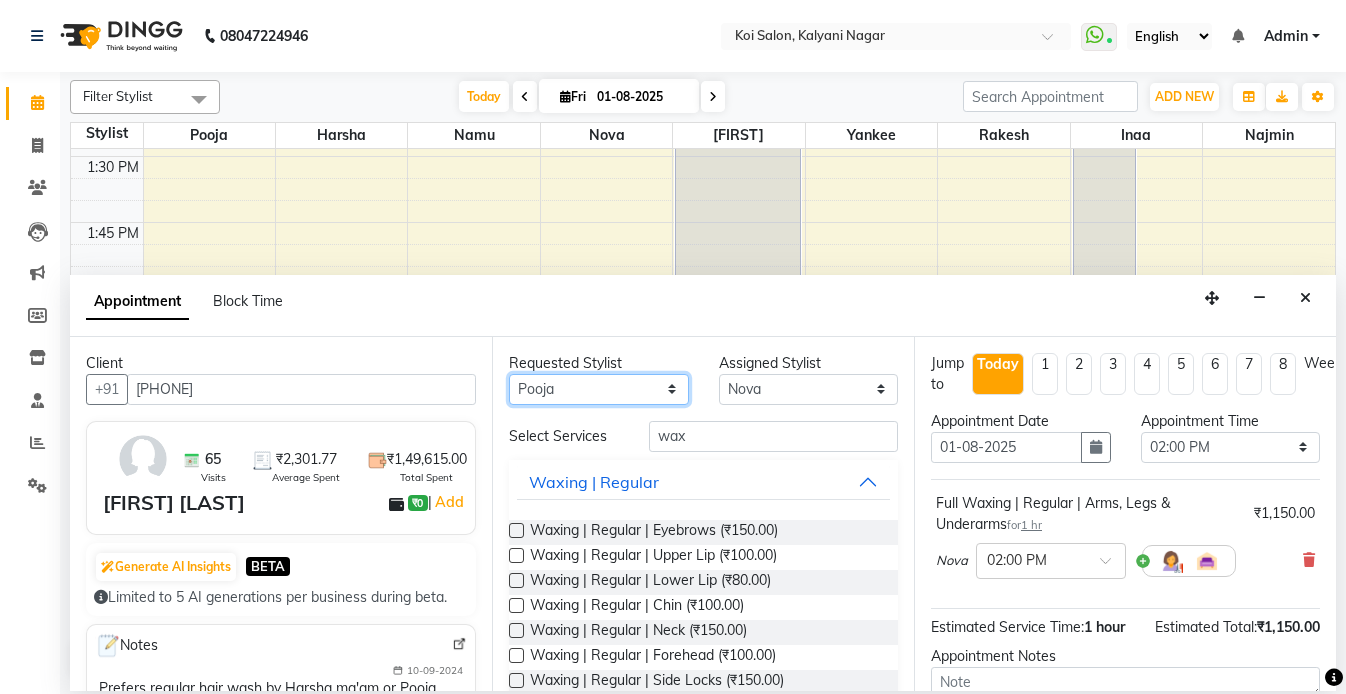 select on "16513" 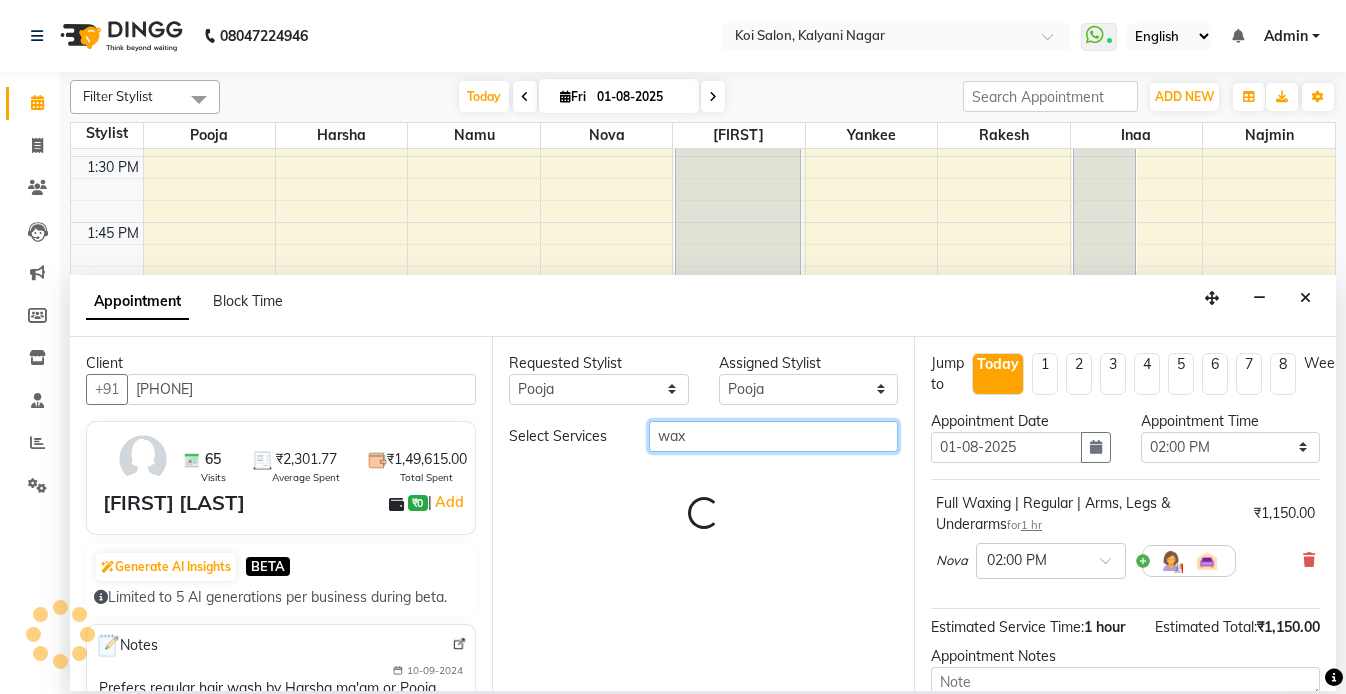 click on "wax" at bounding box center (773, 436) 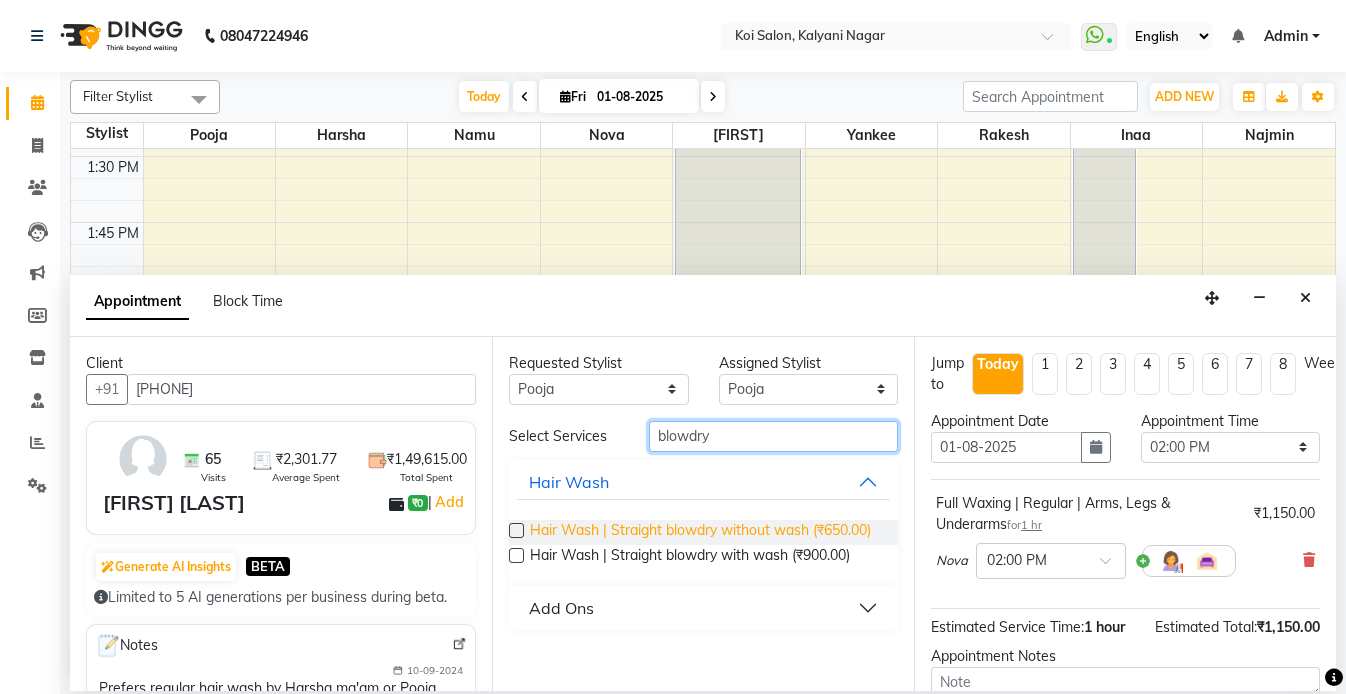 type on "blowdry" 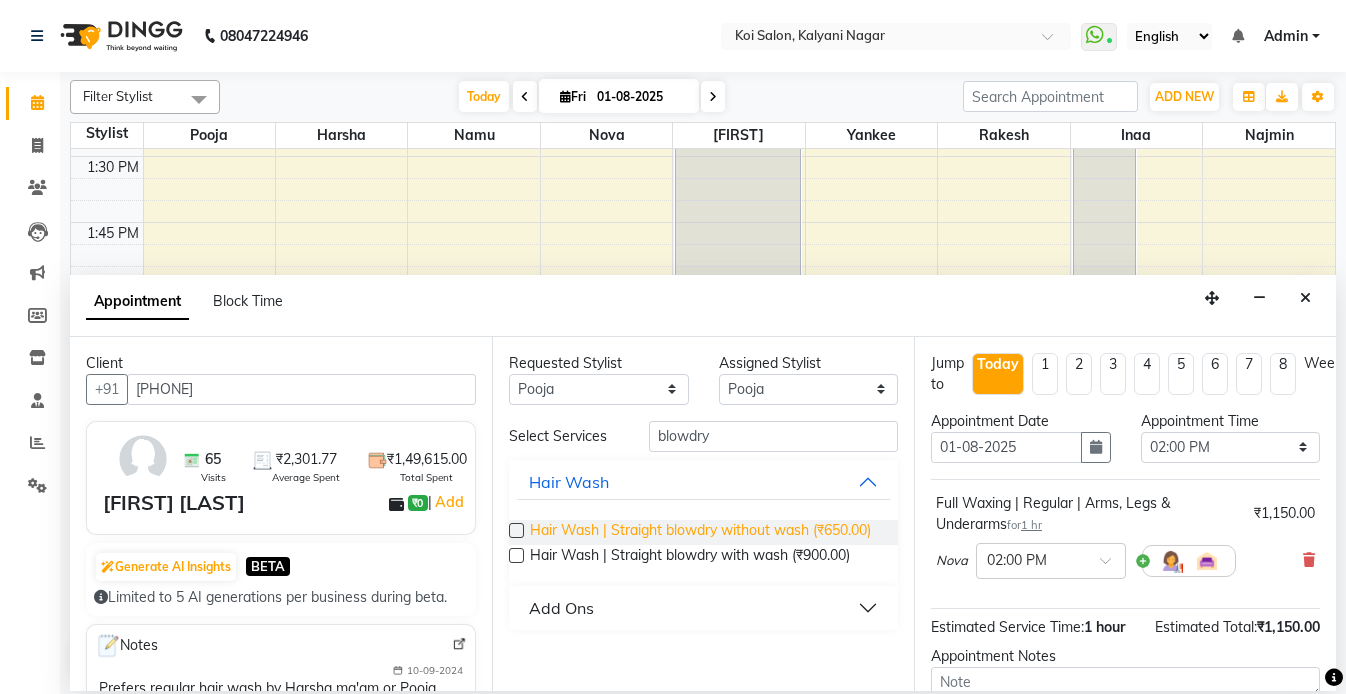 click on "Hair Wash | Straight blowdry without wash (₹650.00)" at bounding box center (700, 532) 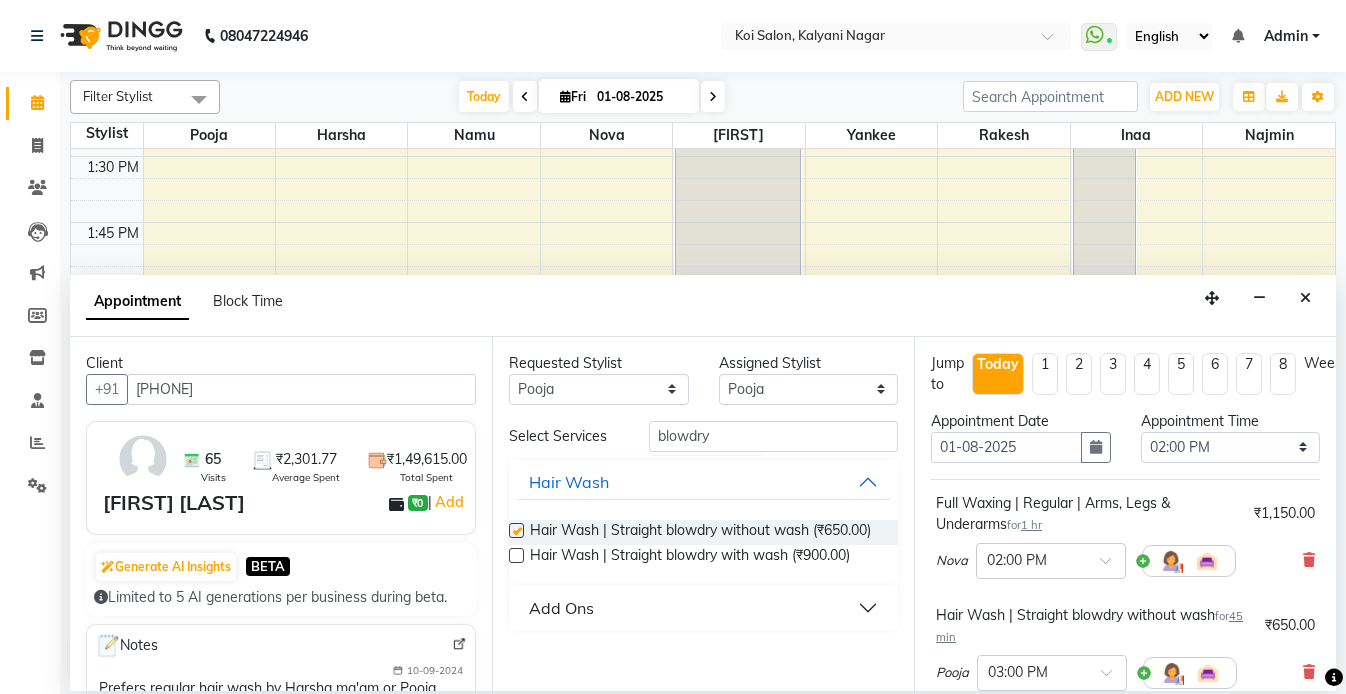checkbox on "false" 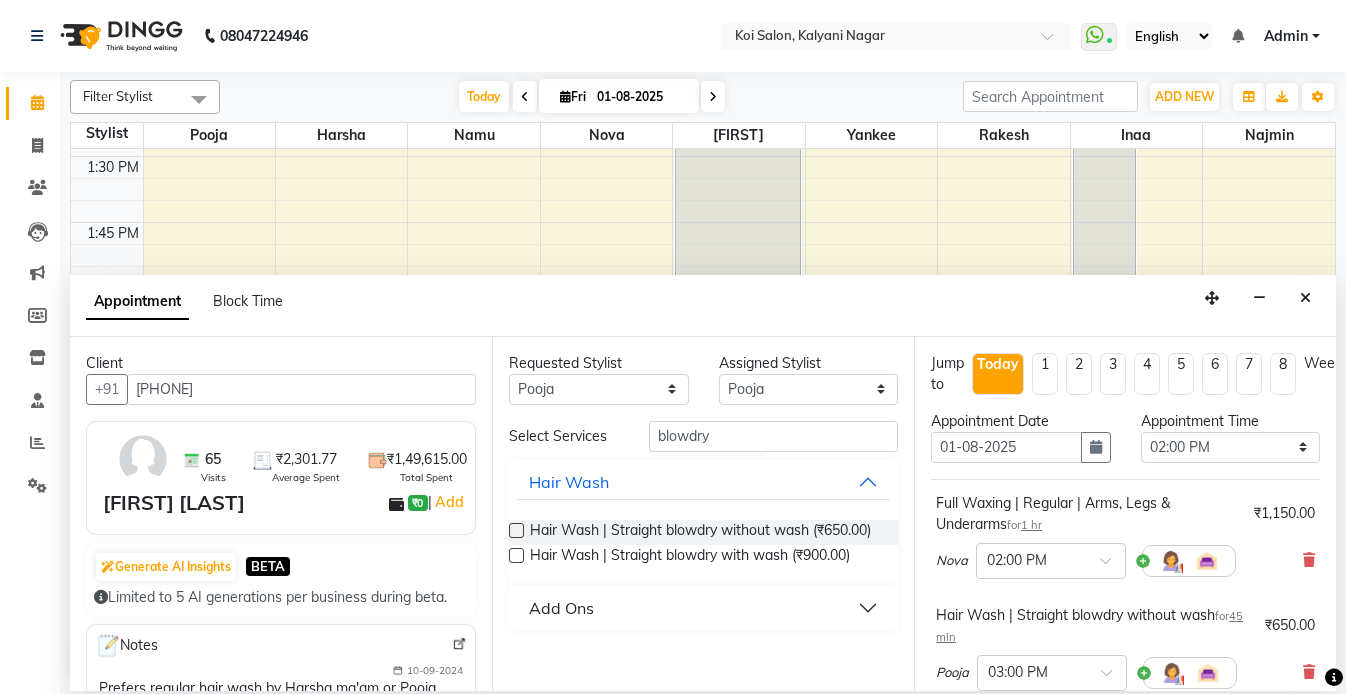 scroll, scrollTop: 325, scrollLeft: 0, axis: vertical 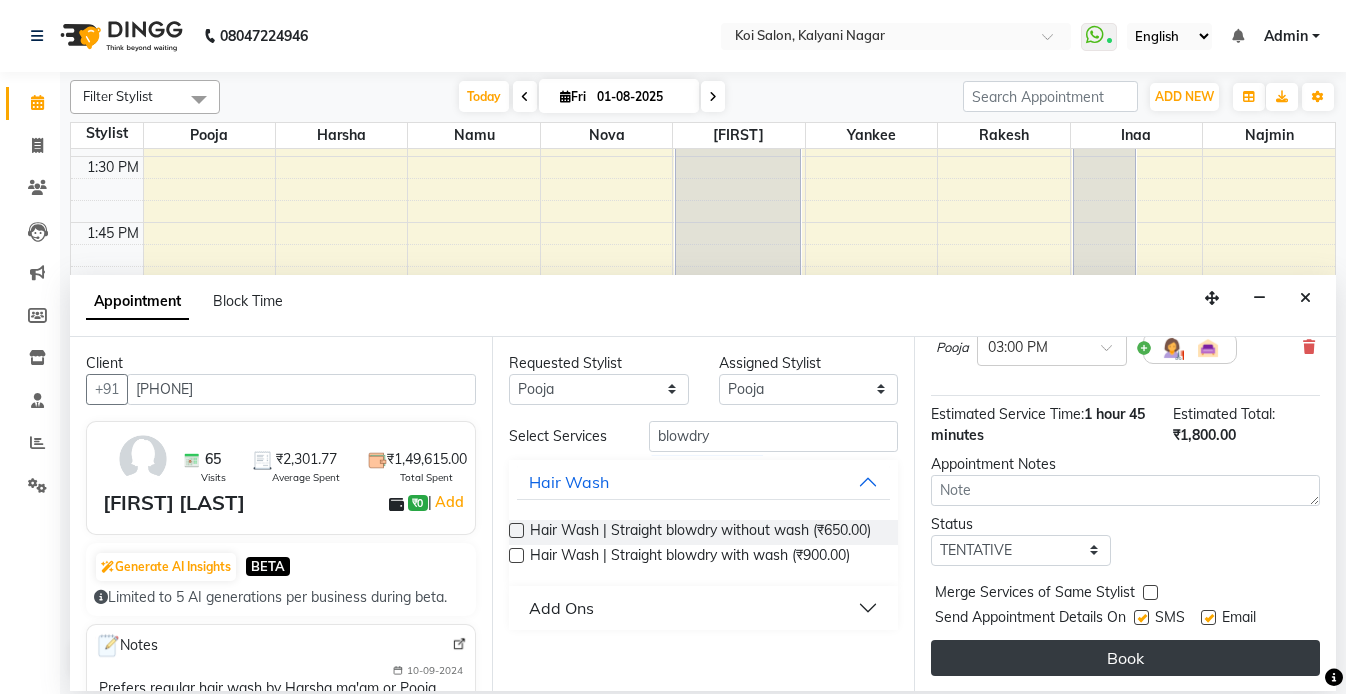 click on "Book" at bounding box center [1125, 658] 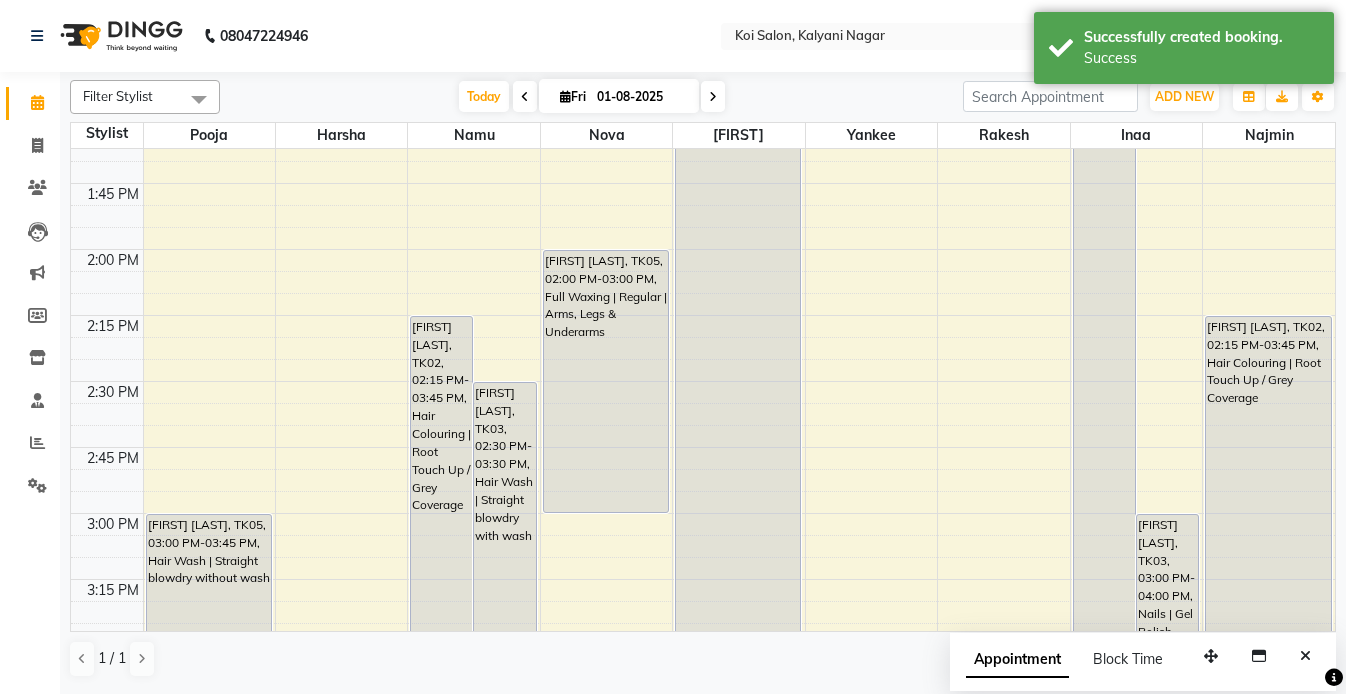 scroll, scrollTop: 1590, scrollLeft: 0, axis: vertical 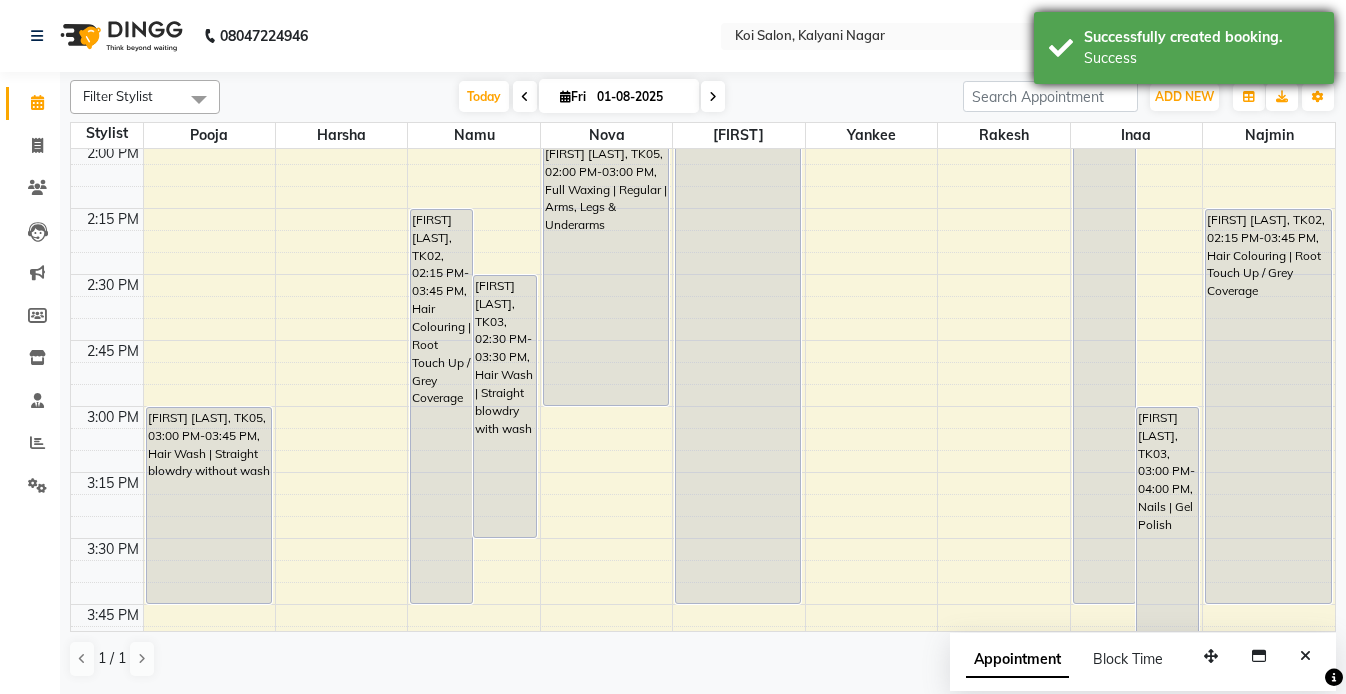 click on "Success" at bounding box center [1201, 58] 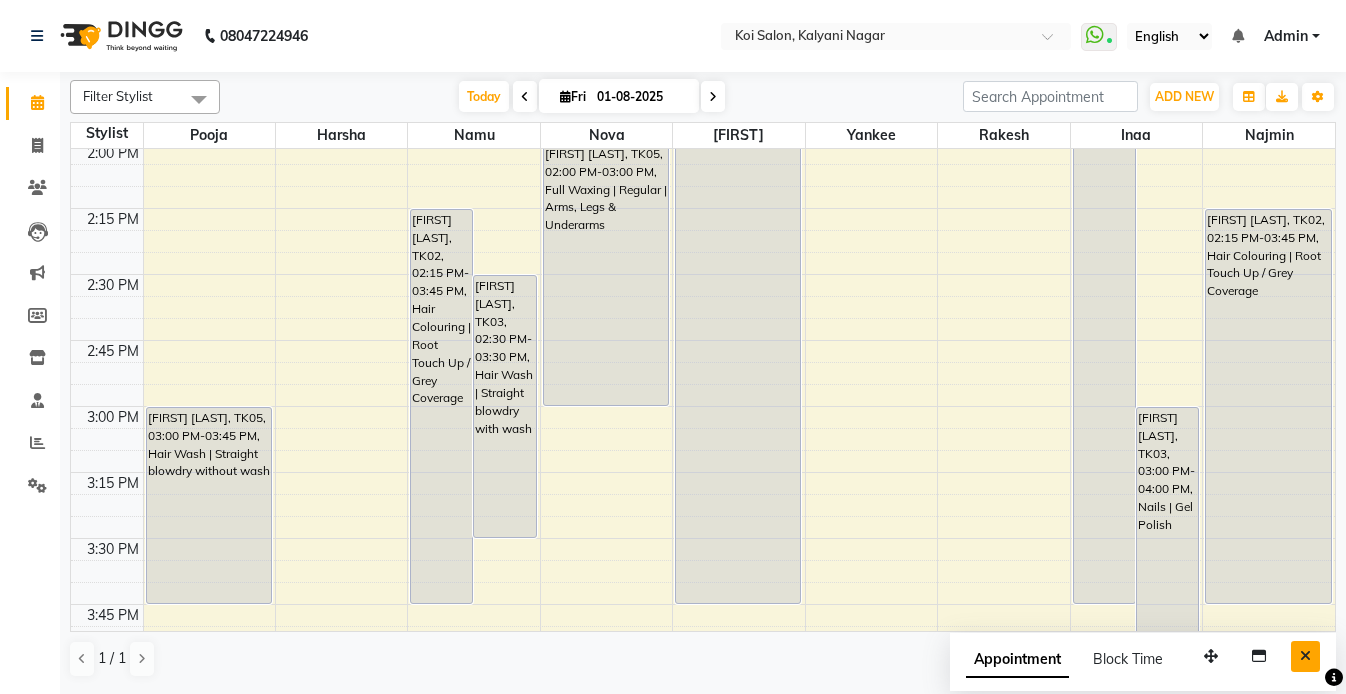 click at bounding box center (1305, 656) 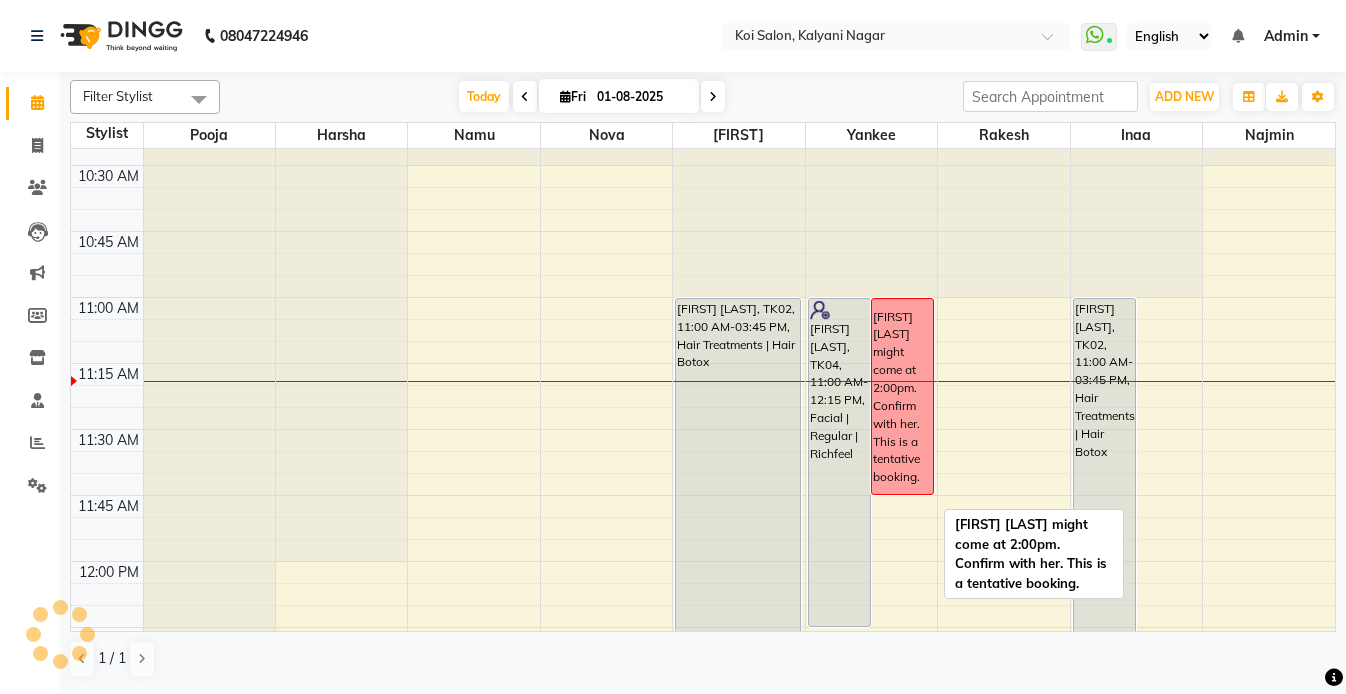 scroll, scrollTop: 627, scrollLeft: 0, axis: vertical 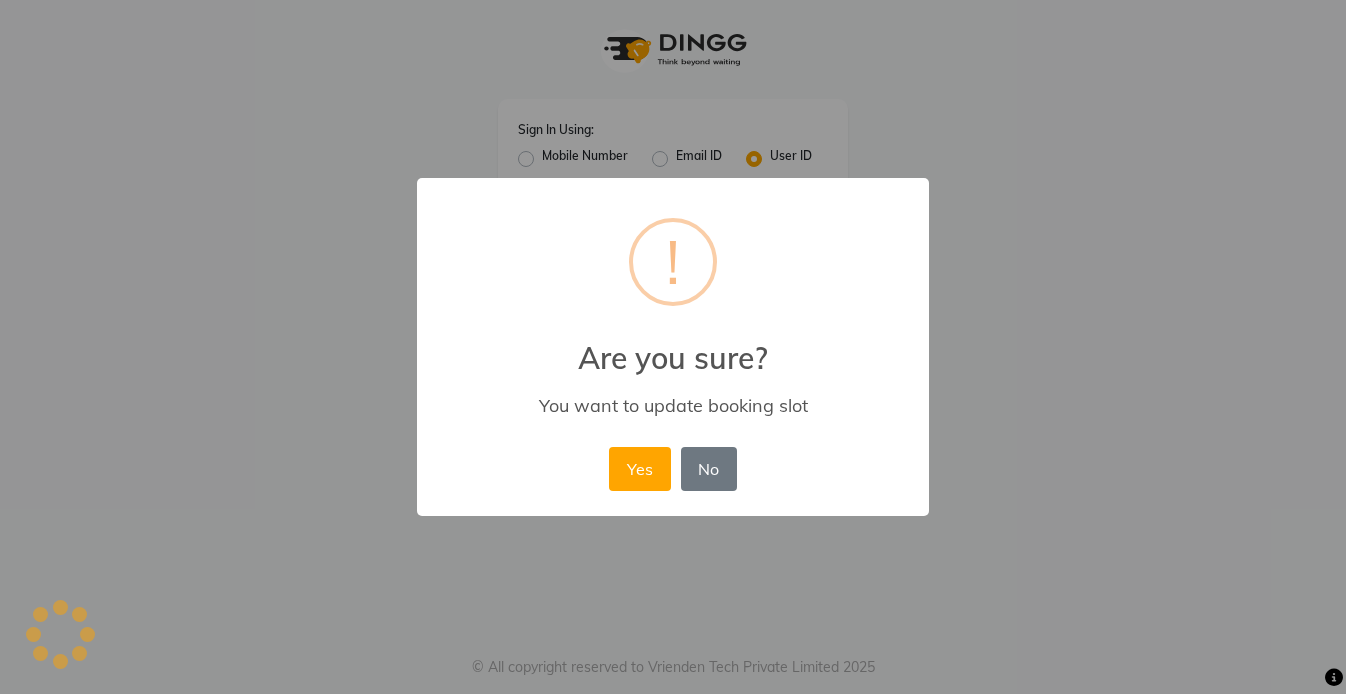 type 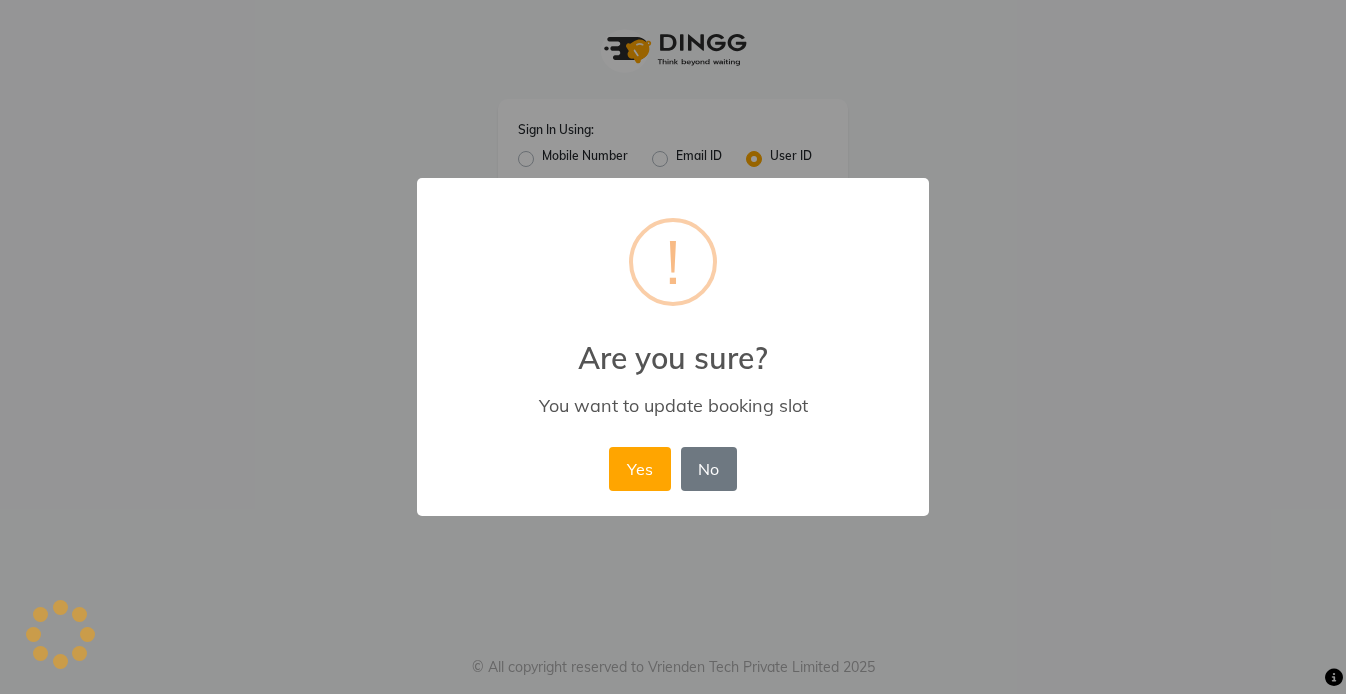 type on "koisalon" 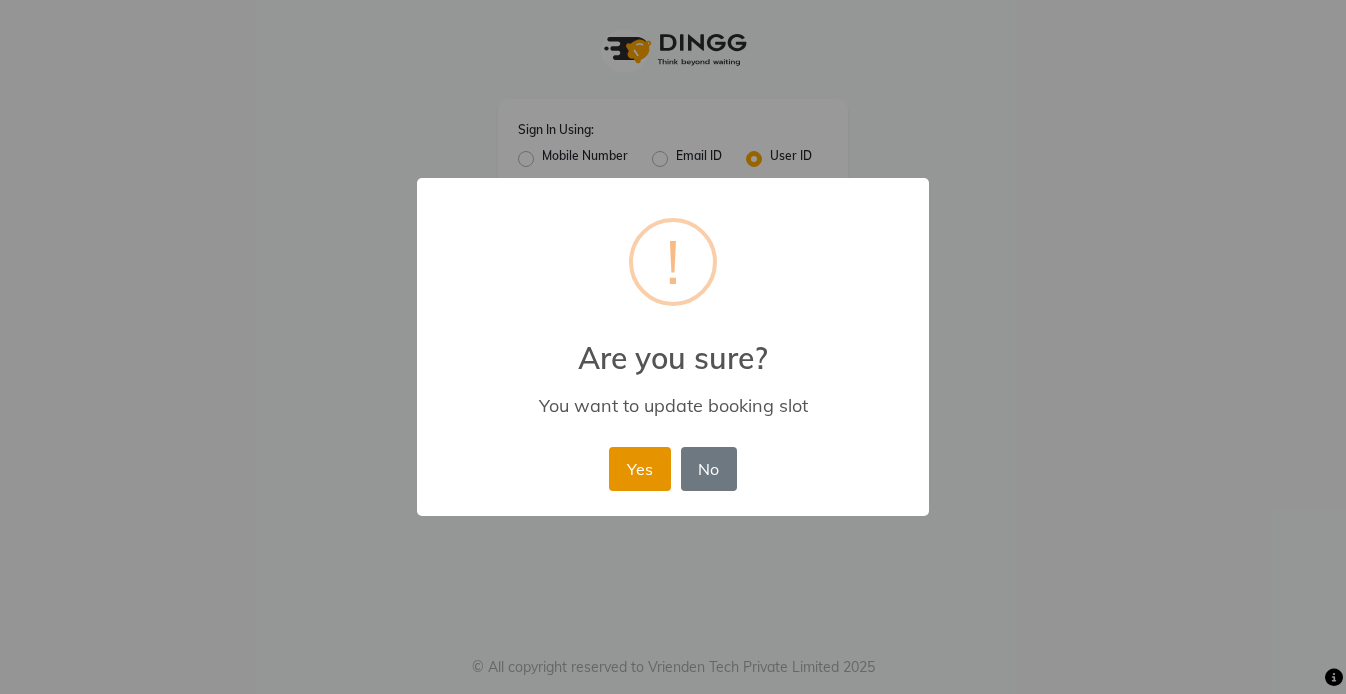 click on "Yes" at bounding box center (639, 469) 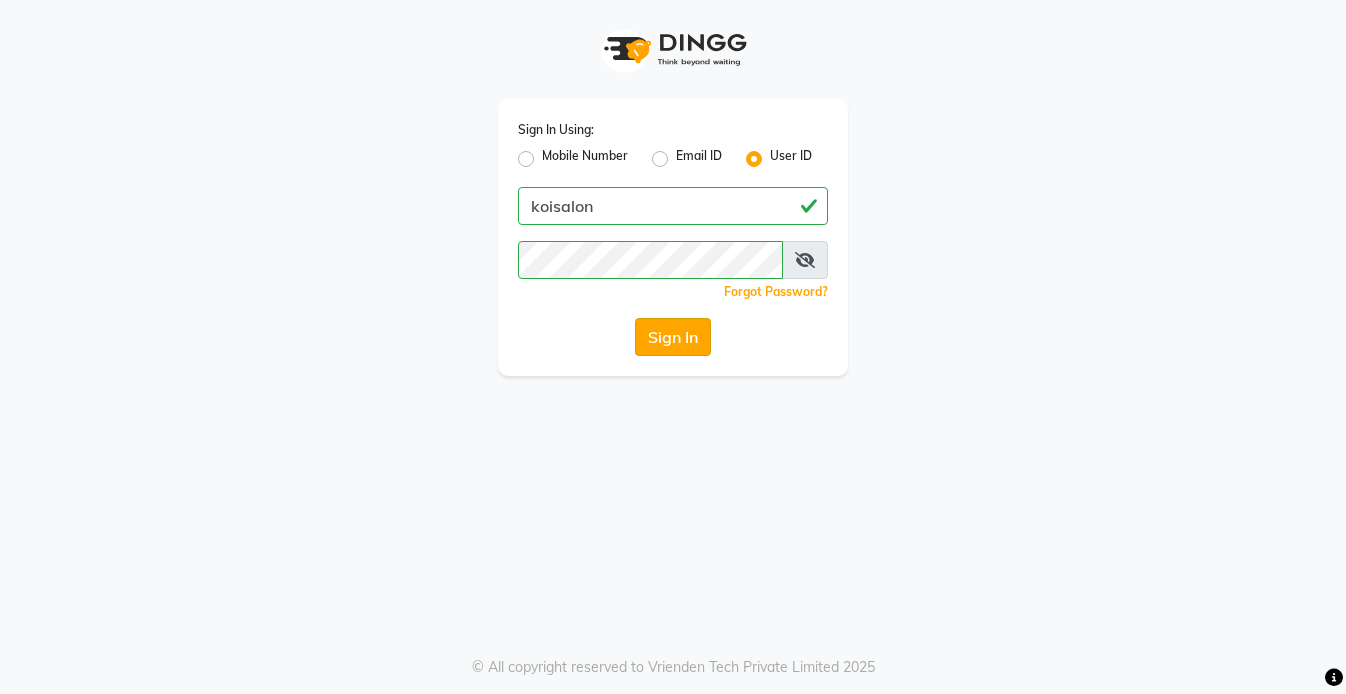 click on "Sign In" 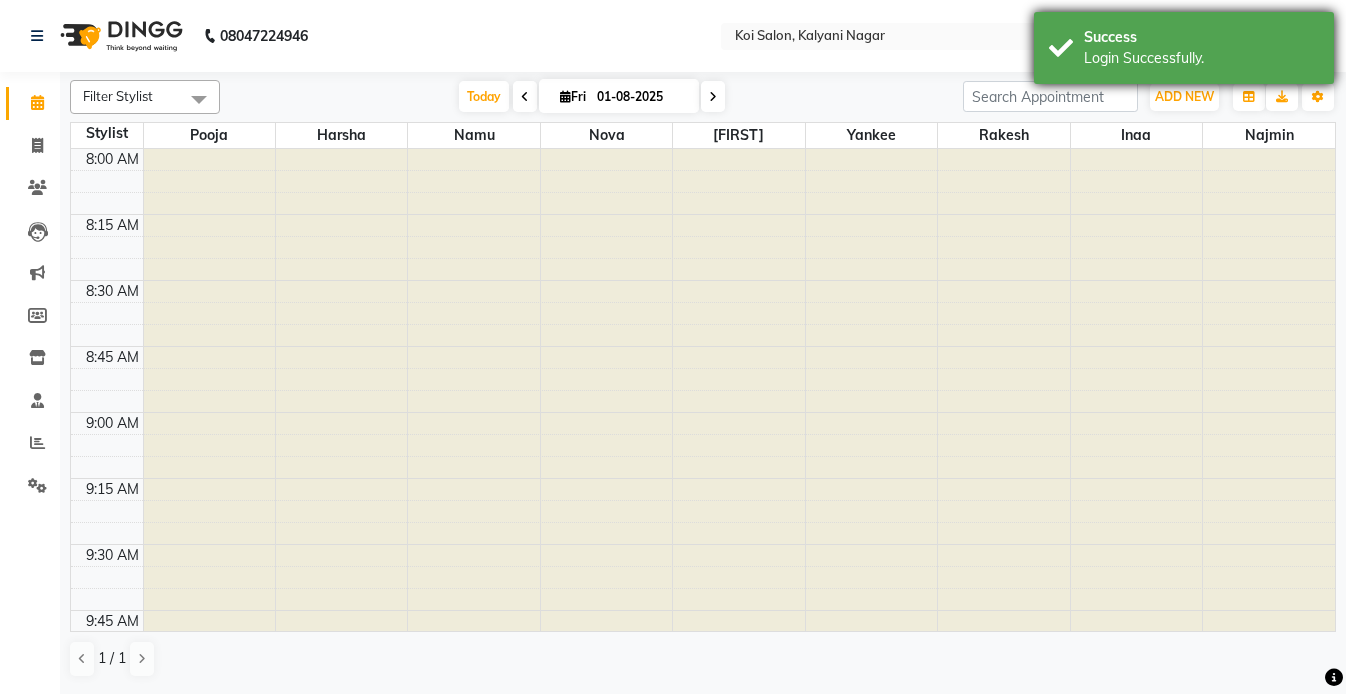 click on "Success   Login Successfully." at bounding box center (1184, 48) 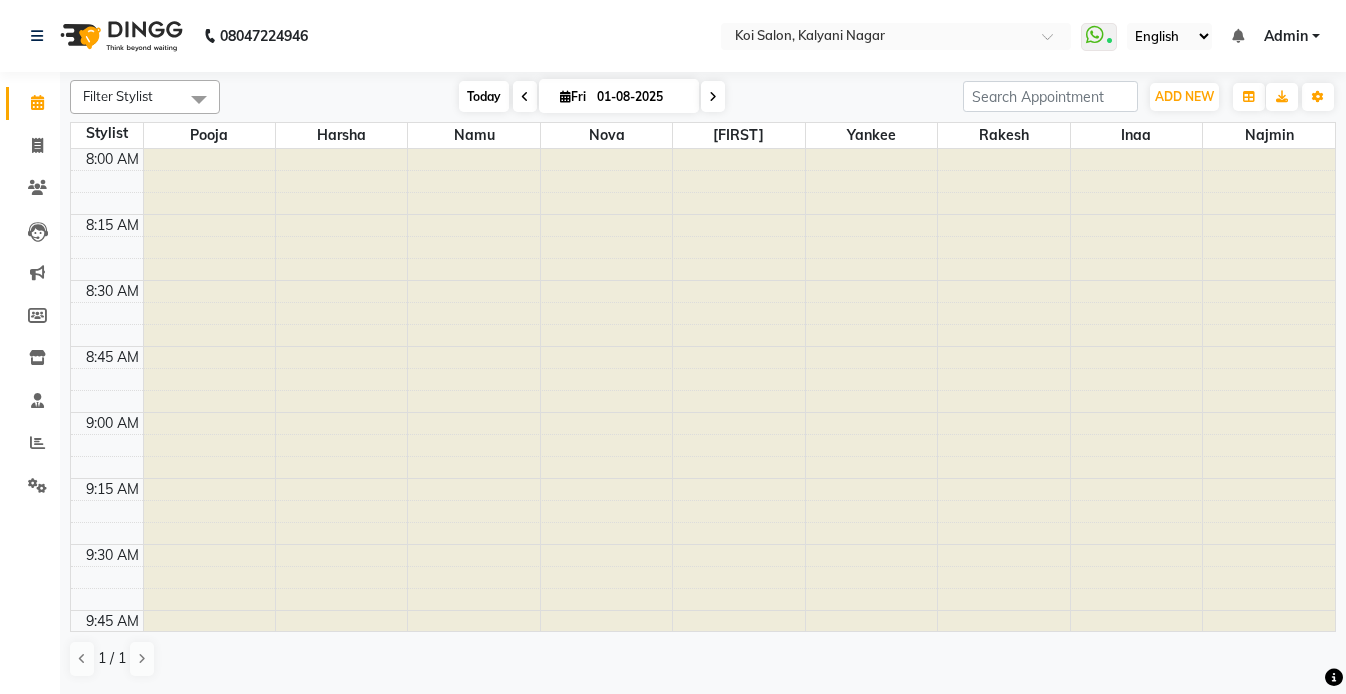 click on "Today" at bounding box center [484, 96] 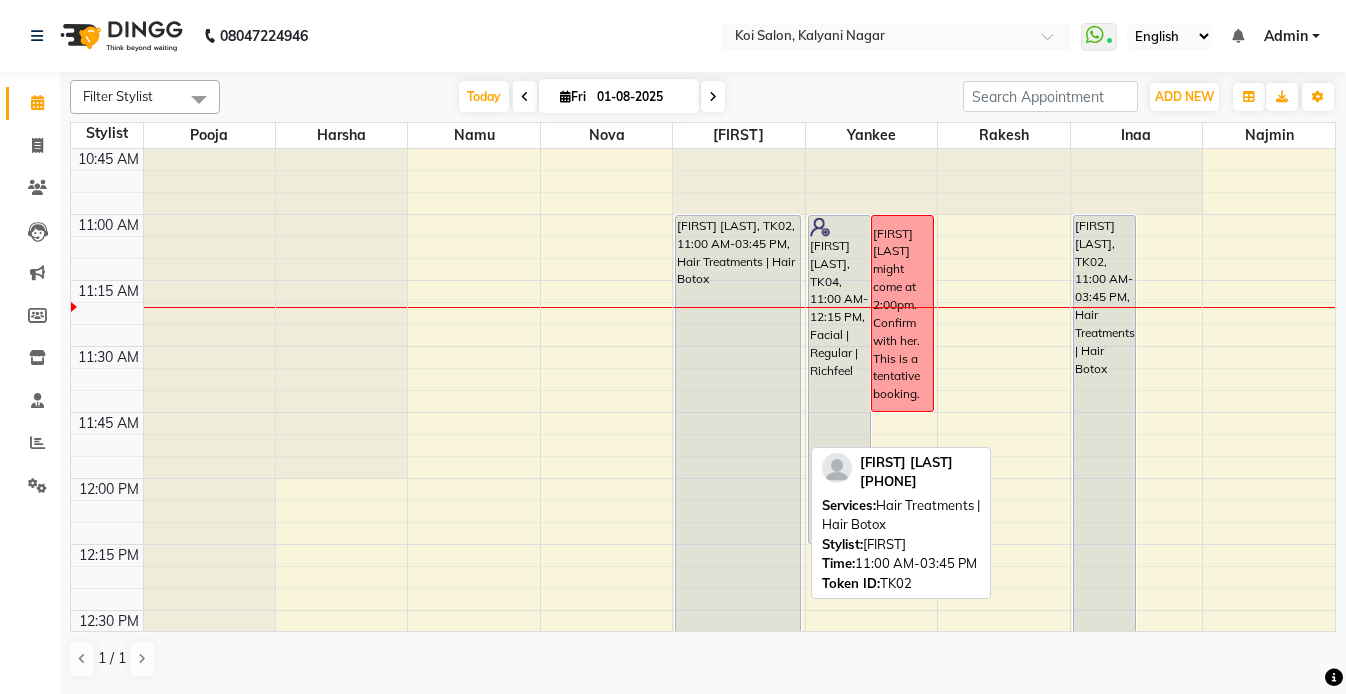 scroll, scrollTop: 721, scrollLeft: 0, axis: vertical 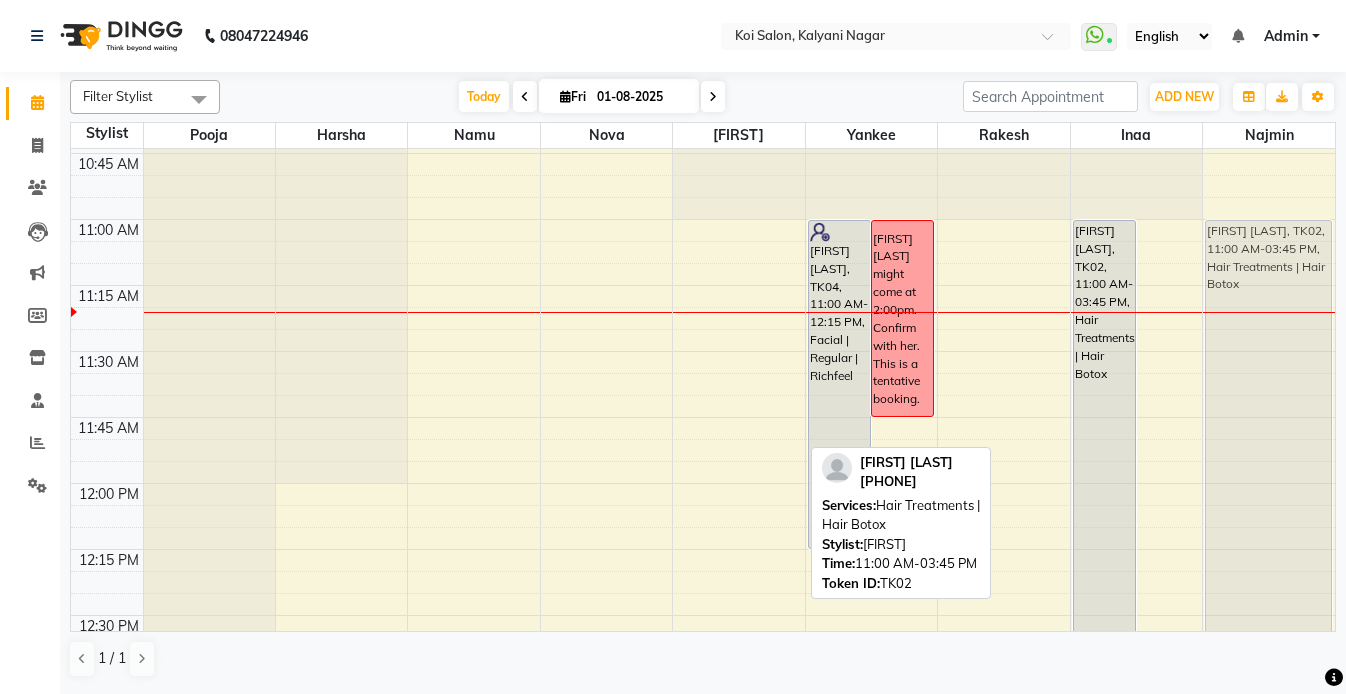 drag, startPoint x: 760, startPoint y: 286, endPoint x: 1335, endPoint y: 277, distance: 575.07043 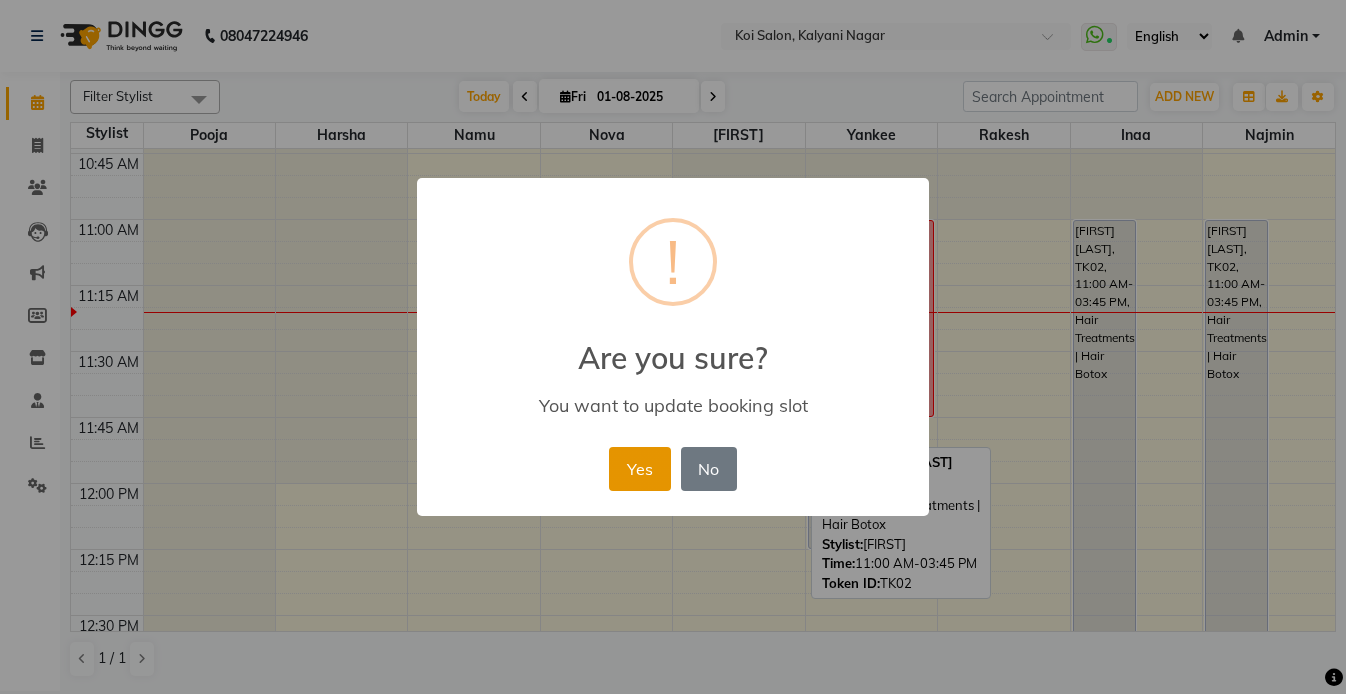 click on "Yes" at bounding box center [639, 469] 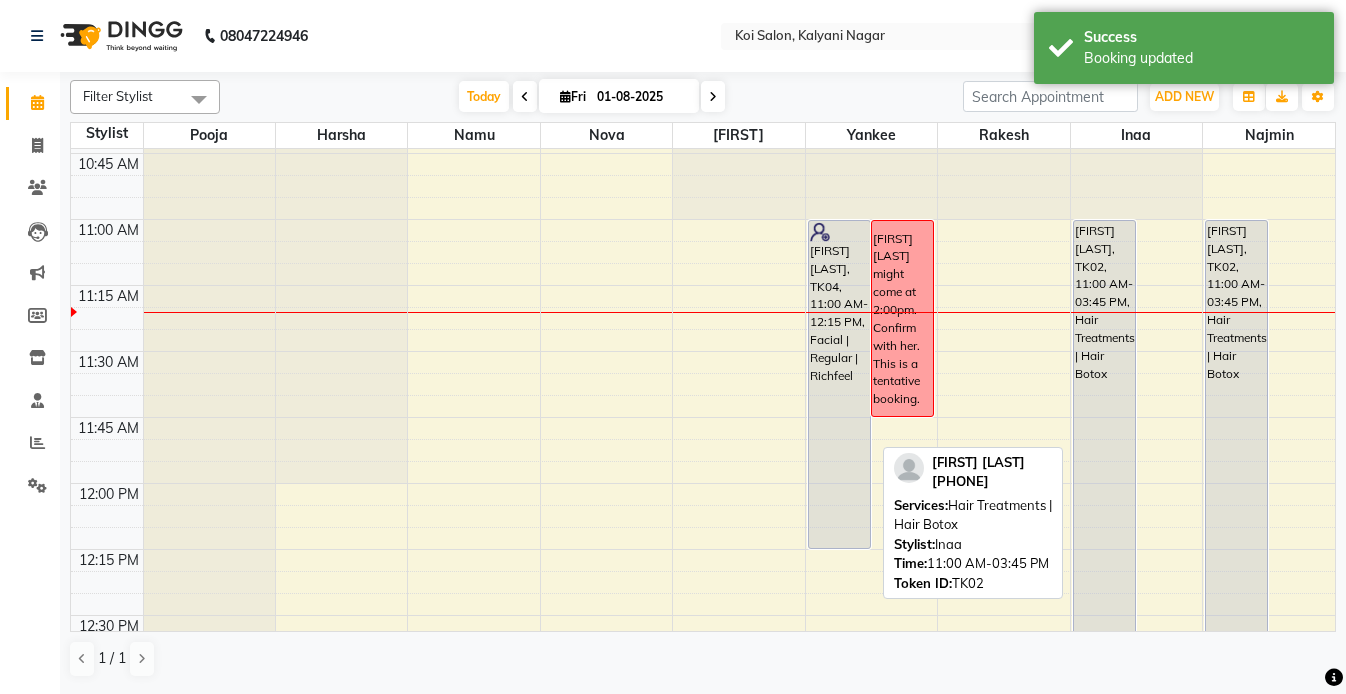 click on "[FIRST] [LAST], TK02, 11:00 AM-03:45 PM, Hair Treatments | Hair Botox" at bounding box center (1104, 846) 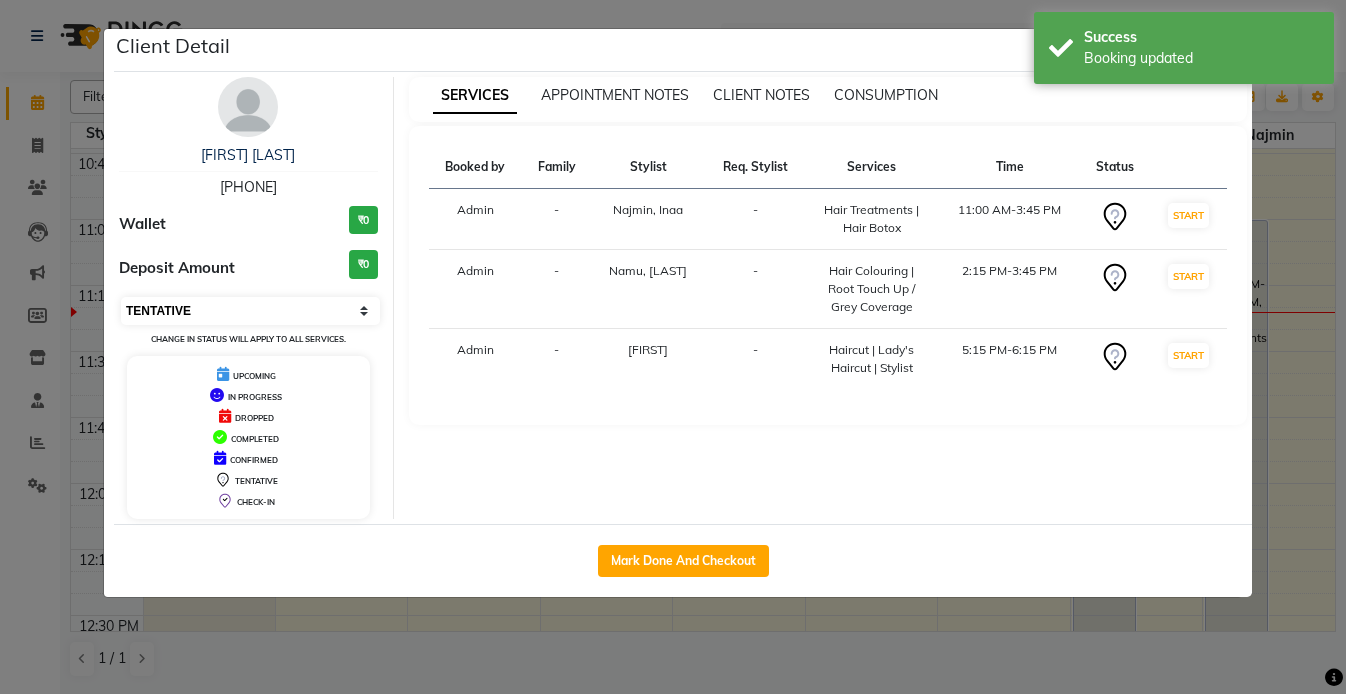 click on "Select IN SERVICE CONFIRMED TENTATIVE CHECK IN MARK DONE DROPPED UPCOMING" at bounding box center [250, 311] 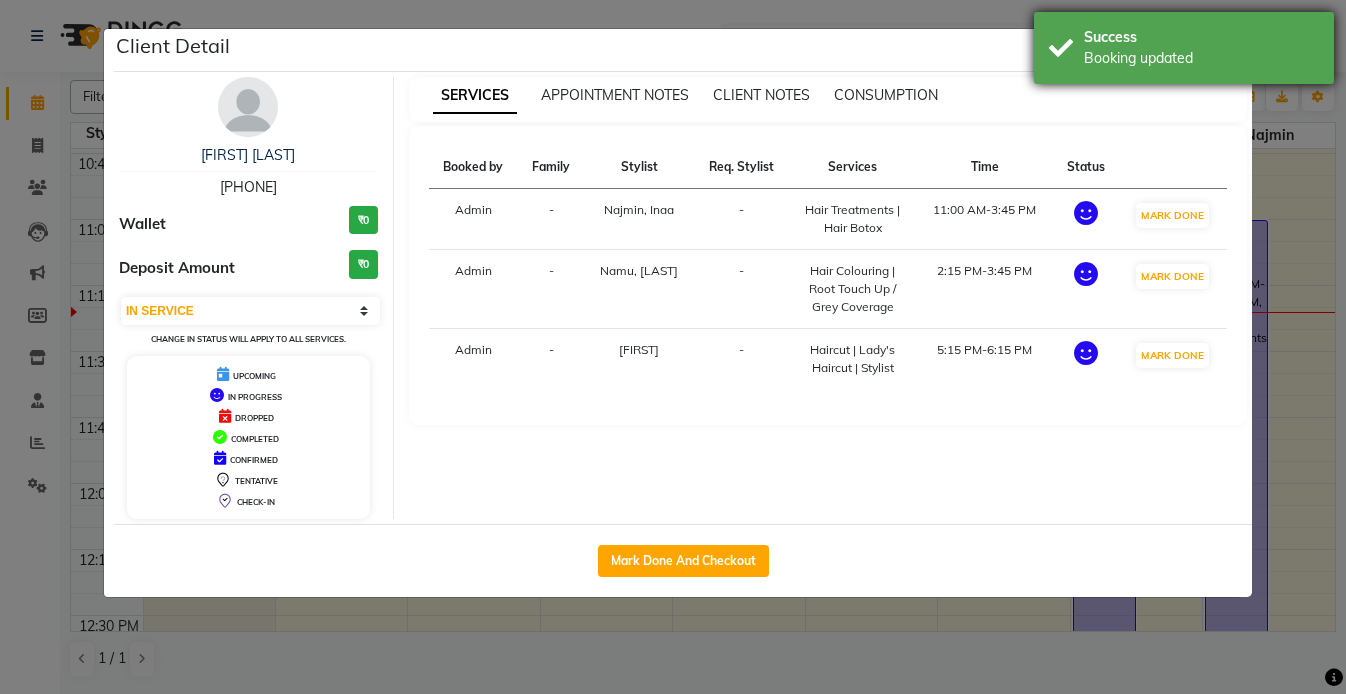 click on "Booking updated" at bounding box center (1201, 58) 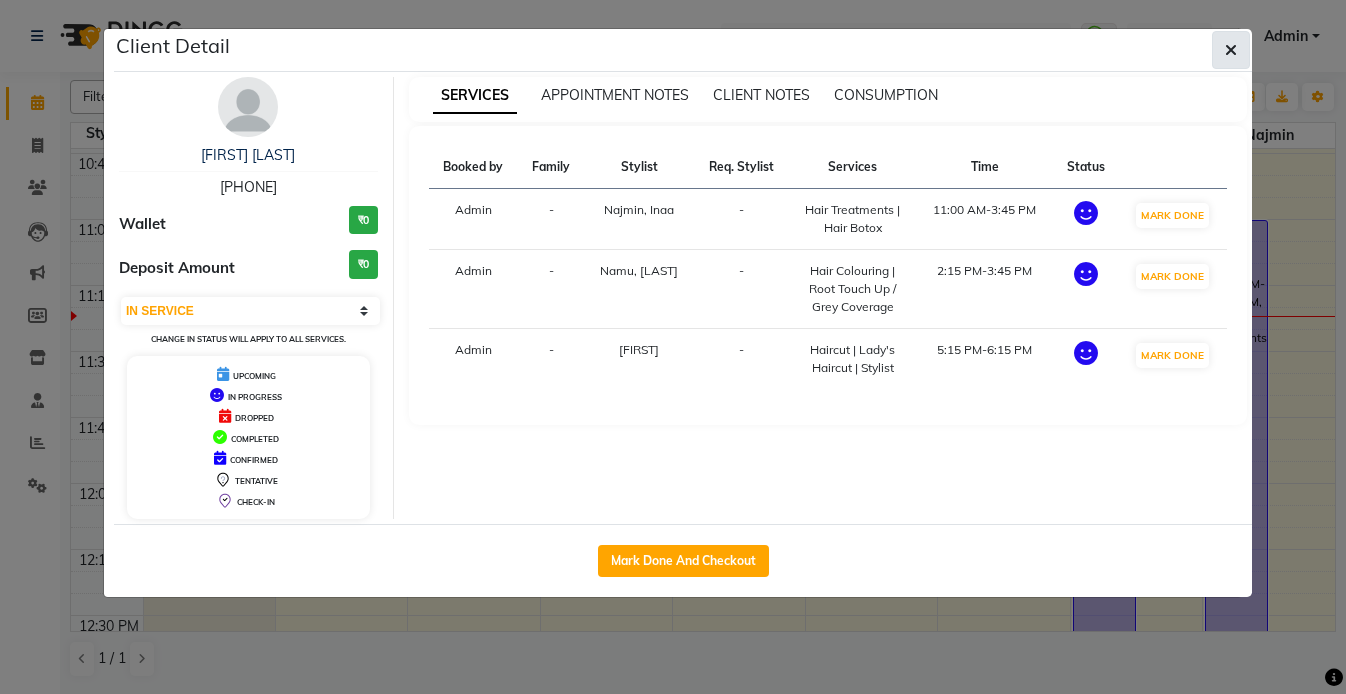 click 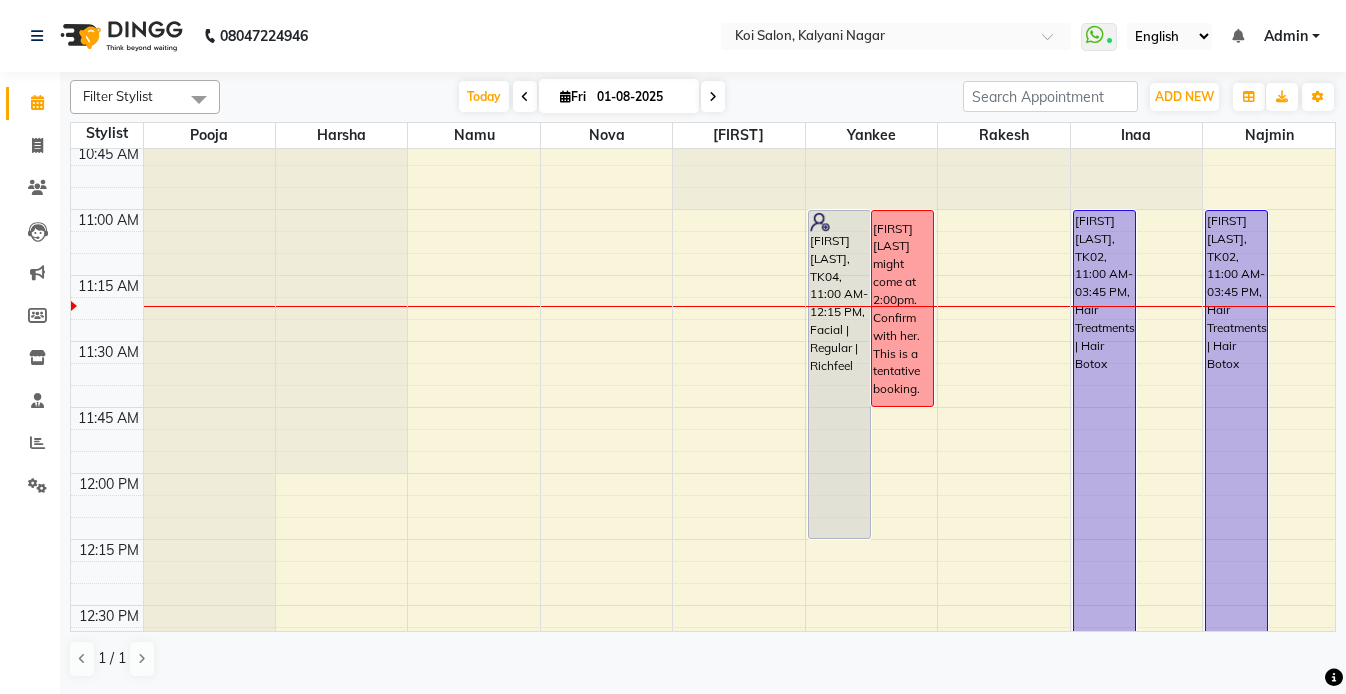 scroll, scrollTop: 729, scrollLeft: 0, axis: vertical 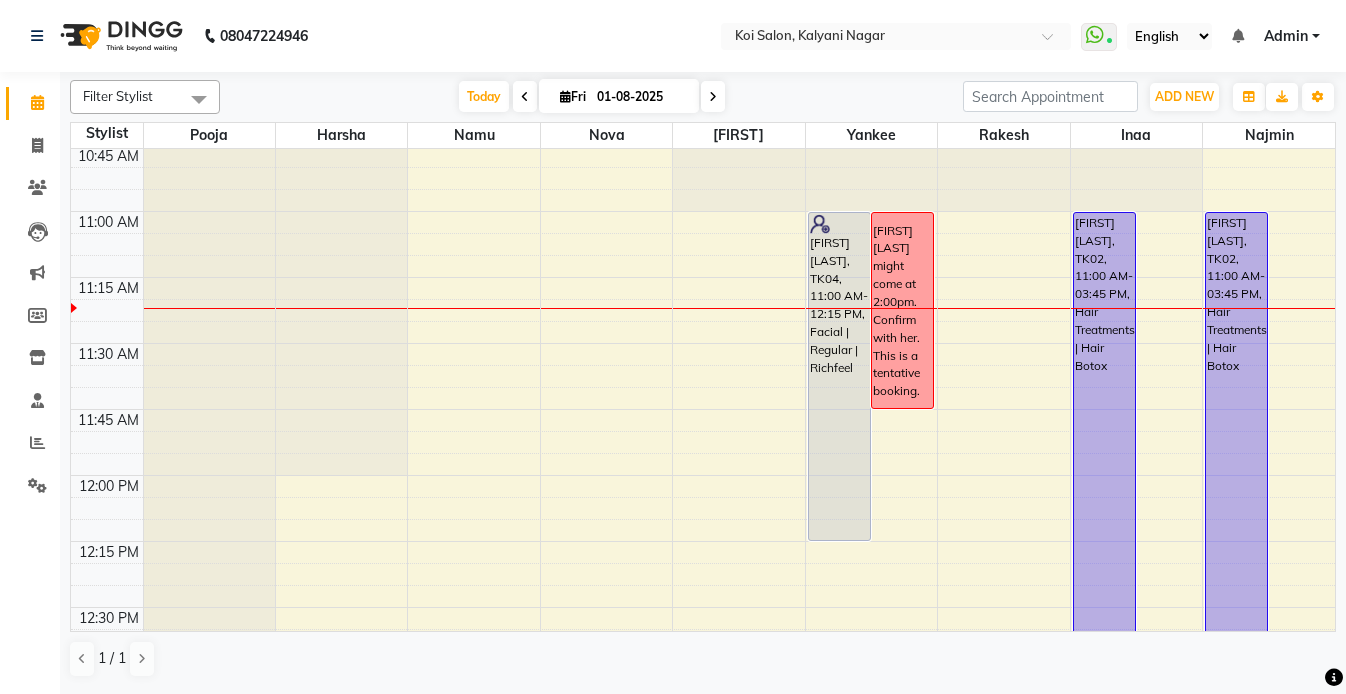 click on "8:00 AM 8:15 AM 8:30 AM 8:45 AM 9:00 AM 9:15 AM 9:30 AM 9:45 AM 10:00 AM 10:15 AM 10:30 AM 10:45 AM 11:00 AM 11:15 AM 11:30 AM 11:45 AM 12:00 PM 12:15 PM 12:30 PM 12:45 PM 1:00 PM 1:15 PM 1:30 PM 1:45 PM 2:00 PM 2:15 PM 2:30 PM 2:45 PM 3:00 PM 3:15 PM 3:30 PM 3:45 PM 4:00 PM 4:15 PM 4:30 PM 4:45 PM 5:00 PM 5:15 PM 5:30 PM 5:45 PM 6:00 PM 6:15 PM 6:30 PM 6:45 PM 7:00 PM 7:15 PM 7:30 PM 7:45 PM 8:00 PM 8:15 PM 8:30 PM 8:45 PM    [FIRST] [LAST], TK05, 03:00 PM-03:45 PM, Hair Wash | Straight blowdry without wash    [FIRST] [LAST], TK02, 02:15 PM-03:45 PM, Hair Colouring | Root Touch Up / Grey Coverage    [FIRST] [LAST], TK03, 02:30 PM-03:30 PM, Hair Wash | Straight blowdry with wash    [FIRST] [LAST], TK05, 02:00 PM-03:00 PM, Full Waxing | Regular | Arms, Legs & Underarms    [FIRST] [LAST], TK02, 05:15 PM-06:15 PM, Haircut | Lady's Haircut | Stylist     [FIRST] [LAST], TK04, 11:00 AM-12:15 PM, Facial | Regular | Richfeel  [FIRST] [LAST] might come at 2:00pm. Confirm with her. This is a tentative booking." at bounding box center (703, 1135) 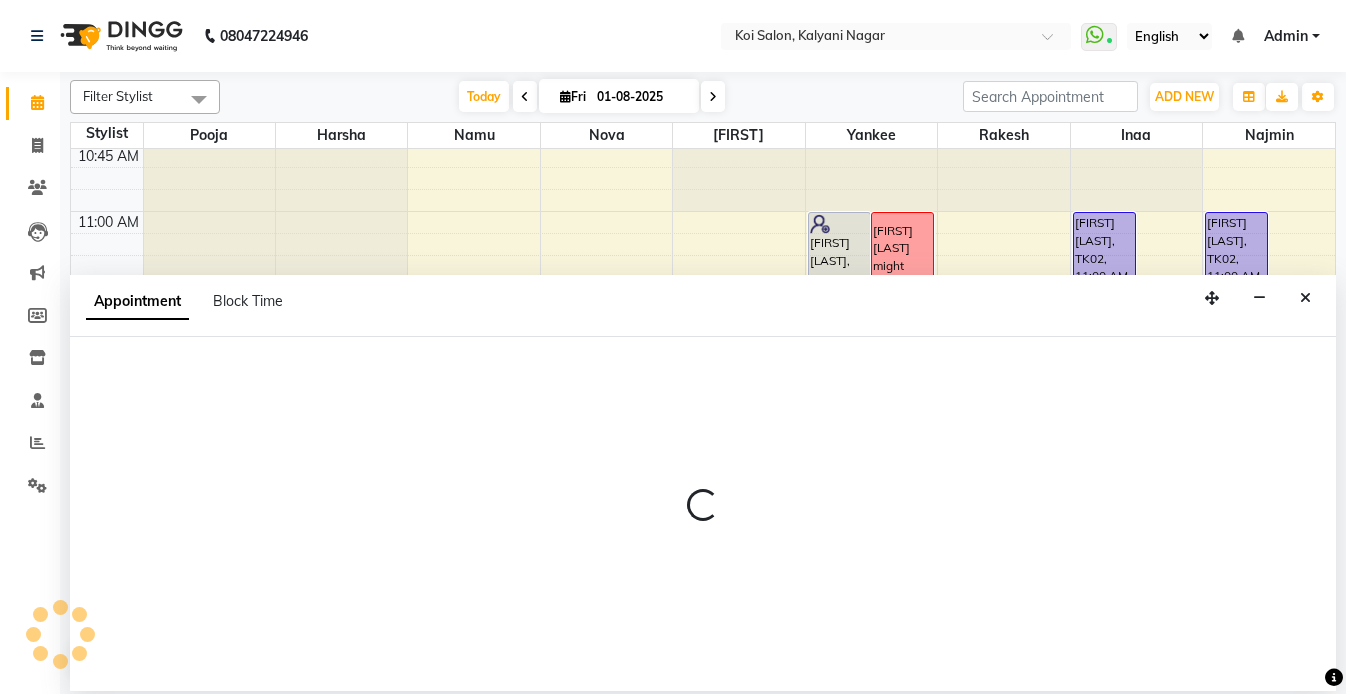 select on "16518" 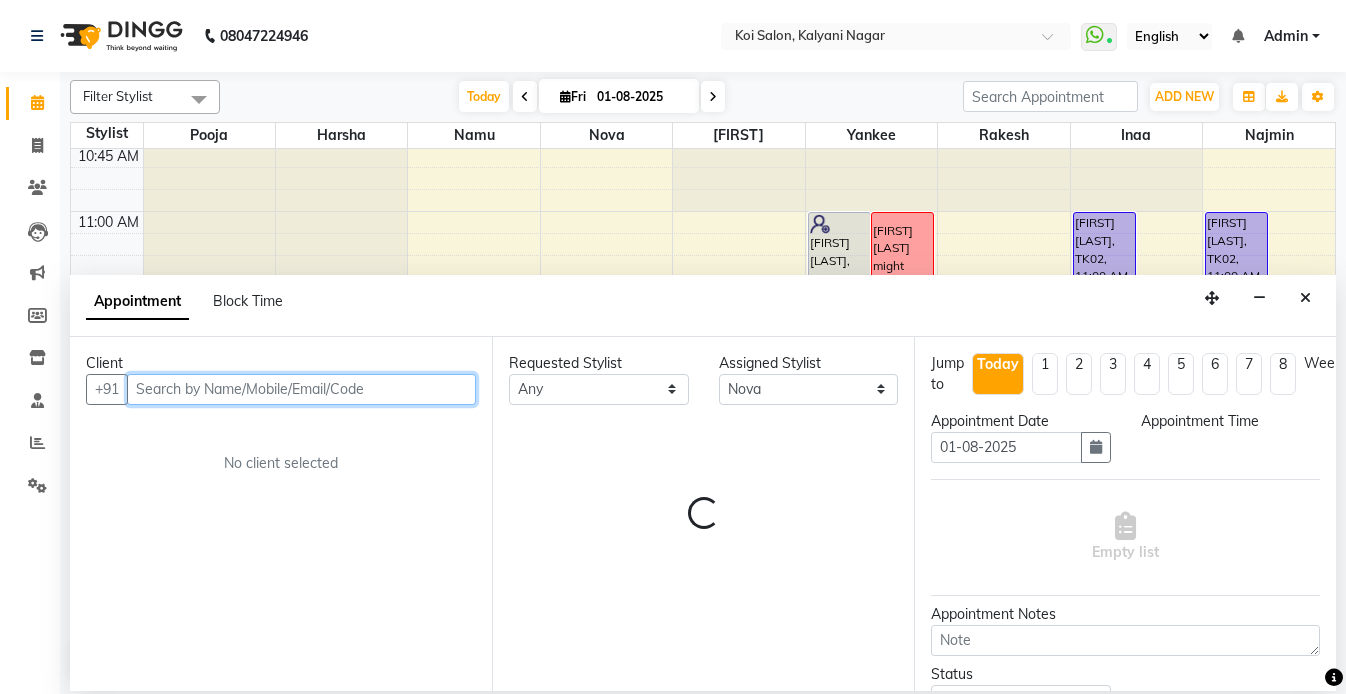 select on "690" 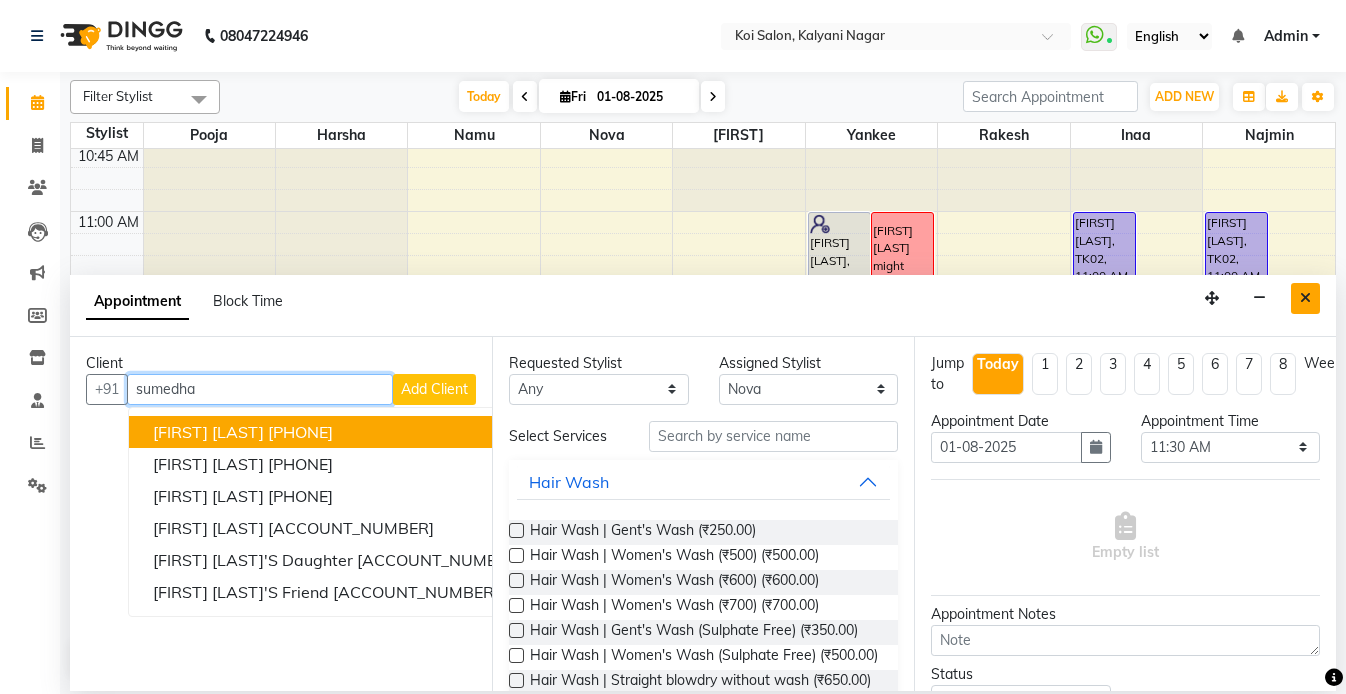 type on "sumedha" 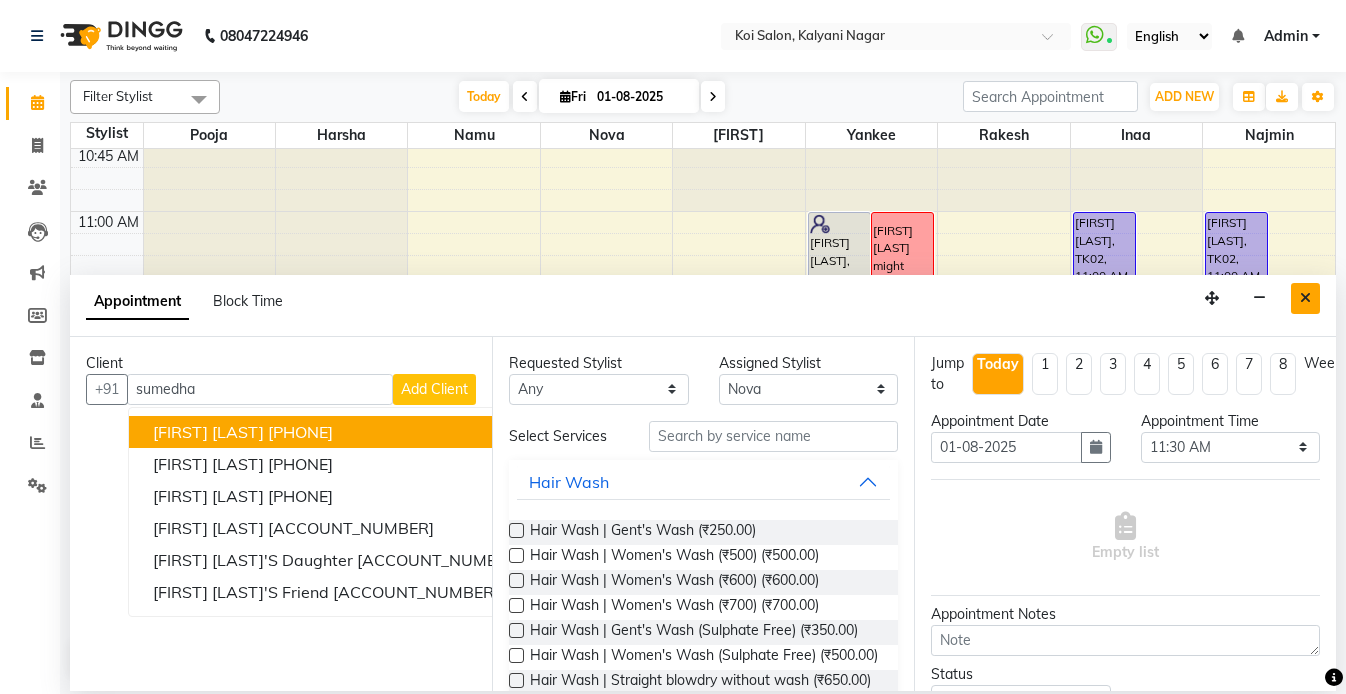 click at bounding box center [1305, 298] 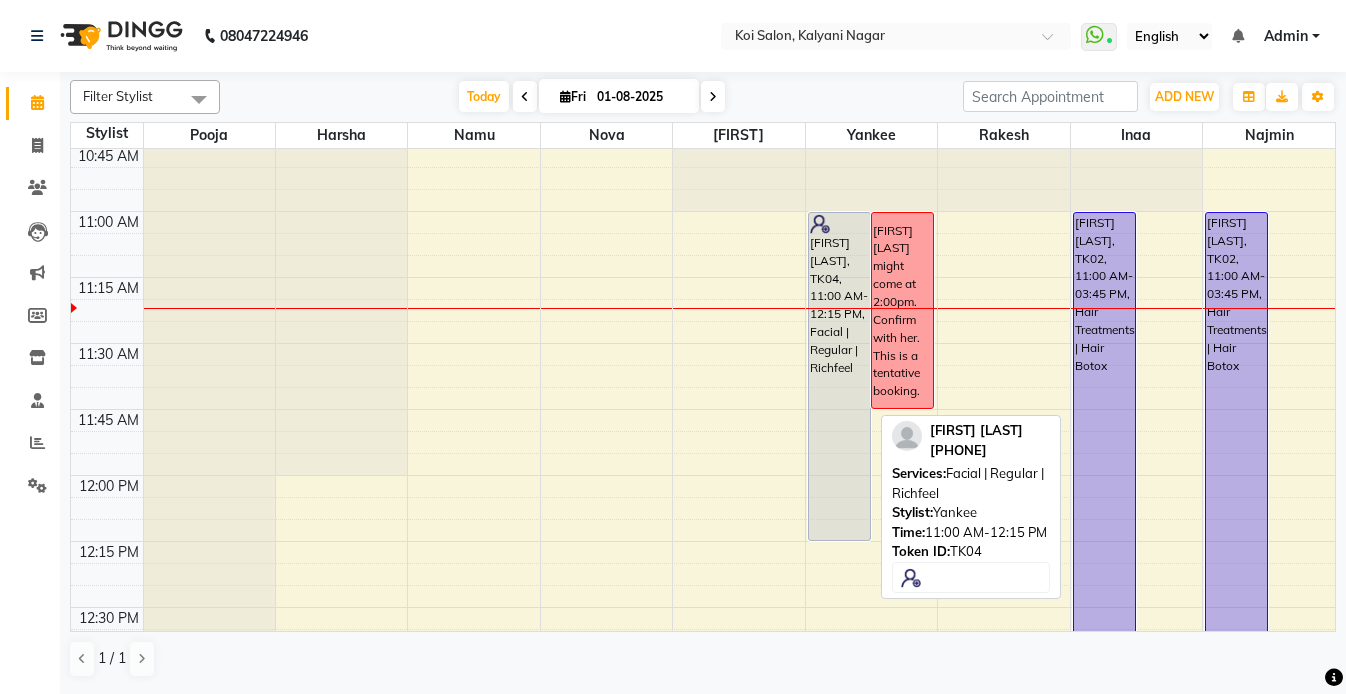 click on "[FIRST] [LAST], TK04, 11:00 AM-12:15 PM, Facial | Regular | Richfeel" at bounding box center [839, 376] 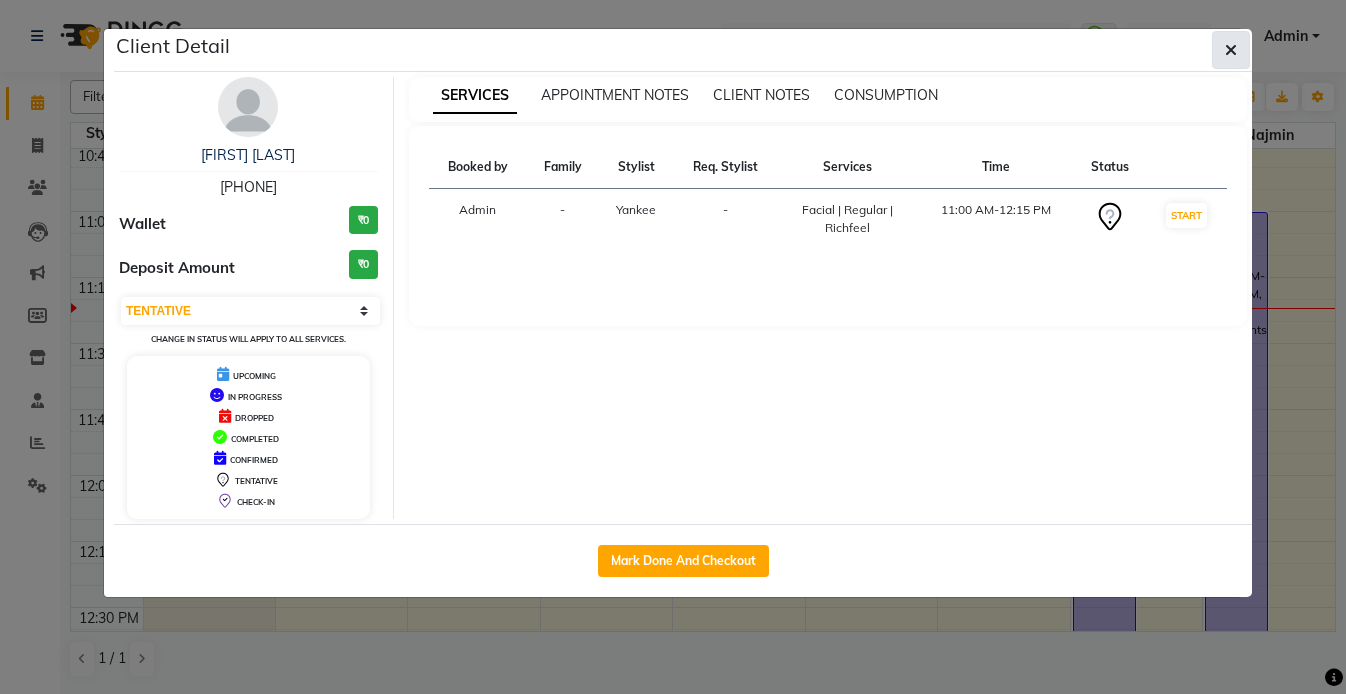 click 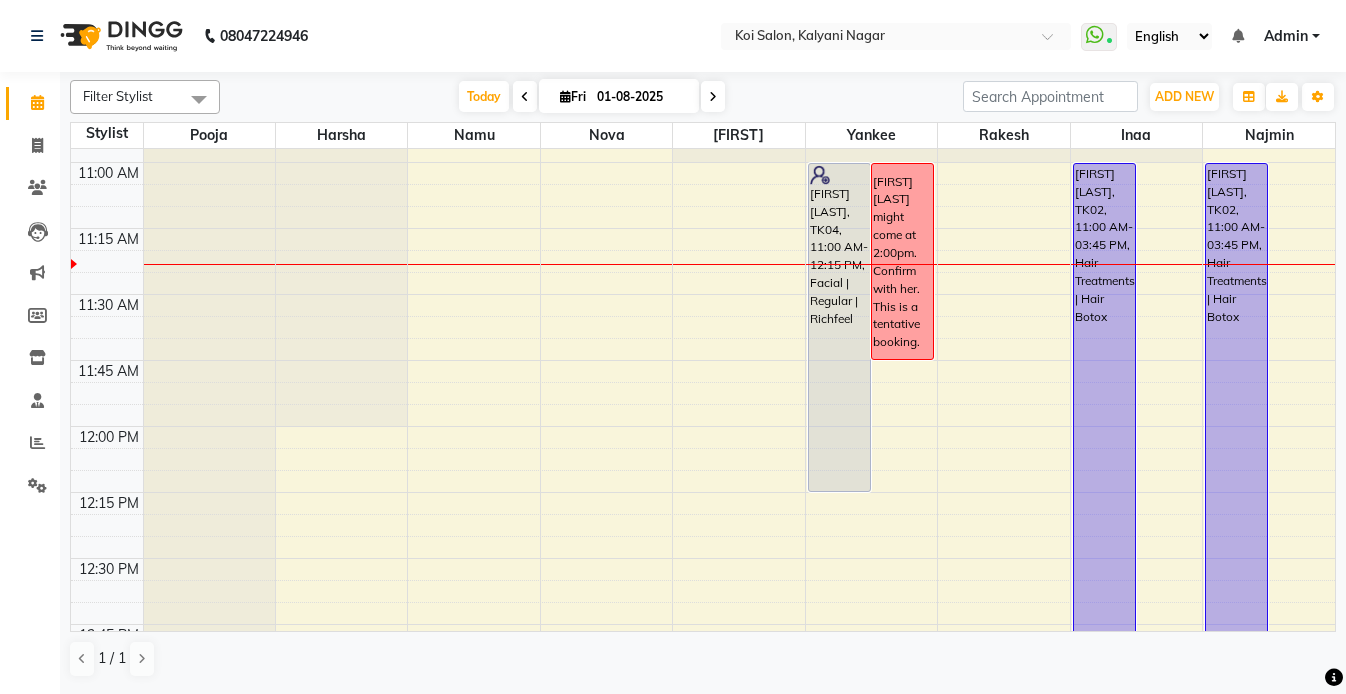 scroll, scrollTop: 766, scrollLeft: 0, axis: vertical 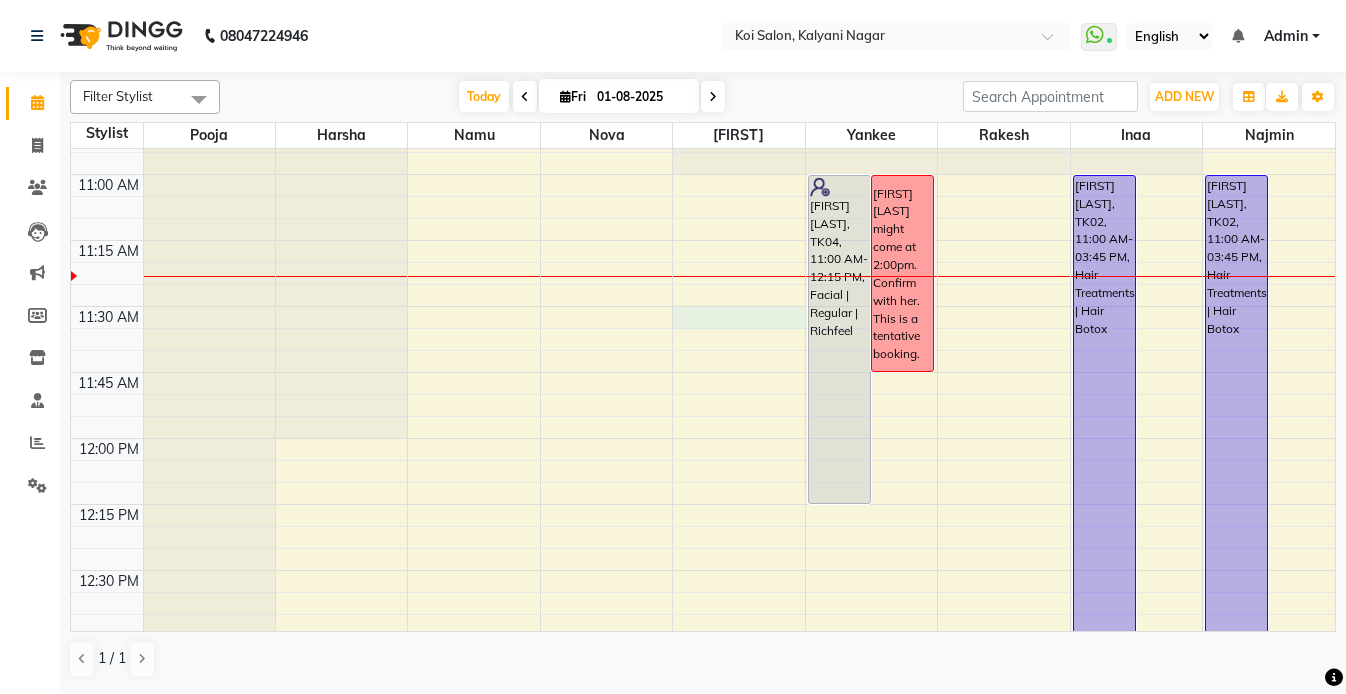 click on "8:00 AM 8:15 AM 8:30 AM 8:45 AM 9:00 AM 9:15 AM 9:30 AM 9:45 AM 10:00 AM 10:15 AM 10:30 AM 10:45 AM 11:00 AM 11:15 AM 11:30 AM 11:45 AM 12:00 PM 12:15 PM 12:30 PM 12:45 PM 1:00 PM 1:15 PM 1:30 PM 1:45 PM 2:00 PM 2:15 PM 2:30 PM 2:45 PM 3:00 PM 3:15 PM 3:30 PM 3:45 PM 4:00 PM 4:15 PM 4:30 PM 4:45 PM 5:00 PM 5:15 PM 5:30 PM 5:45 PM 6:00 PM 6:15 PM 6:30 PM 6:45 PM 7:00 PM 7:15 PM 7:30 PM 7:45 PM 8:00 PM 8:15 PM 8:30 PM 8:45 PM    [FIRST] [LAST], TK05, 03:00 PM-03:45 PM, Hair Wash | Straight blowdry without wash    [FIRST] [LAST], TK02, 02:15 PM-03:45 PM, Hair Colouring | Root Touch Up / Grey Coverage    [FIRST] [LAST], TK03, 02:30 PM-03:30 PM, Hair Wash | Straight blowdry with wash    [FIRST] [LAST], TK05, 02:00 PM-03:00 PM, Full Waxing | Regular | Arms, Legs & Underarms    [FIRST] [LAST], TK02, 05:15 PM-06:15 PM, Haircut | Lady's Haircut | Stylist     [FIRST] [LAST], TK04, 11:00 AM-12:15 PM, Facial | Regular | Richfeel  [FIRST] [LAST] might come at 2:00pm. Confirm with her. This is a tentative booking." at bounding box center (703, 1098) 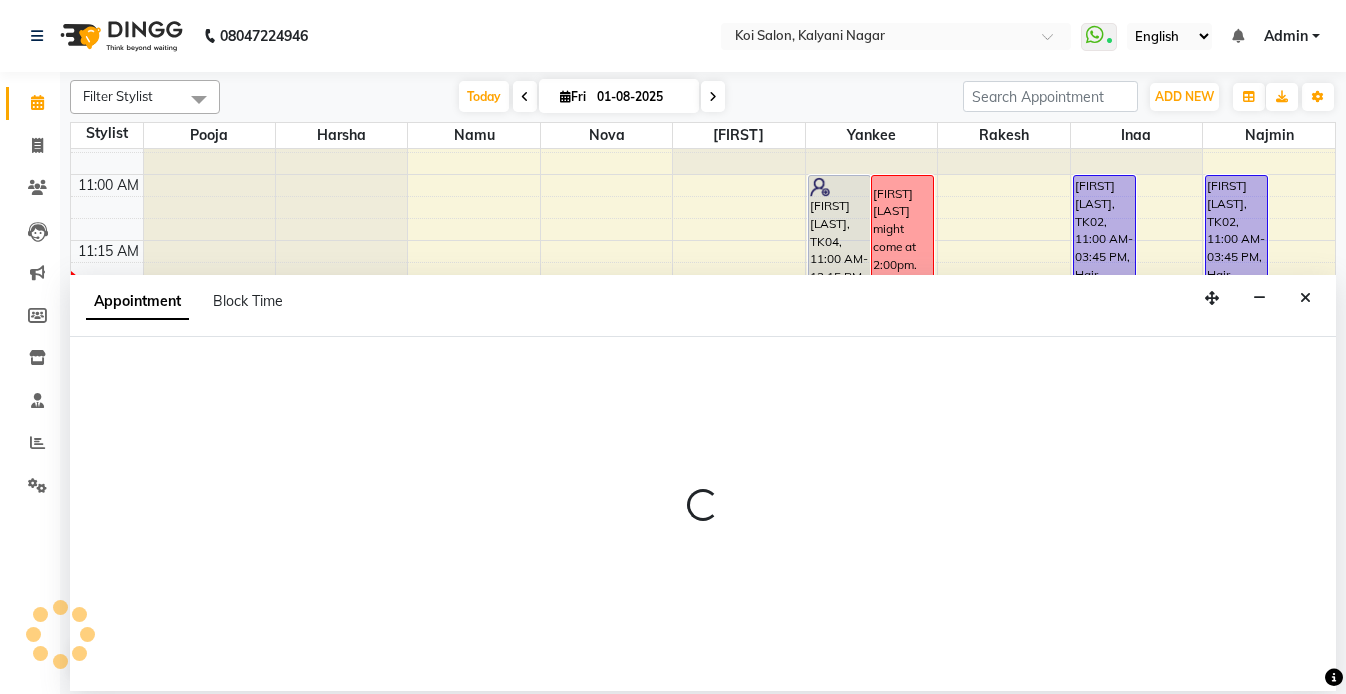 select on "23241" 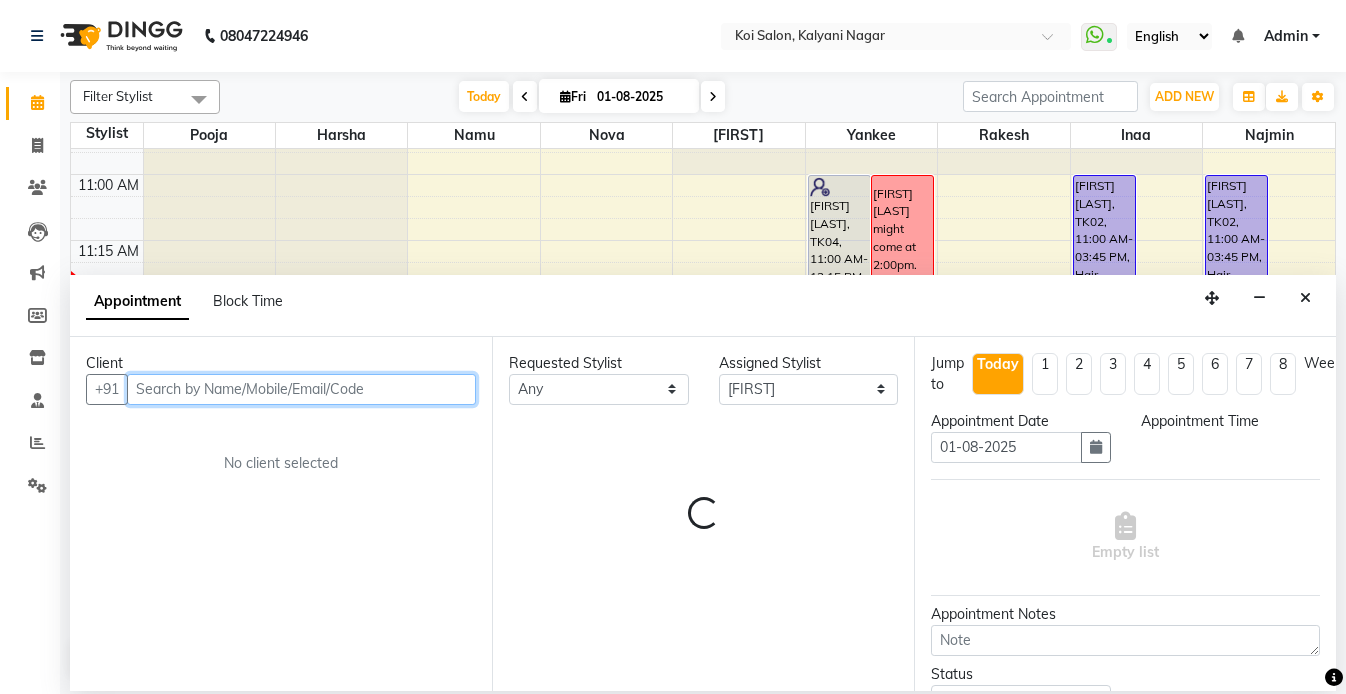 select on "690" 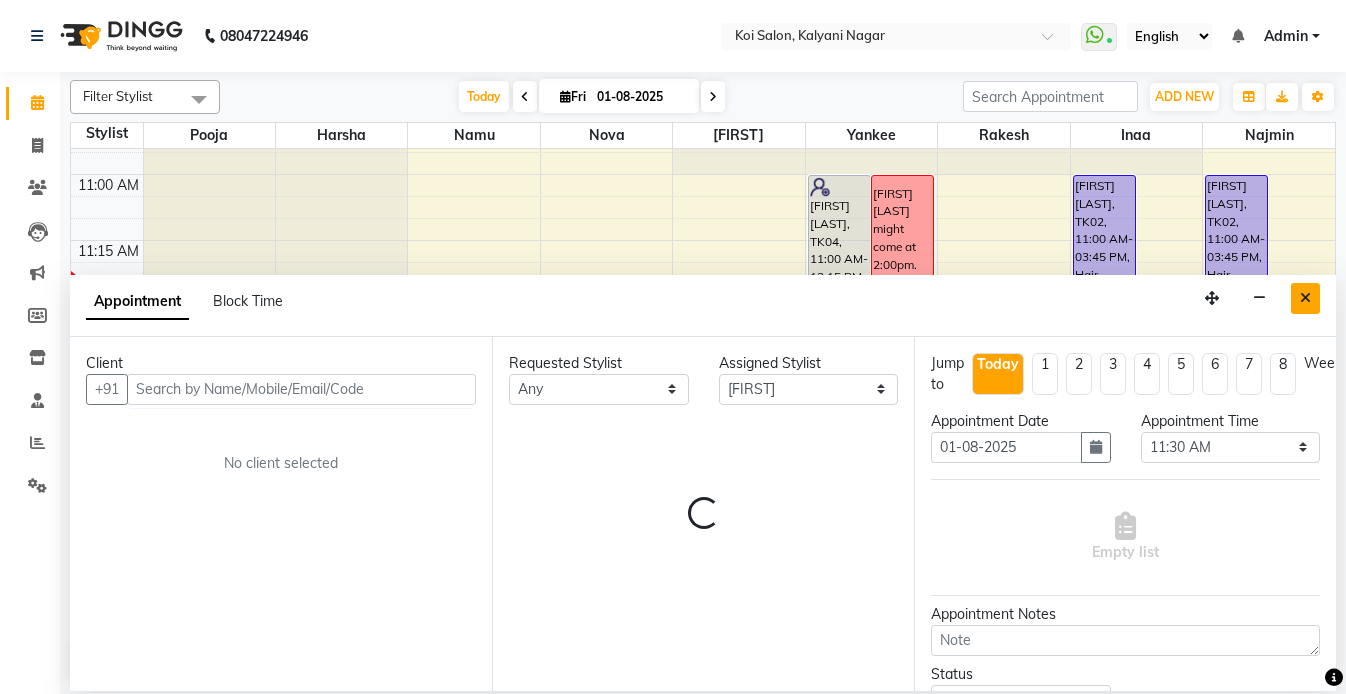 click at bounding box center [1305, 298] 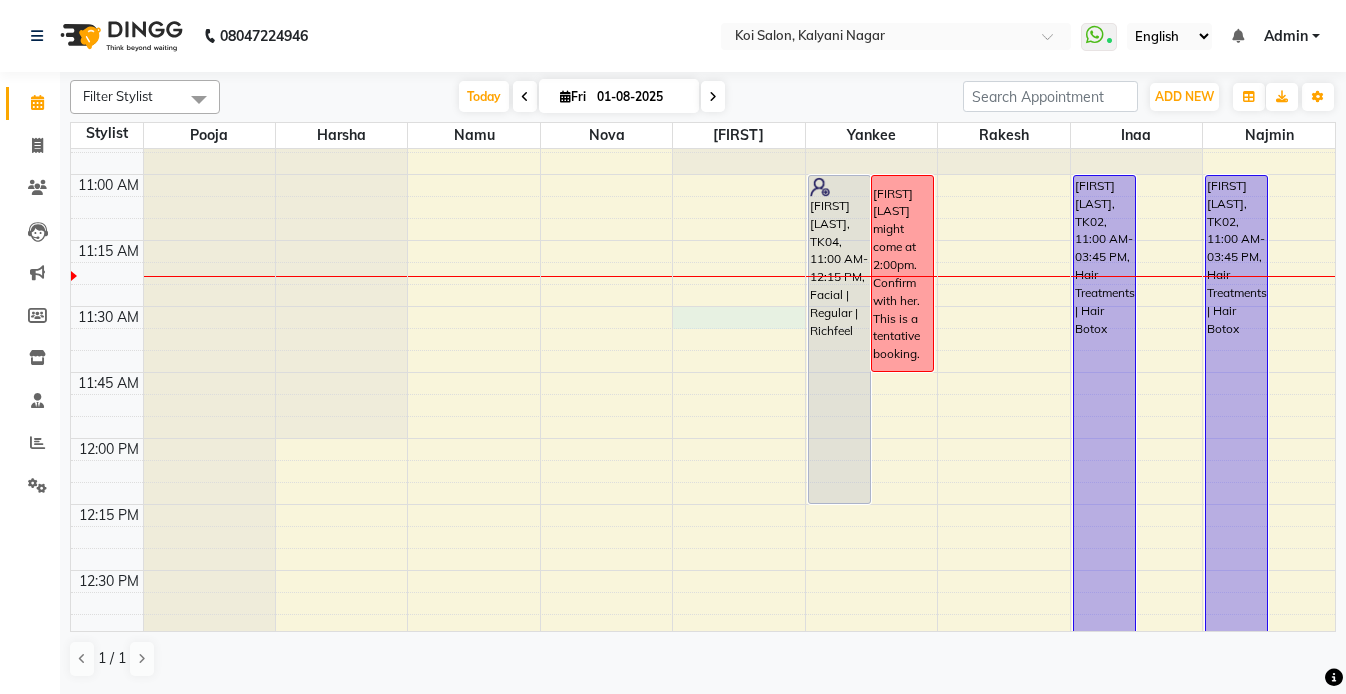 click on "8:00 AM 8:15 AM 8:30 AM 8:45 AM 9:00 AM 9:15 AM 9:30 AM 9:45 AM 10:00 AM 10:15 AM 10:30 AM 10:45 AM 11:00 AM 11:15 AM 11:30 AM 11:45 AM 12:00 PM 12:15 PM 12:30 PM 12:45 PM 1:00 PM 1:15 PM 1:30 PM 1:45 PM 2:00 PM 2:15 PM 2:30 PM 2:45 PM 3:00 PM 3:15 PM 3:30 PM 3:45 PM 4:00 PM 4:15 PM 4:30 PM 4:45 PM 5:00 PM 5:15 PM 5:30 PM 5:45 PM 6:00 PM 6:15 PM 6:30 PM 6:45 PM 7:00 PM 7:15 PM 7:30 PM 7:45 PM 8:00 PM 8:15 PM 8:30 PM 8:45 PM    [FIRST] [LAST], TK05, 03:00 PM-03:45 PM, Hair Wash | Straight blowdry without wash    [FIRST] [LAST], TK02, 02:15 PM-03:45 PM, Hair Colouring | Root Touch Up / Grey Coverage    [FIRST] [LAST], TK03, 02:30 PM-03:30 PM, Hair Wash | Straight blowdry with wash    [FIRST] [LAST], TK05, 02:00 PM-03:00 PM, Full Waxing | Regular | Arms, Legs & Underarms    [FIRST] [LAST], TK02, 05:15 PM-06:15 PM, Haircut | Lady's Haircut | Stylist     [FIRST] [LAST], TK04, 11:00 AM-12:15 PM, Facial | Regular | Richfeel  [FIRST] [LAST] might come at 2:00pm. Confirm with her. This is a tentative booking." at bounding box center [703, 1098] 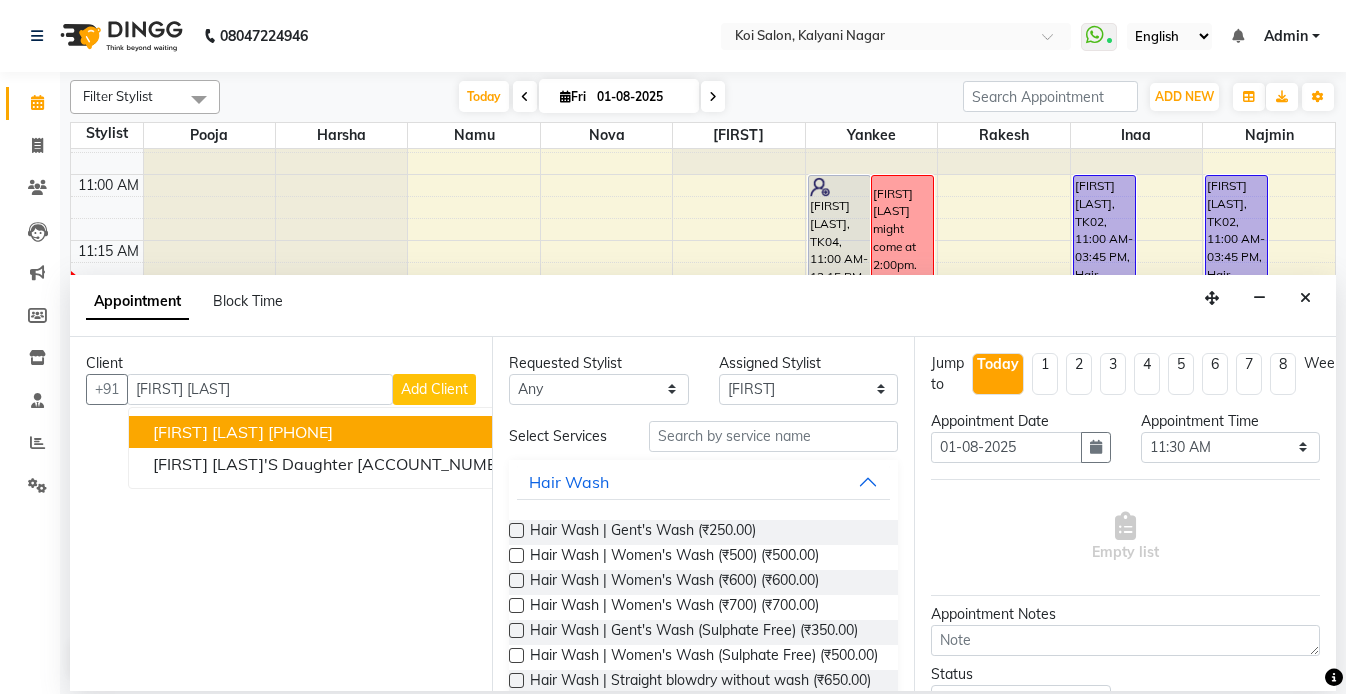 click on "[PHONE]" at bounding box center [300, 432] 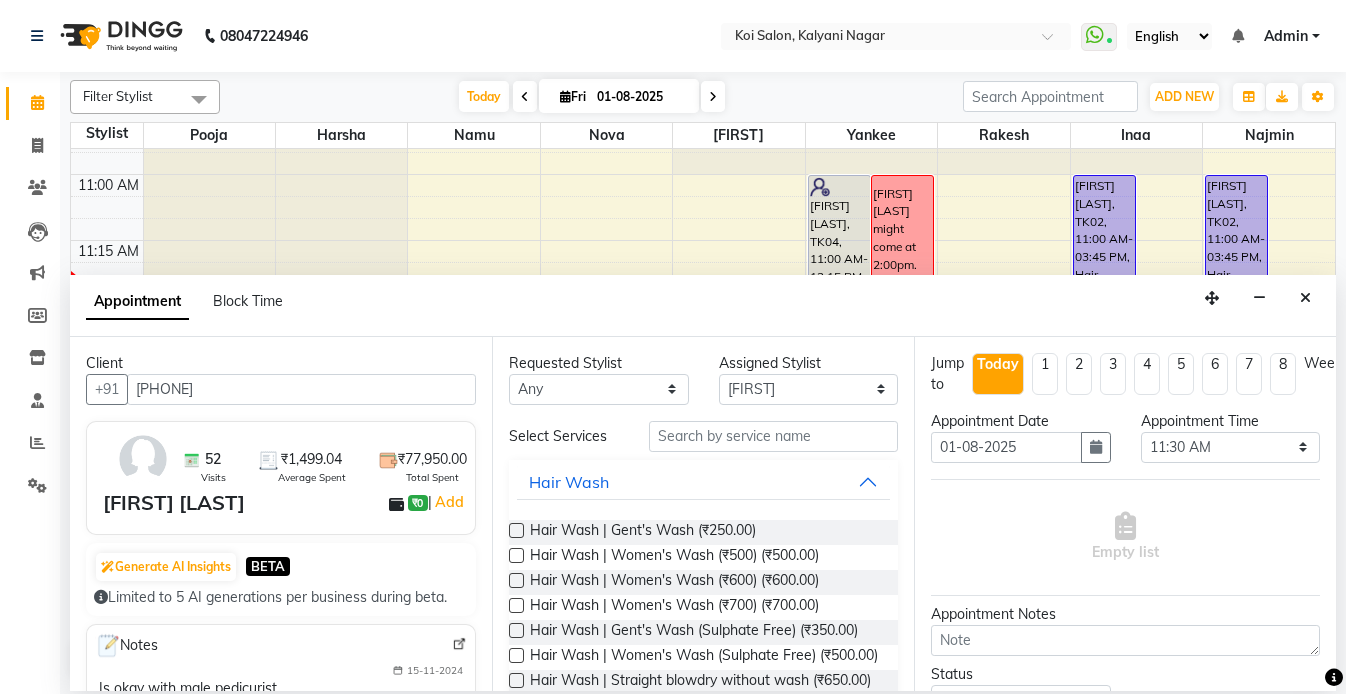 type on "[PHONE]" 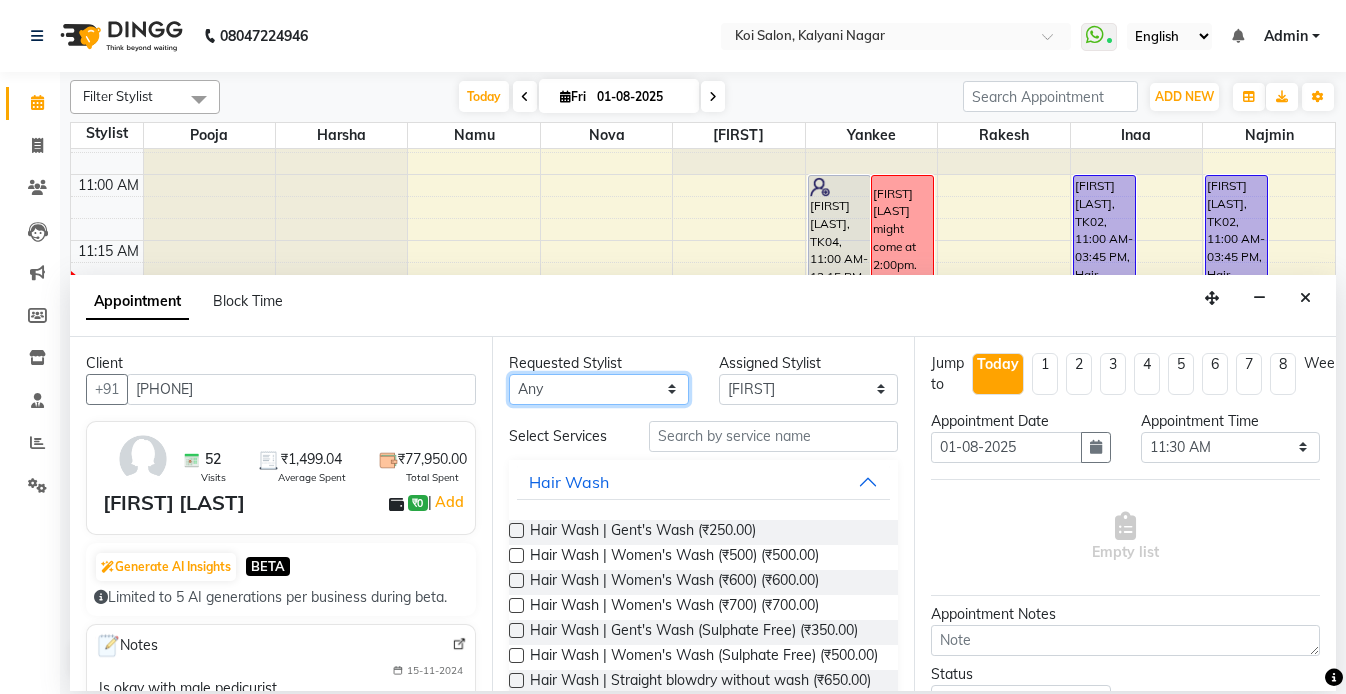 click on "Any Harsha Inaa Najmin Namu Nova Pooja Rakesh Shanky Yankee" at bounding box center [599, 389] 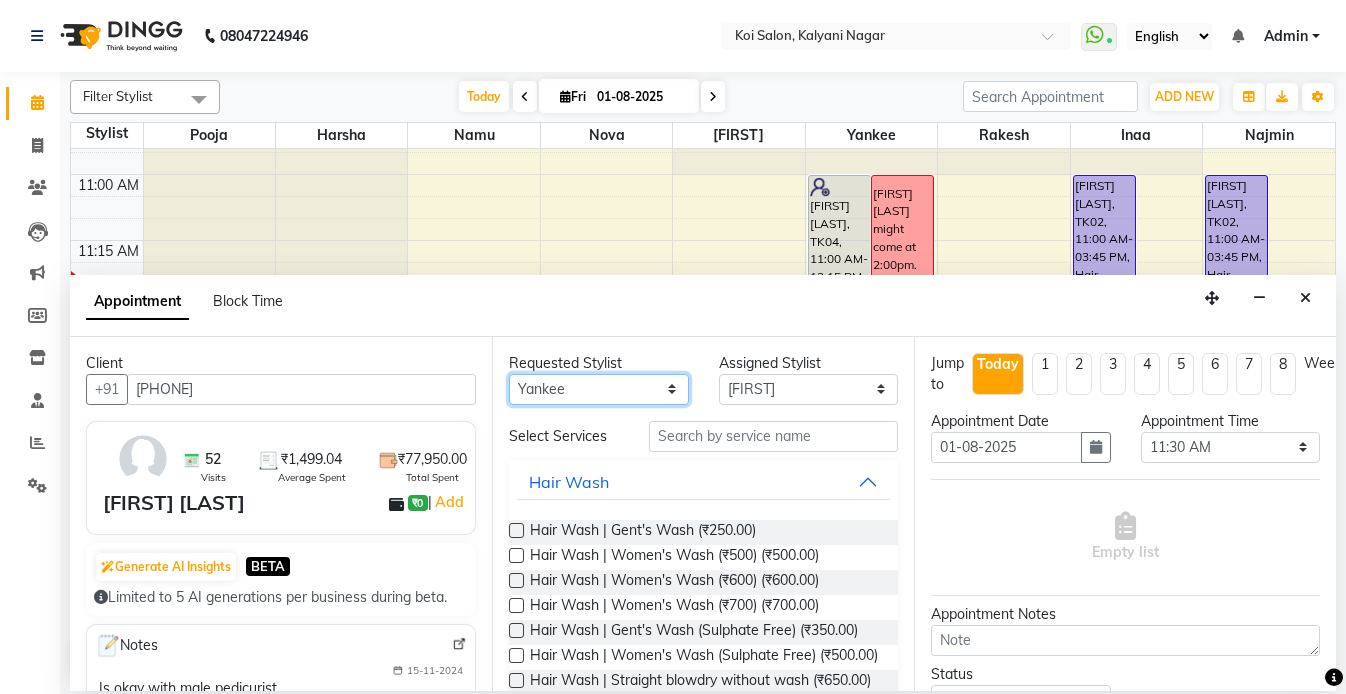 select on "34434" 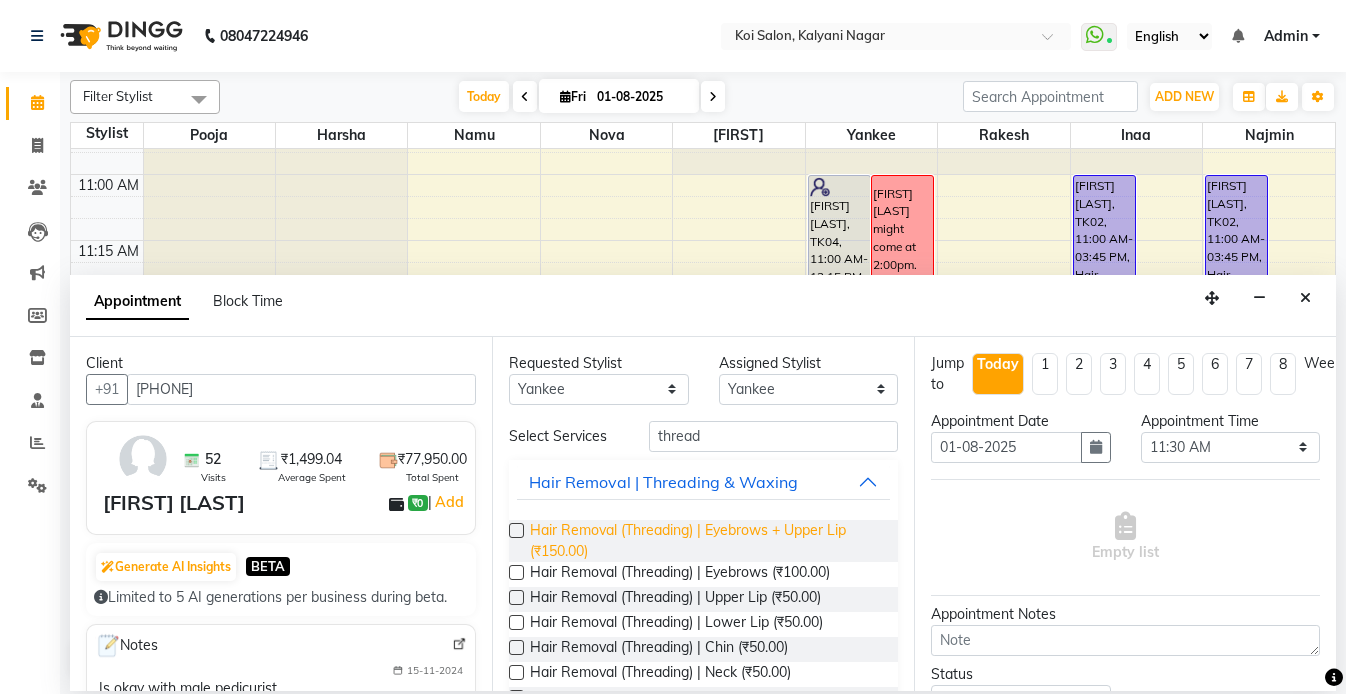 type on "thread" 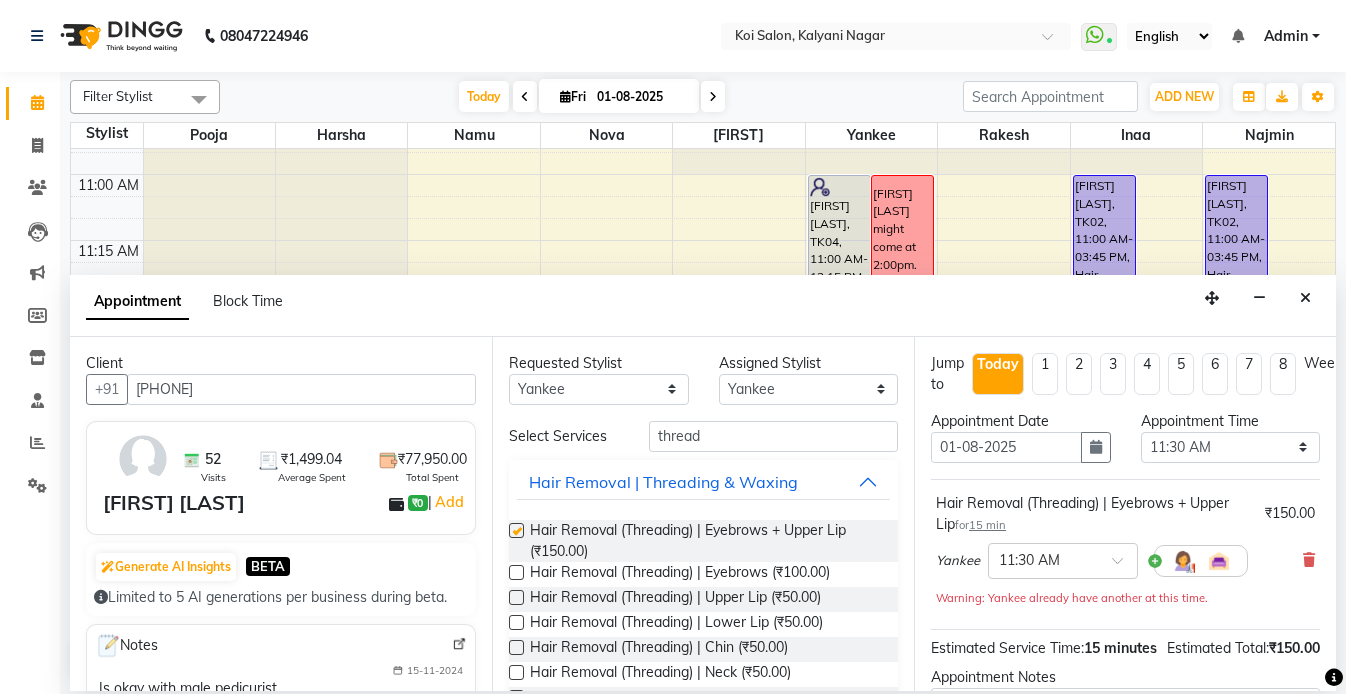 checkbox on "false" 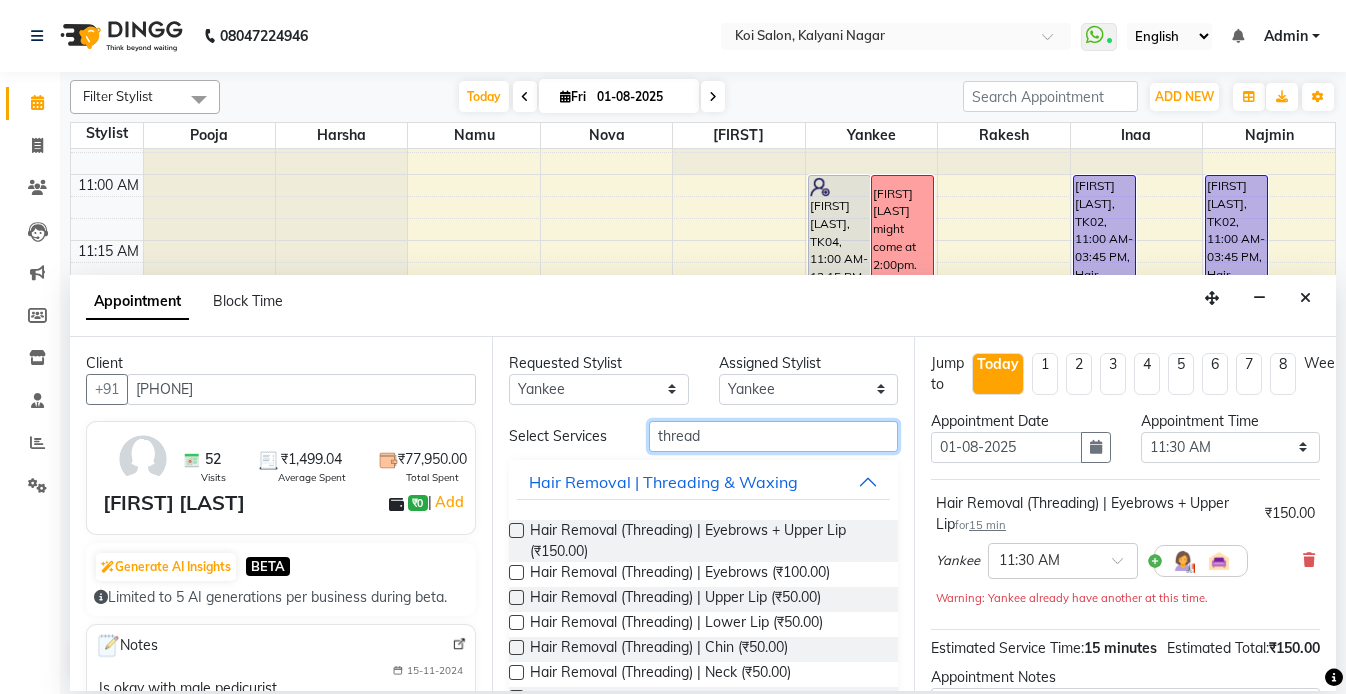 drag, startPoint x: 729, startPoint y: 450, endPoint x: 502, endPoint y: 440, distance: 227.22015 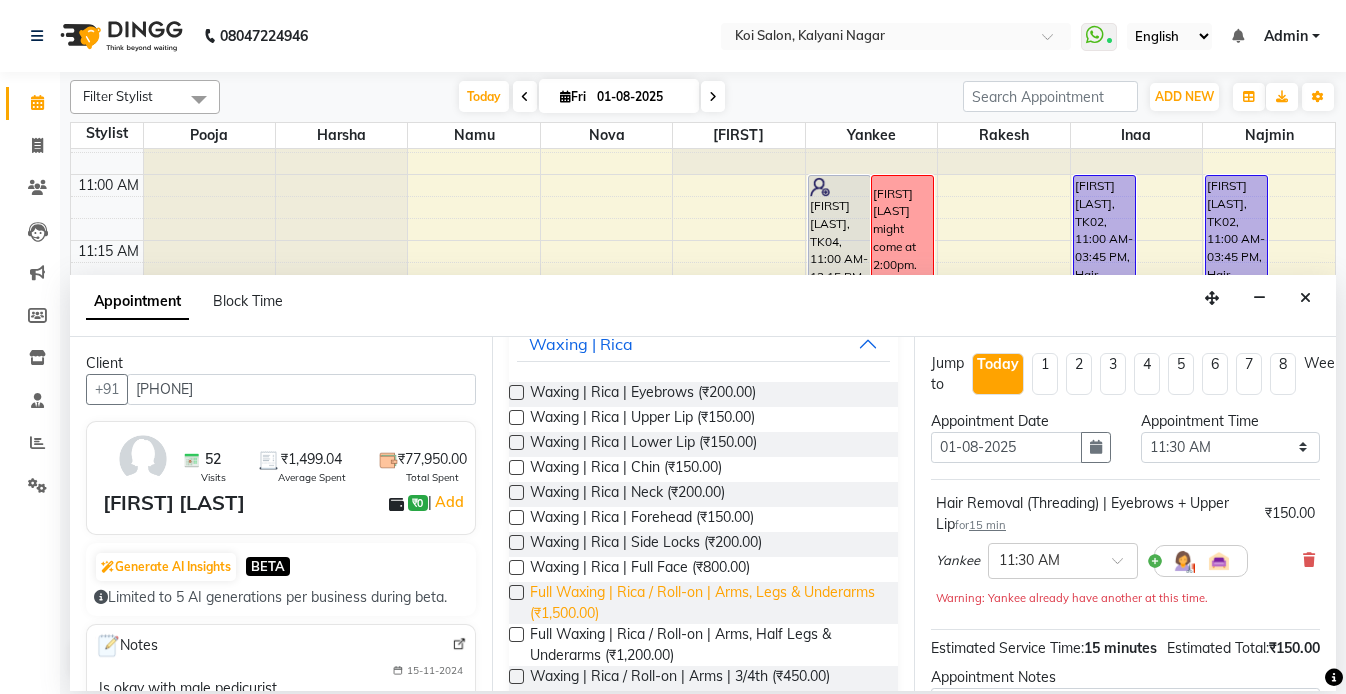 scroll, scrollTop: 184, scrollLeft: 0, axis: vertical 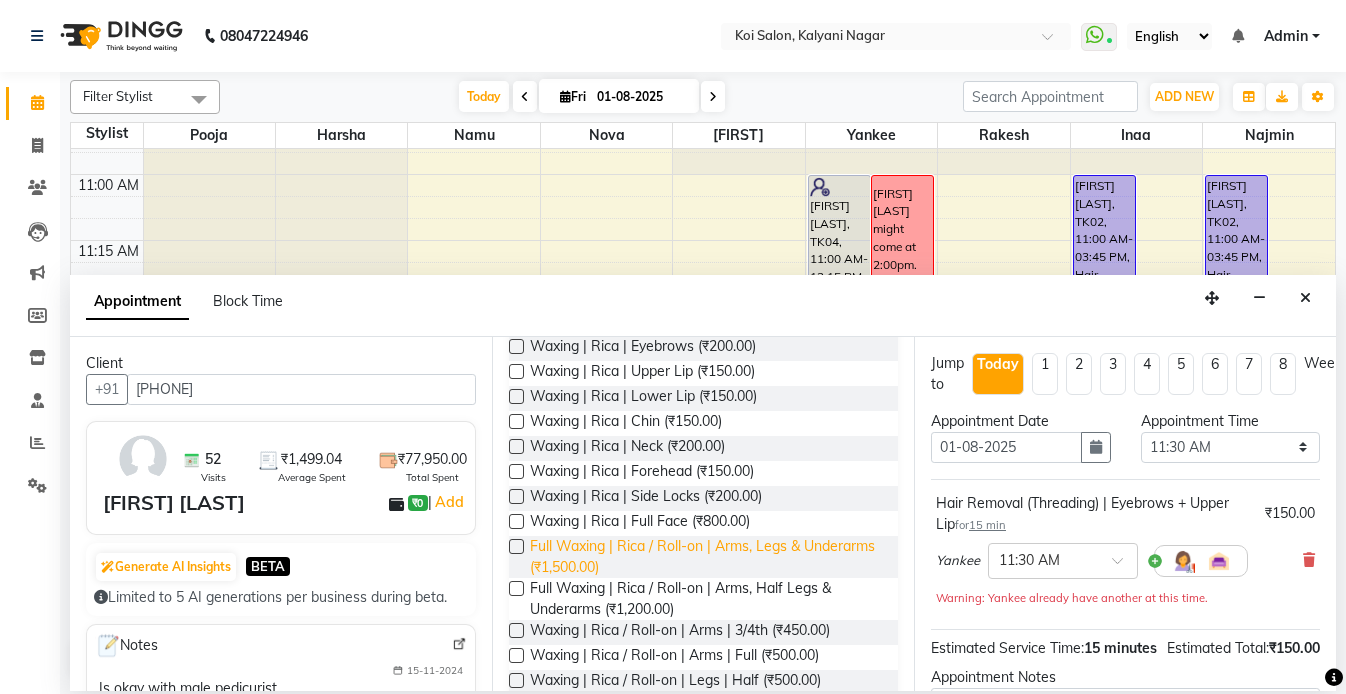 type on "rica" 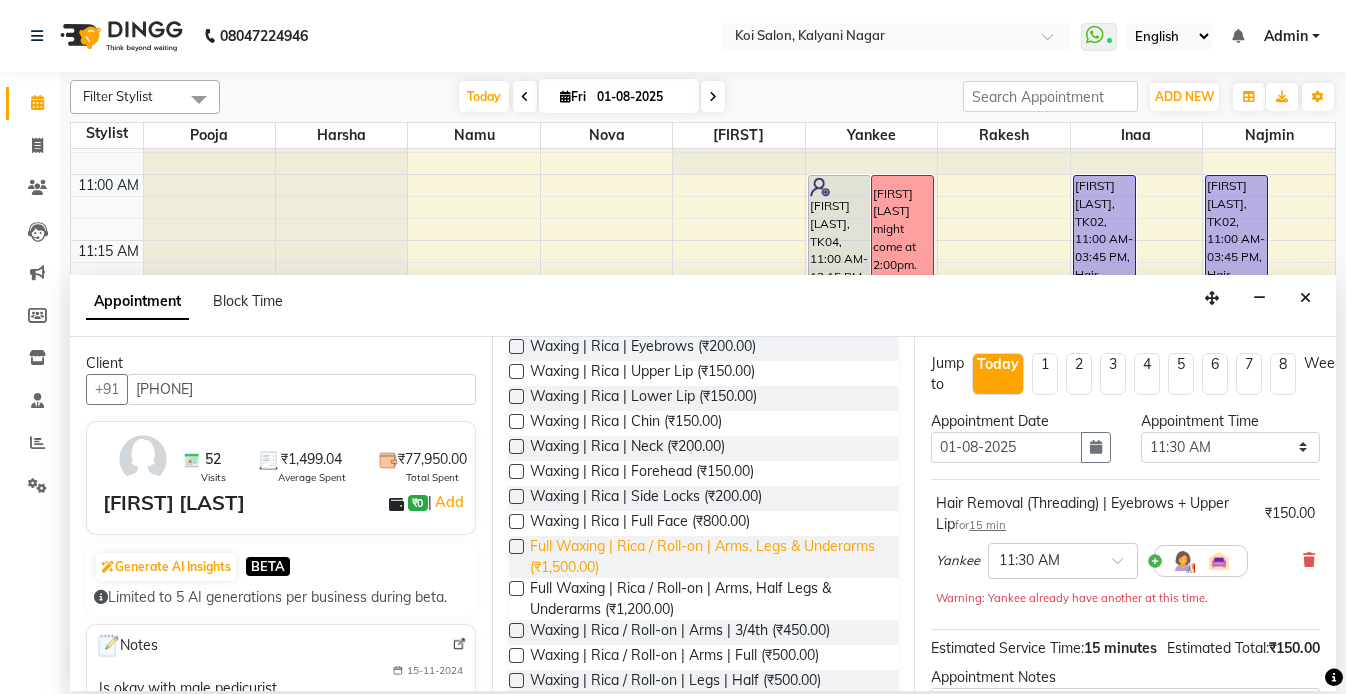 click on "Full Waxing | Rica / Roll-on | Arms, Legs & Underarms (₹1,500.00)" at bounding box center [706, 557] 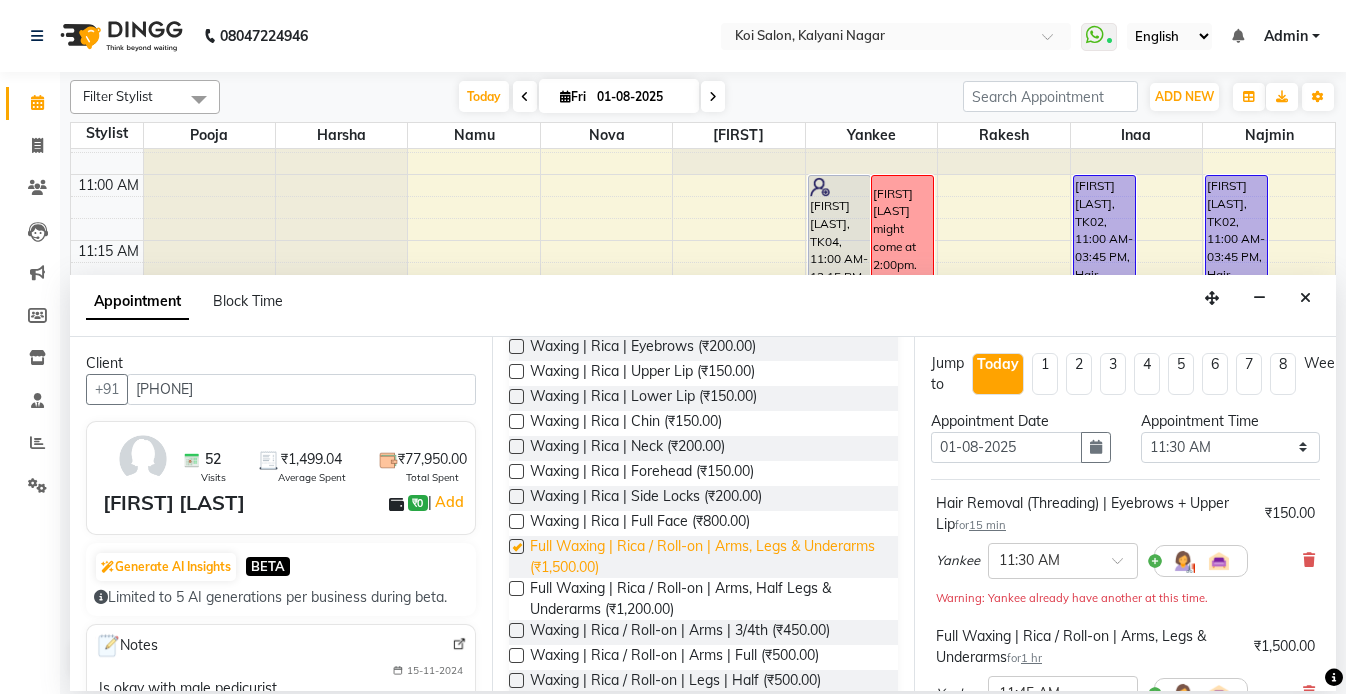 checkbox on "false" 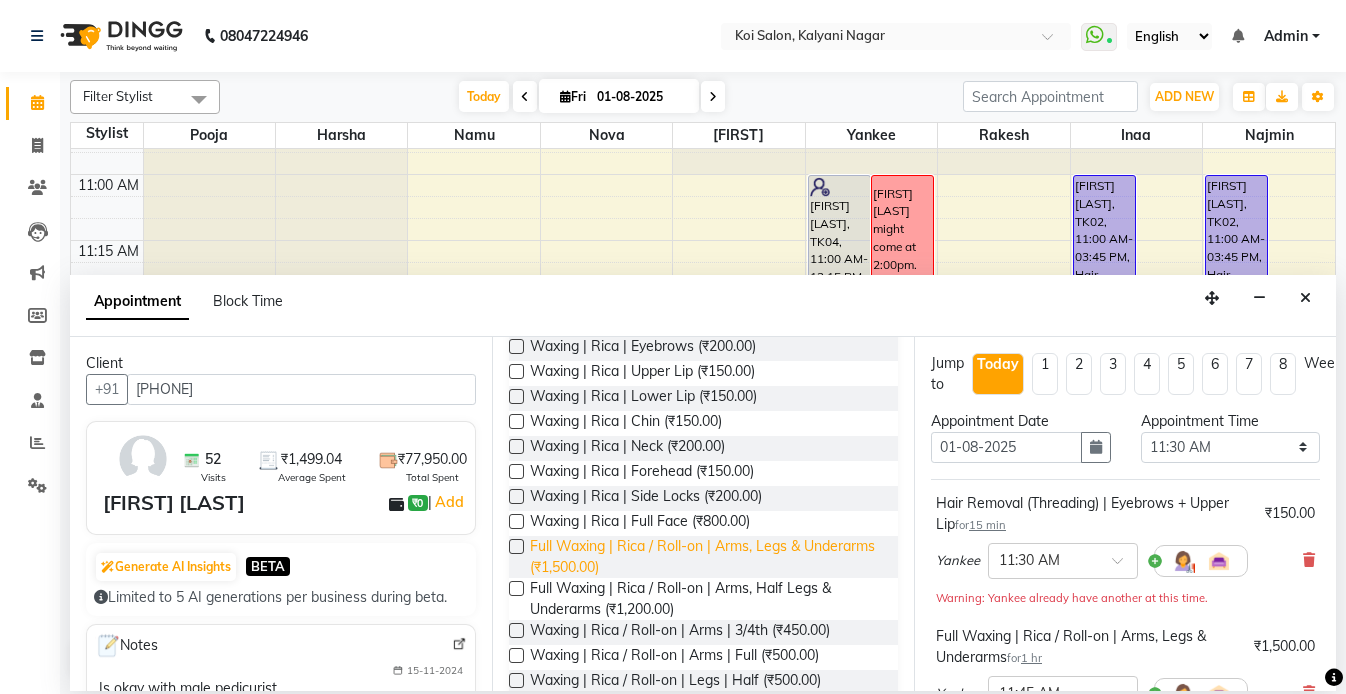 scroll, scrollTop: 0, scrollLeft: 0, axis: both 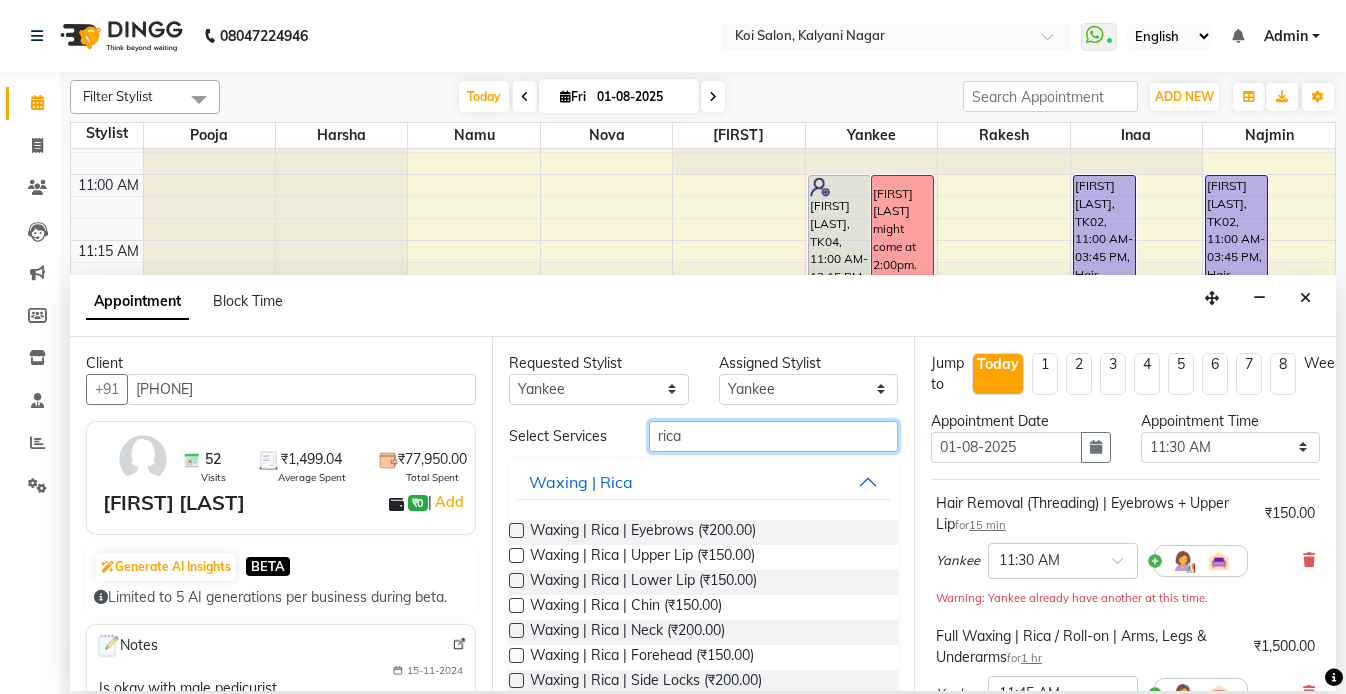 drag, startPoint x: 714, startPoint y: 451, endPoint x: 574, endPoint y: 441, distance: 140.35669 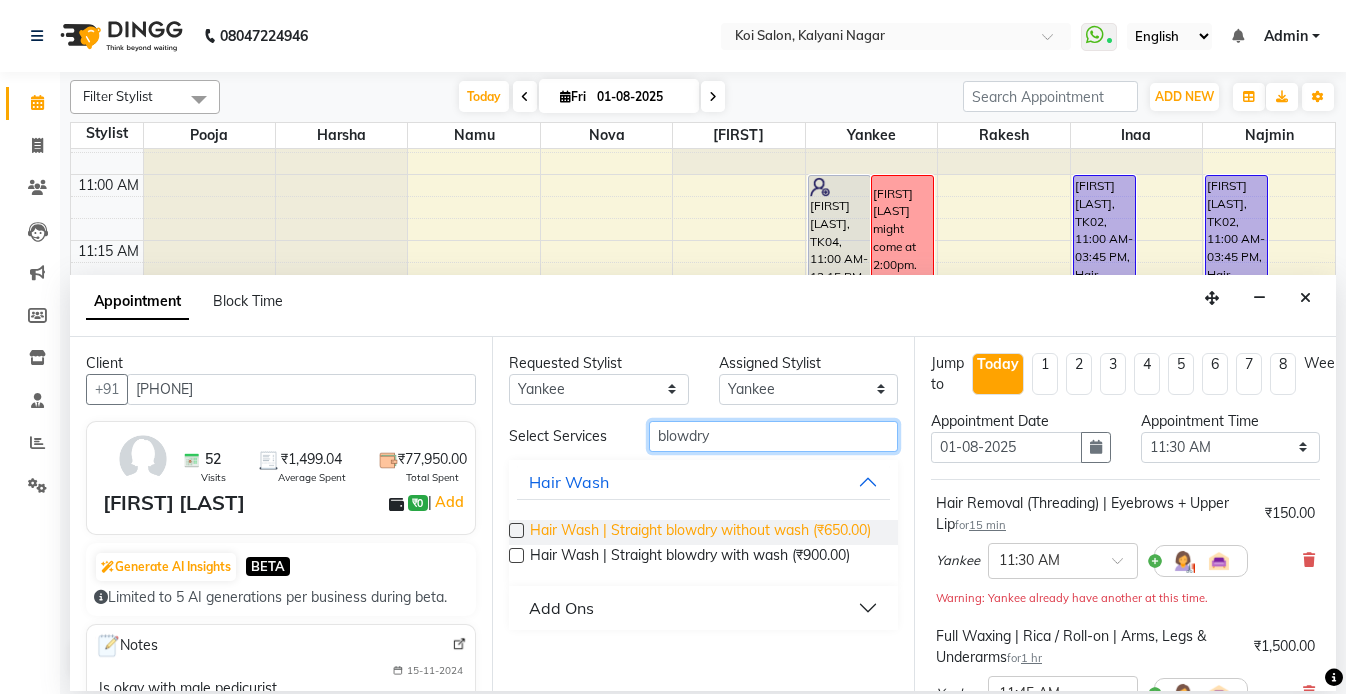 type on "blowdry" 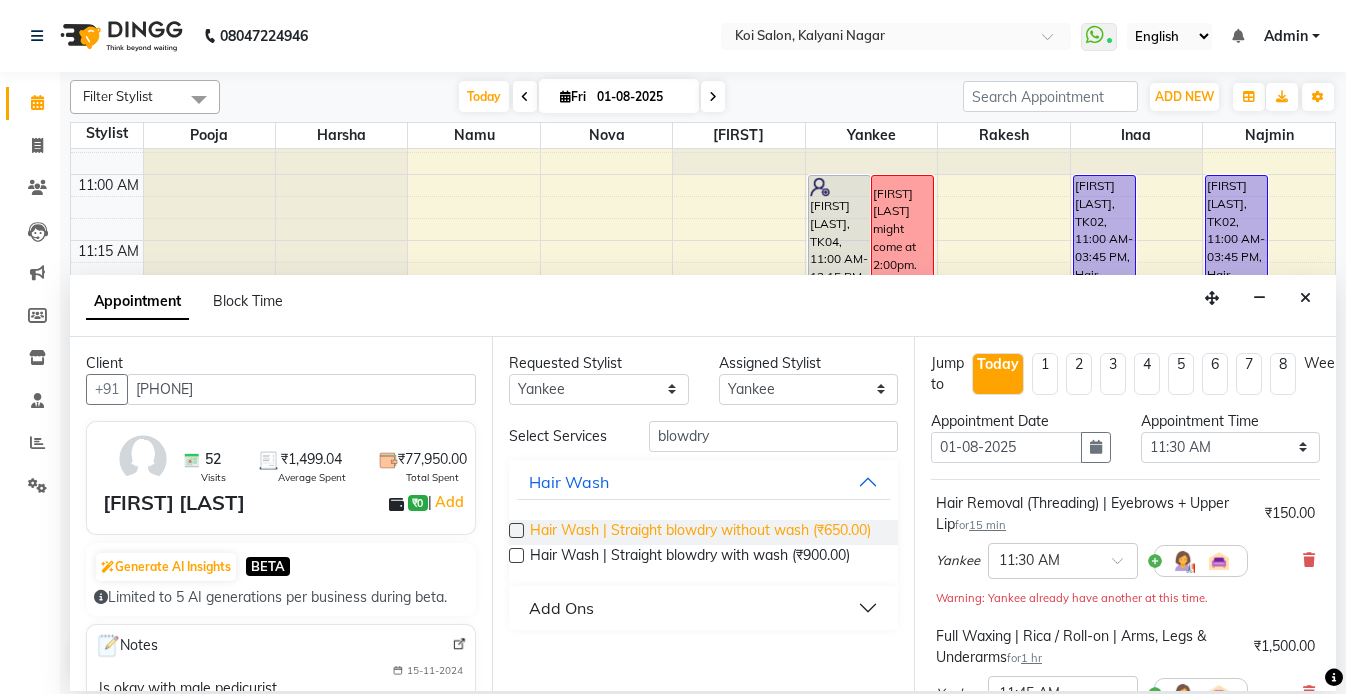click on "Hair Wash | Straight blowdry without wash (₹650.00)" at bounding box center [700, 532] 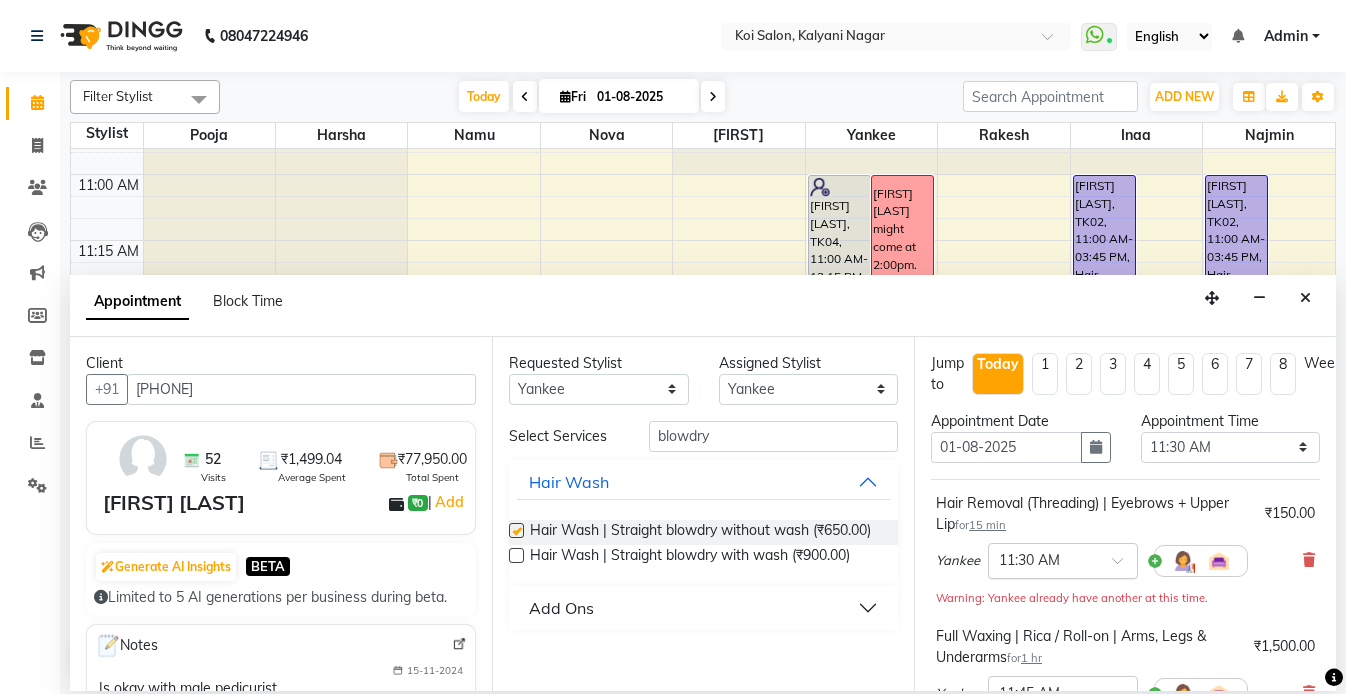 checkbox on "false" 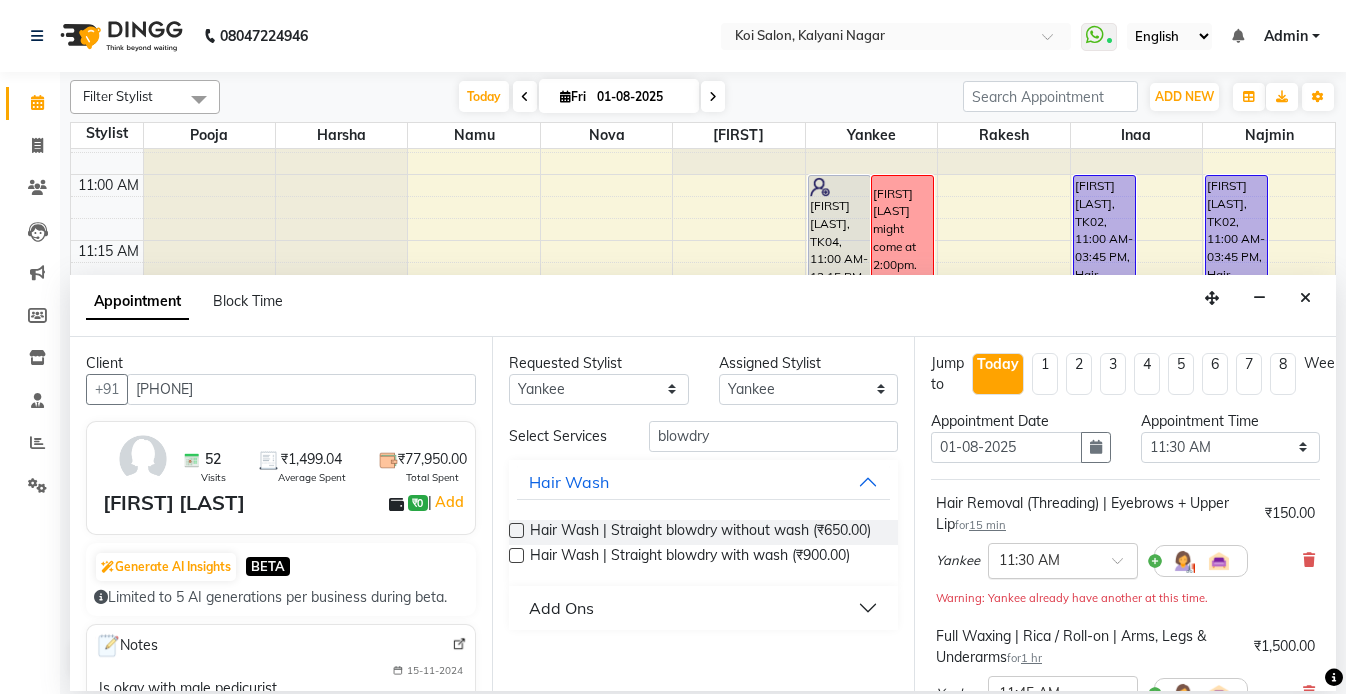 scroll, scrollTop: 433, scrollLeft: 0, axis: vertical 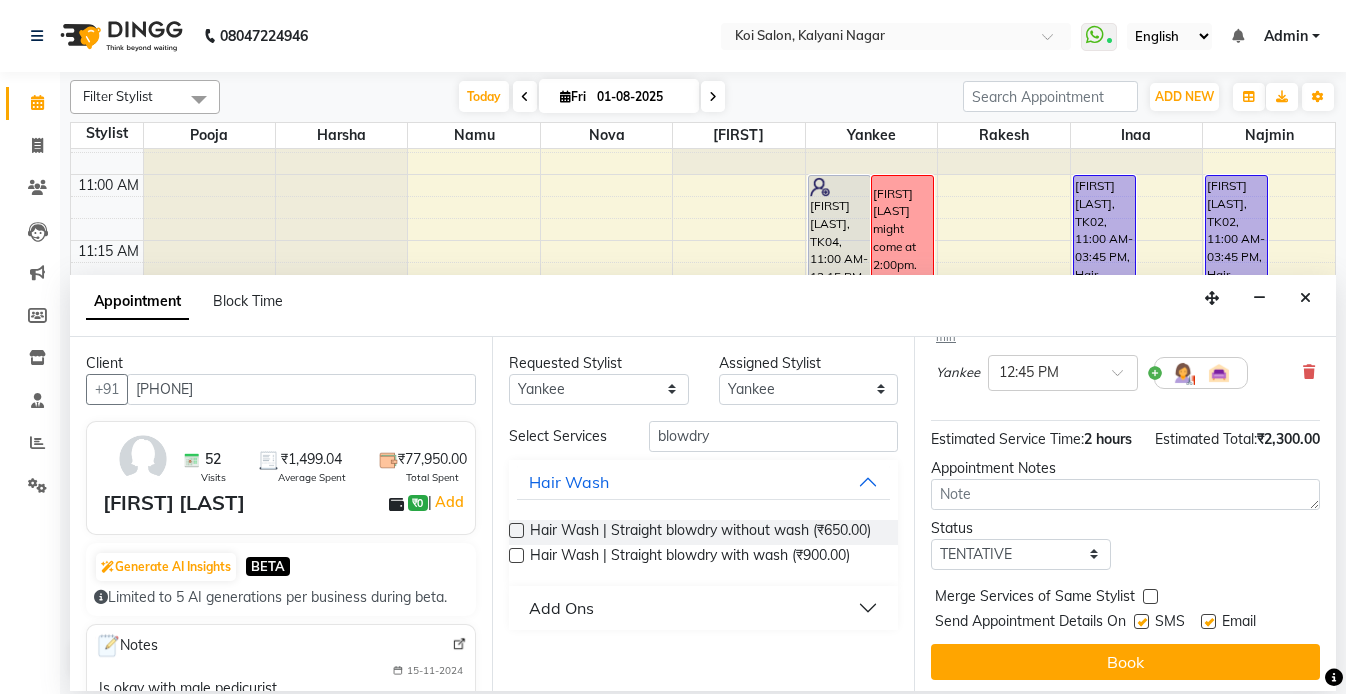 click at bounding box center (1141, 621) 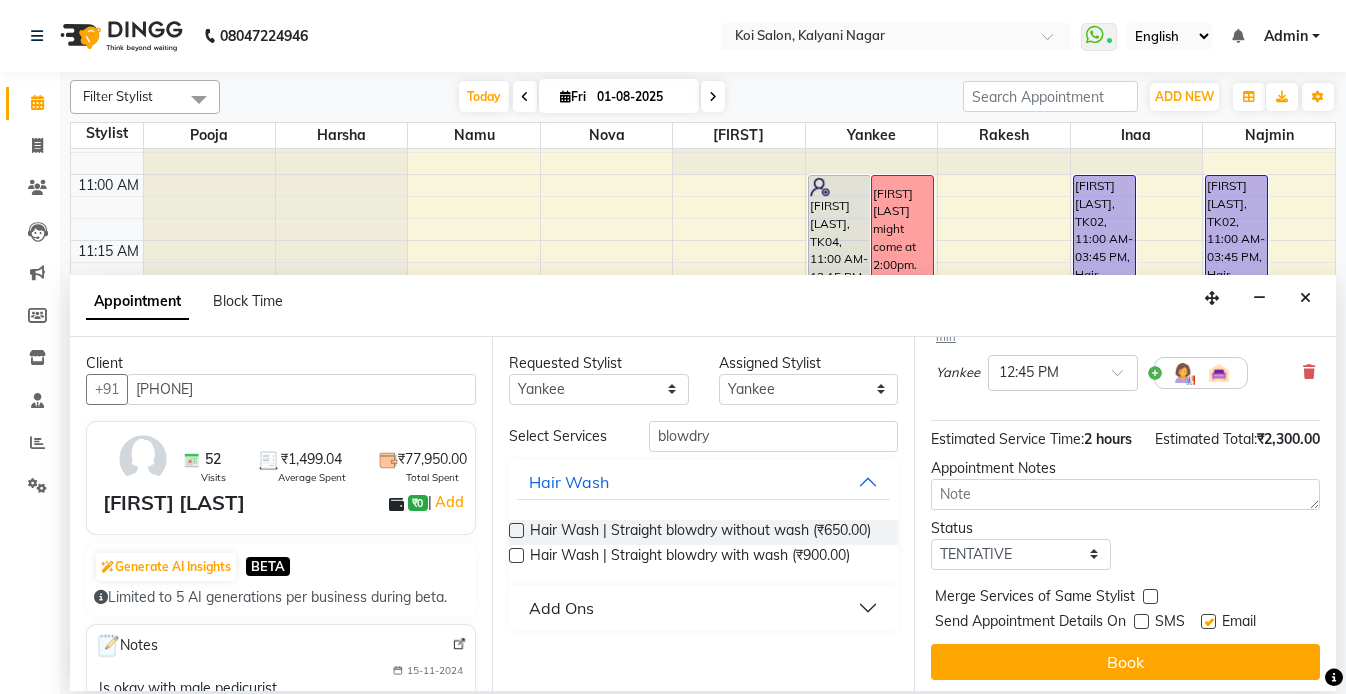 click at bounding box center (1208, 621) 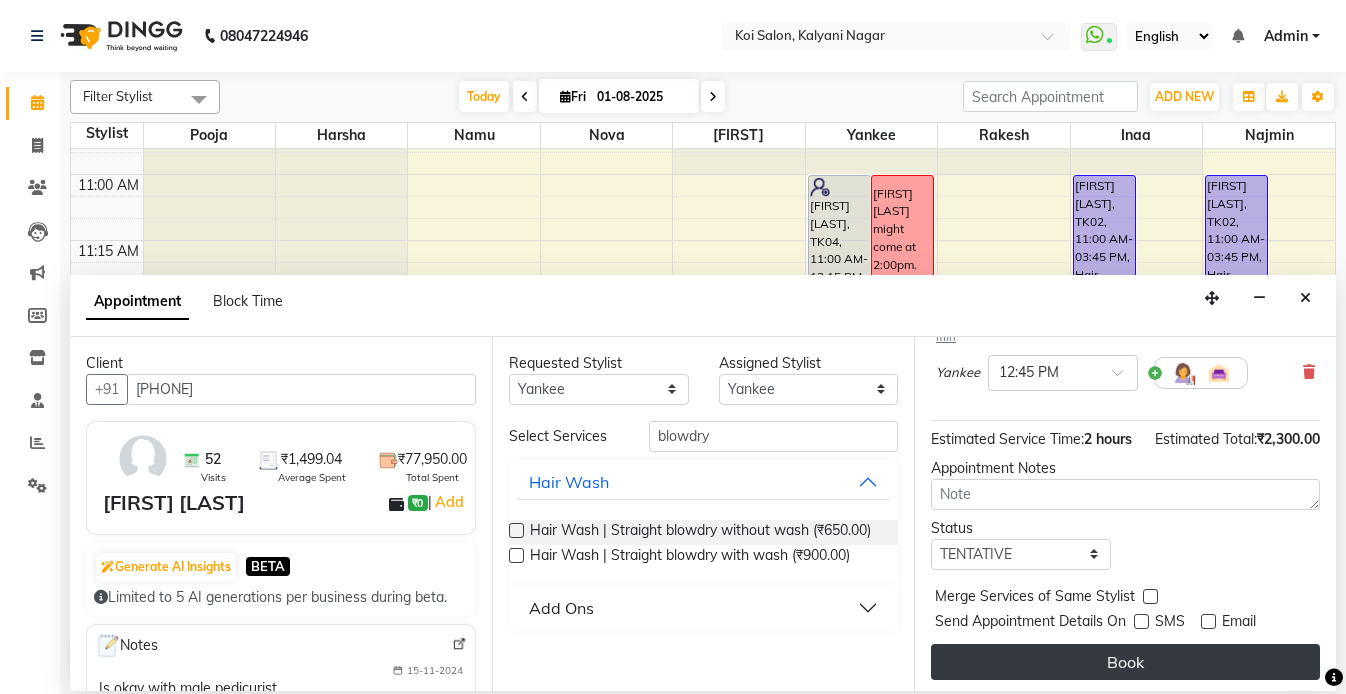 click on "Book" at bounding box center (1125, 662) 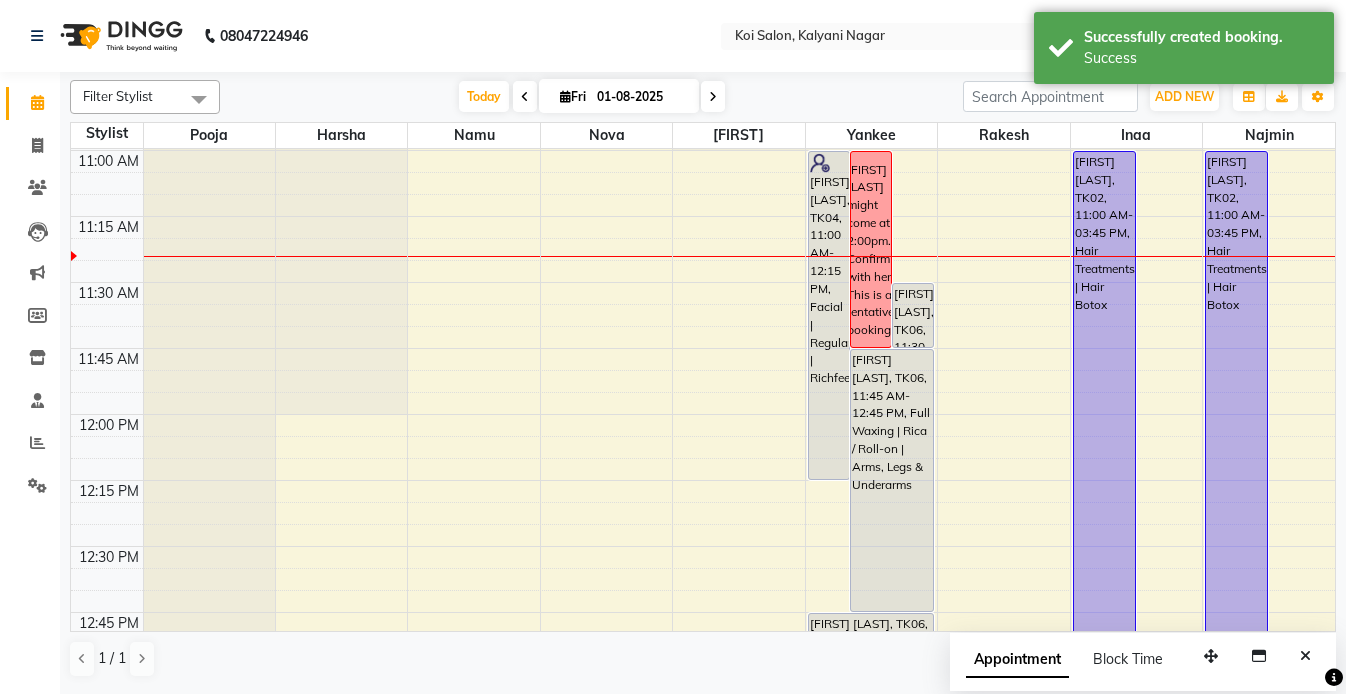 scroll, scrollTop: 791, scrollLeft: 0, axis: vertical 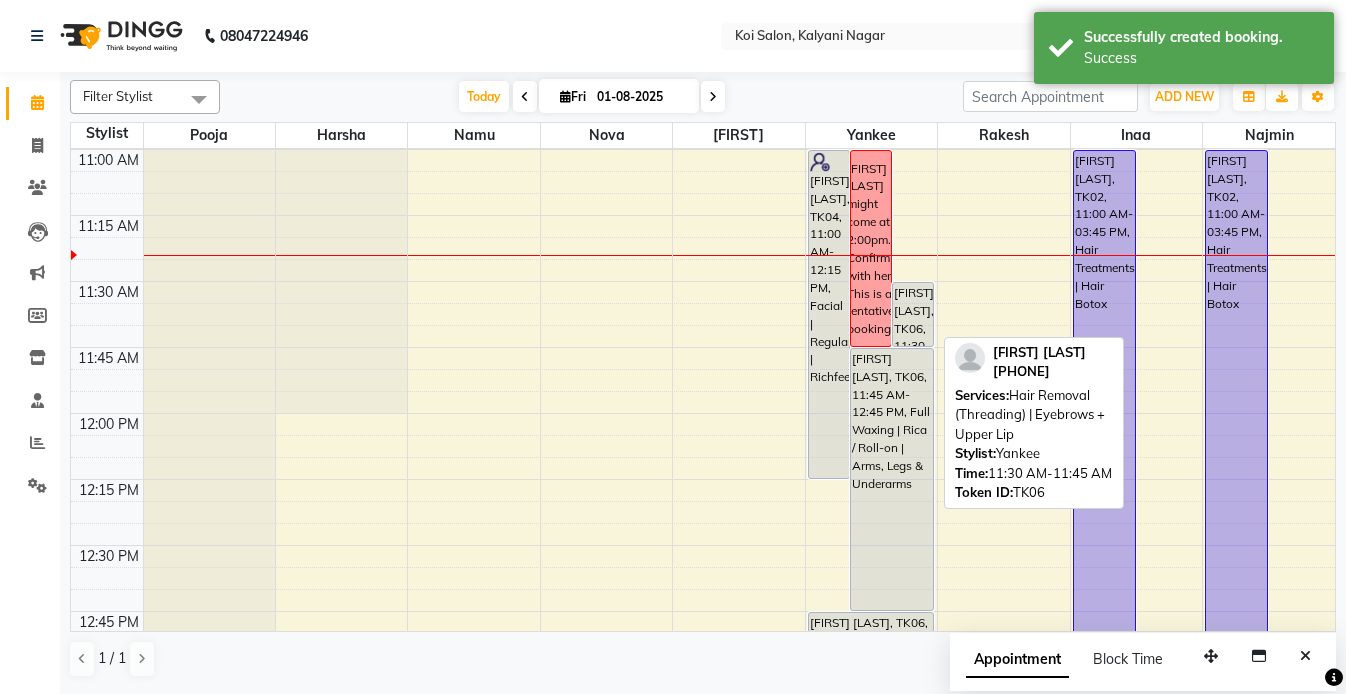 click on "[FIRST] [LAST], TK06, 11:30 AM-11:45 AM, Hair Removal (Threading) | Eyebrows + Upper Lip" at bounding box center [913, 314] 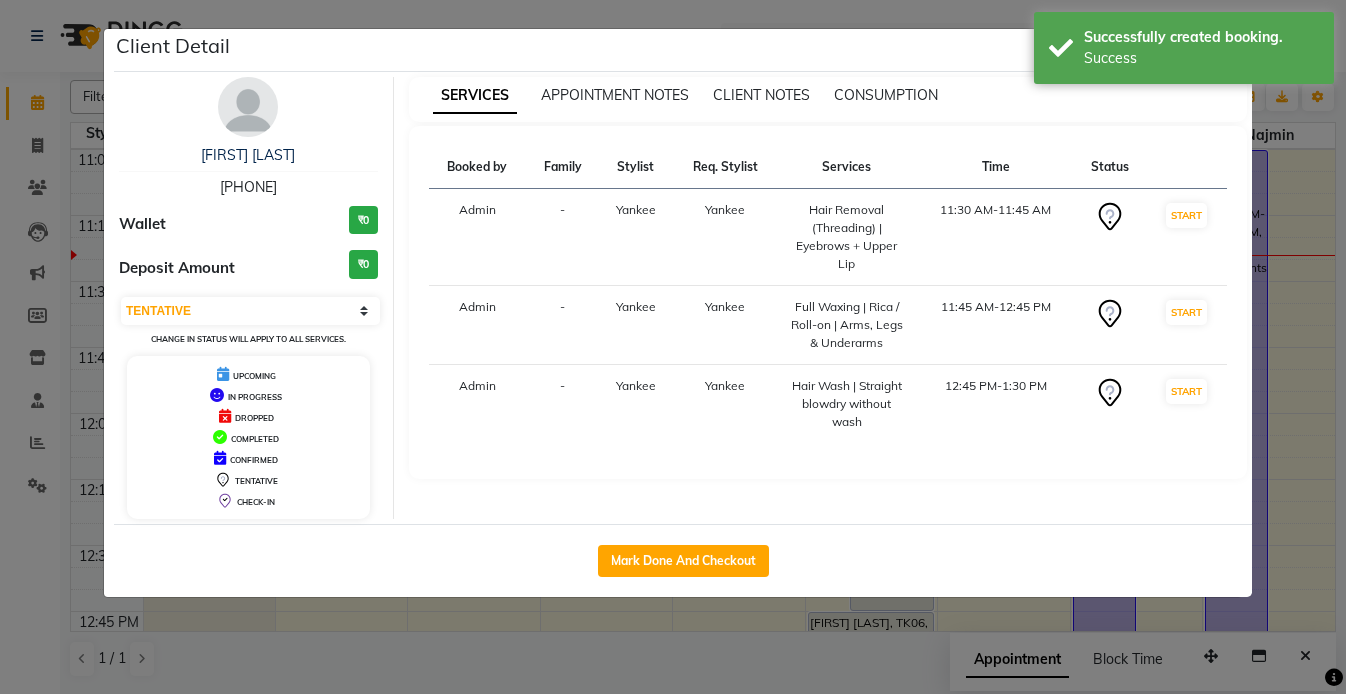click on "[FIRST] [LAST]   [PHONE] Wallet ₹0 Deposit Amount  ₹0  Select IN SERVICE CONFIRMED TENTATIVE CHECK IN MARK DONE DROPPED UPCOMING Change in status will apply to all services. UPCOMING IN PROGRESS DROPPED COMPLETED CONFIRMED TENTATIVE CHECK-IN" at bounding box center (249, 298) 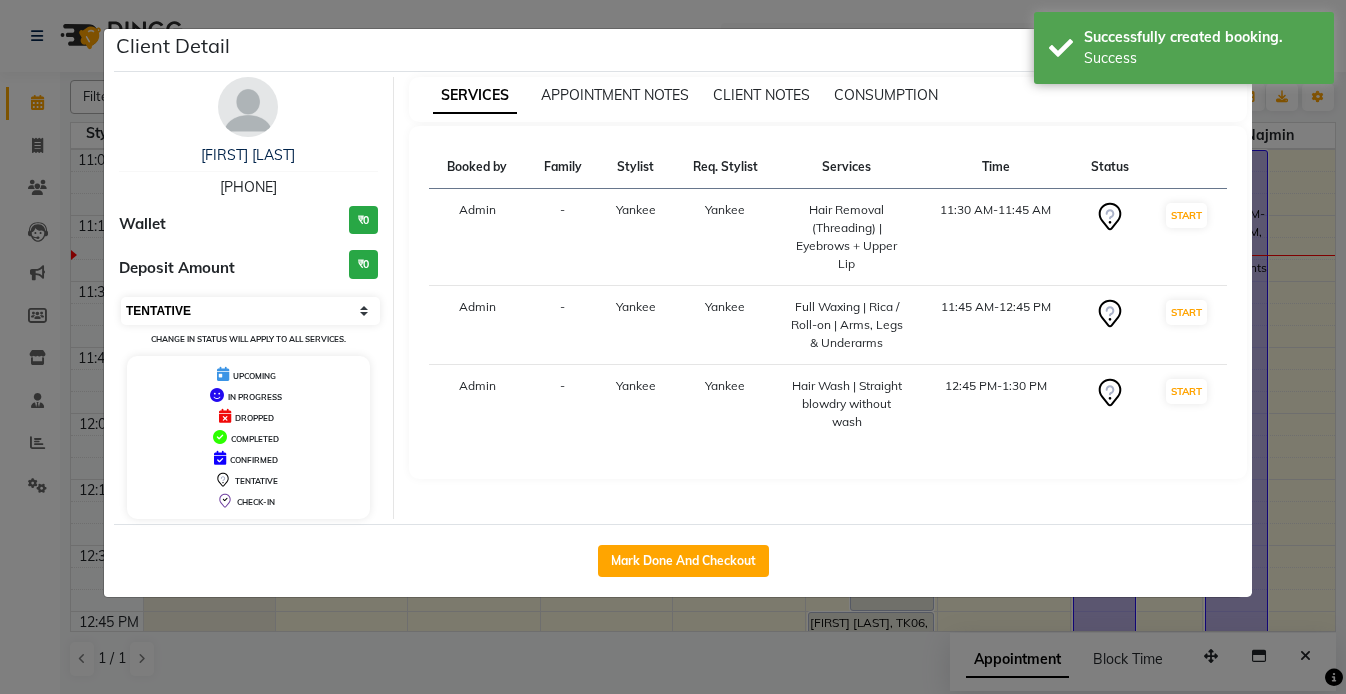 click on "Select IN SERVICE CONFIRMED TENTATIVE CHECK IN MARK DONE DROPPED UPCOMING" at bounding box center (250, 311) 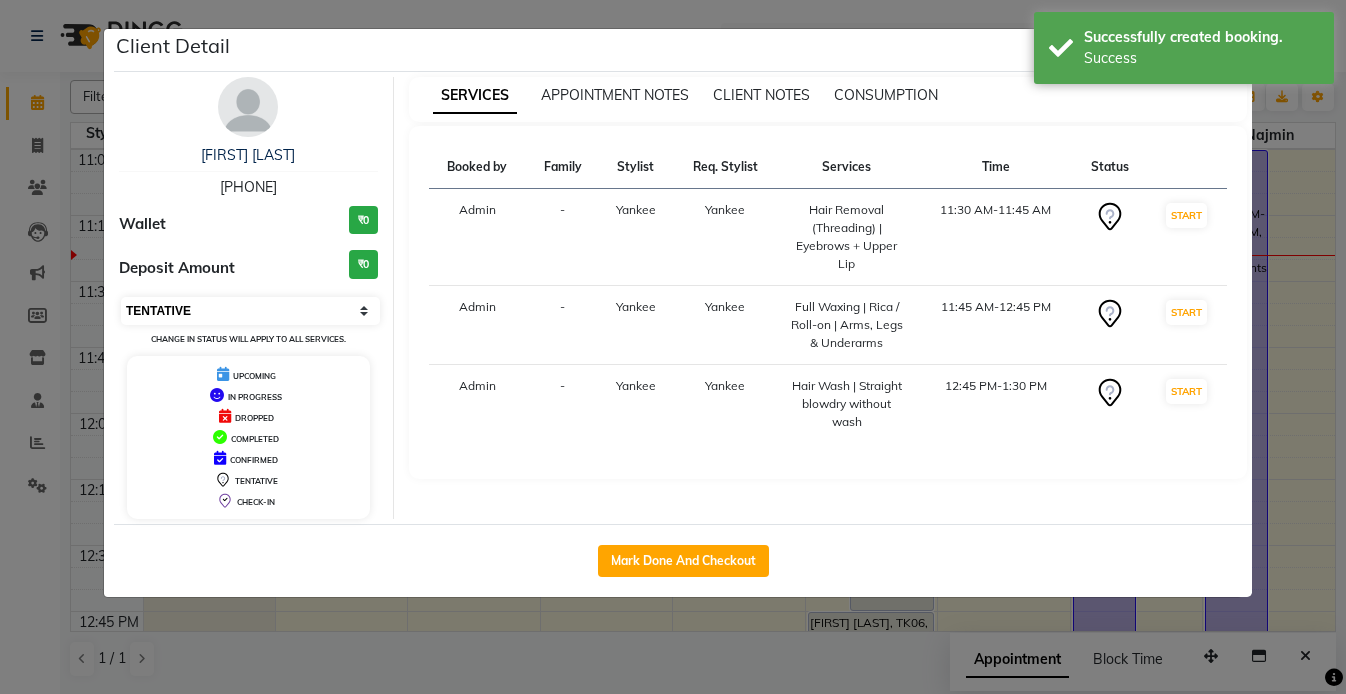 select on "1" 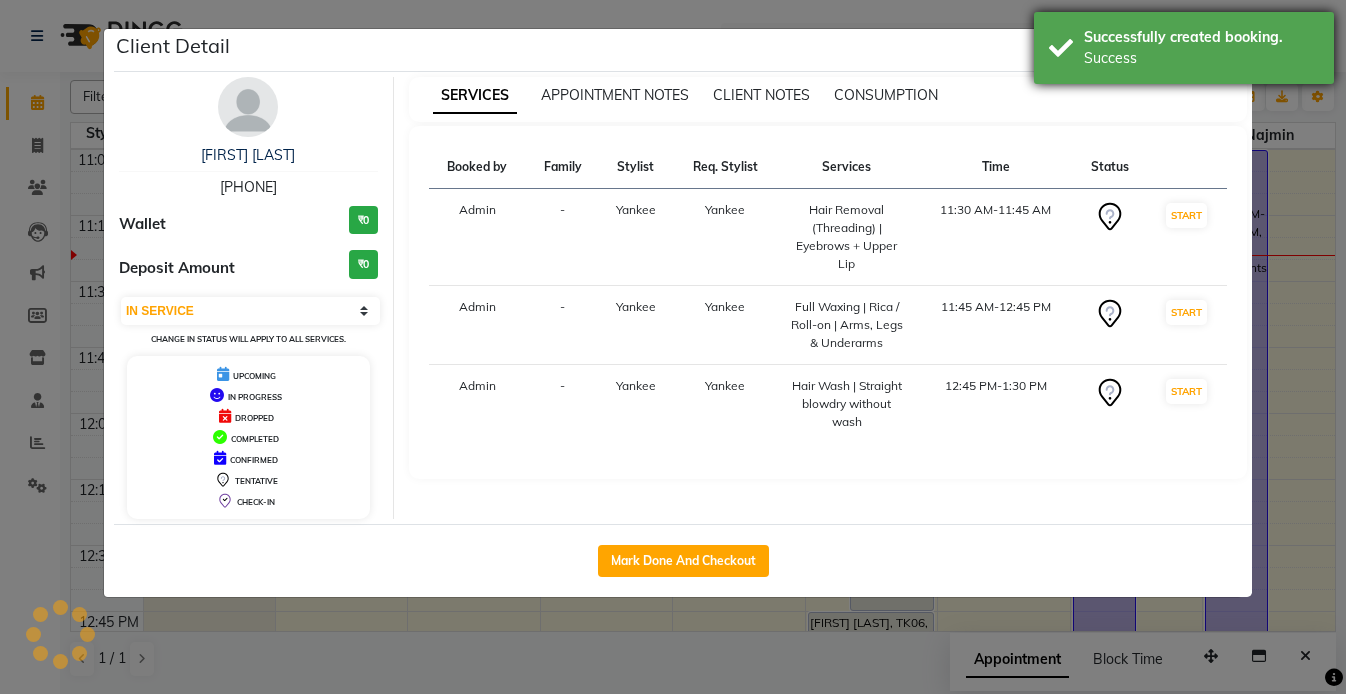 click on "Successfully created booking.   Success" at bounding box center [1184, 48] 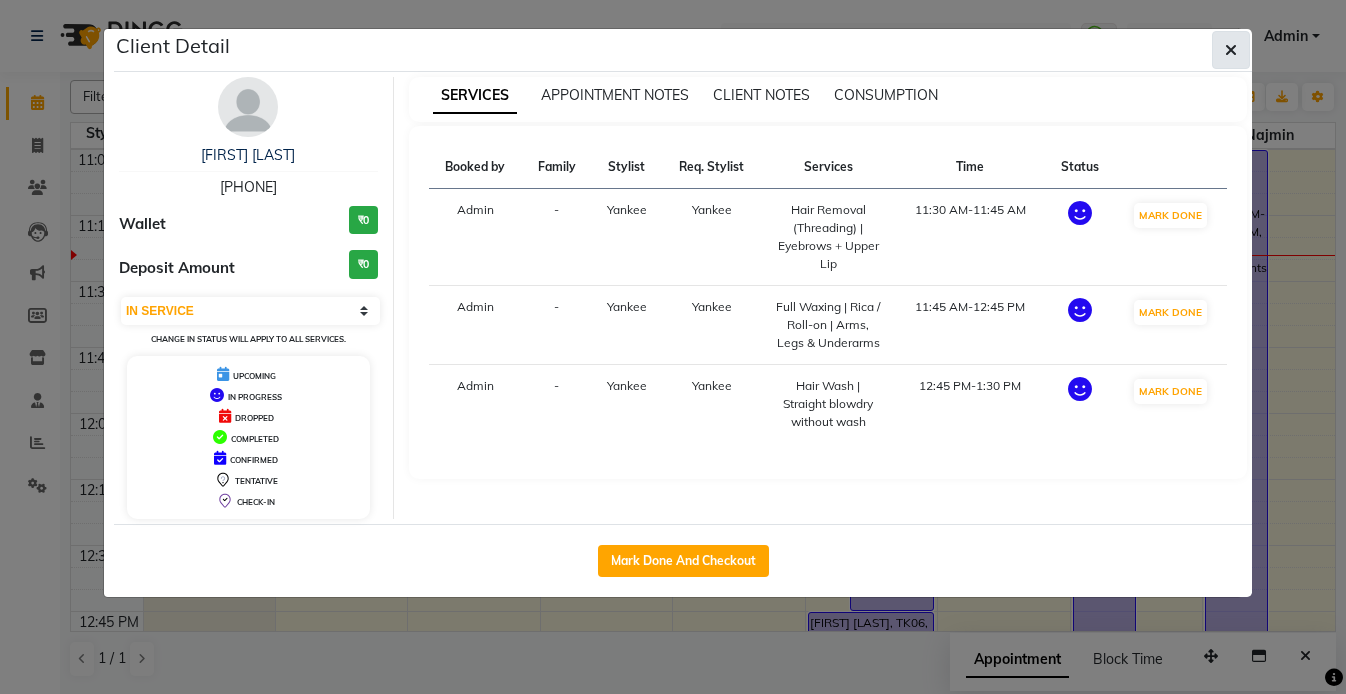 click 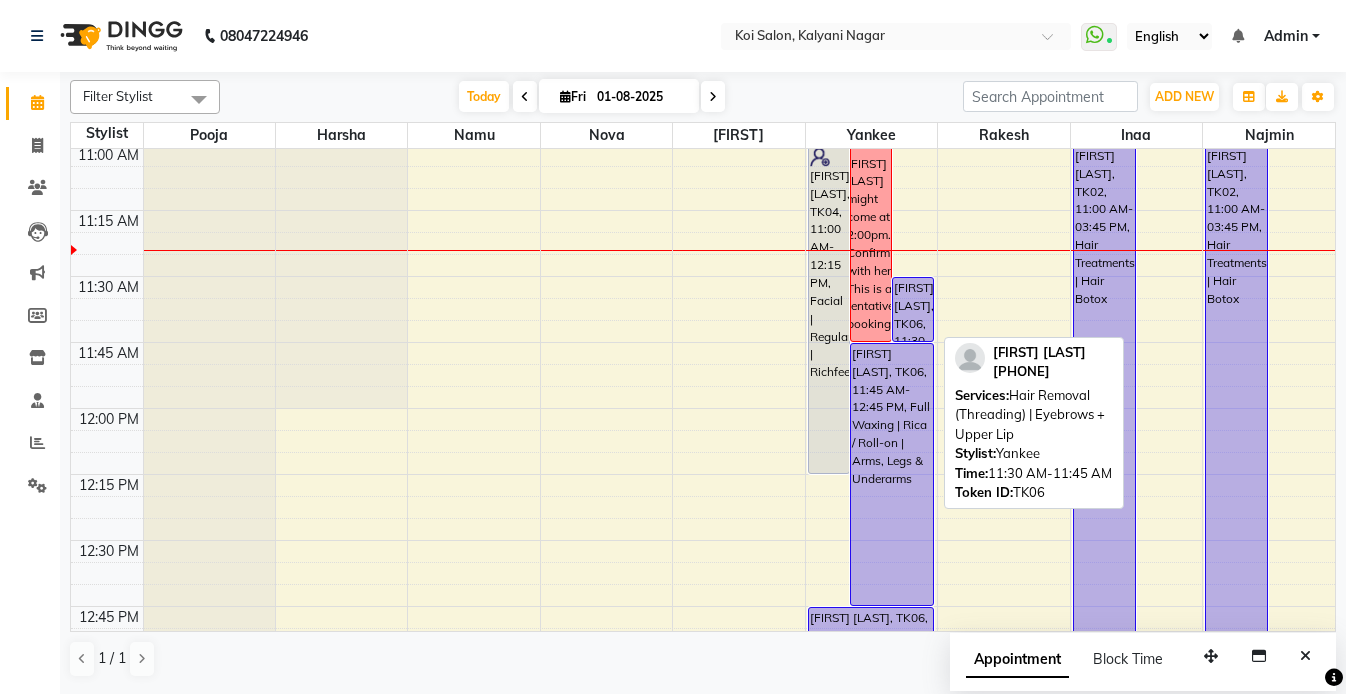 scroll, scrollTop: 788, scrollLeft: 0, axis: vertical 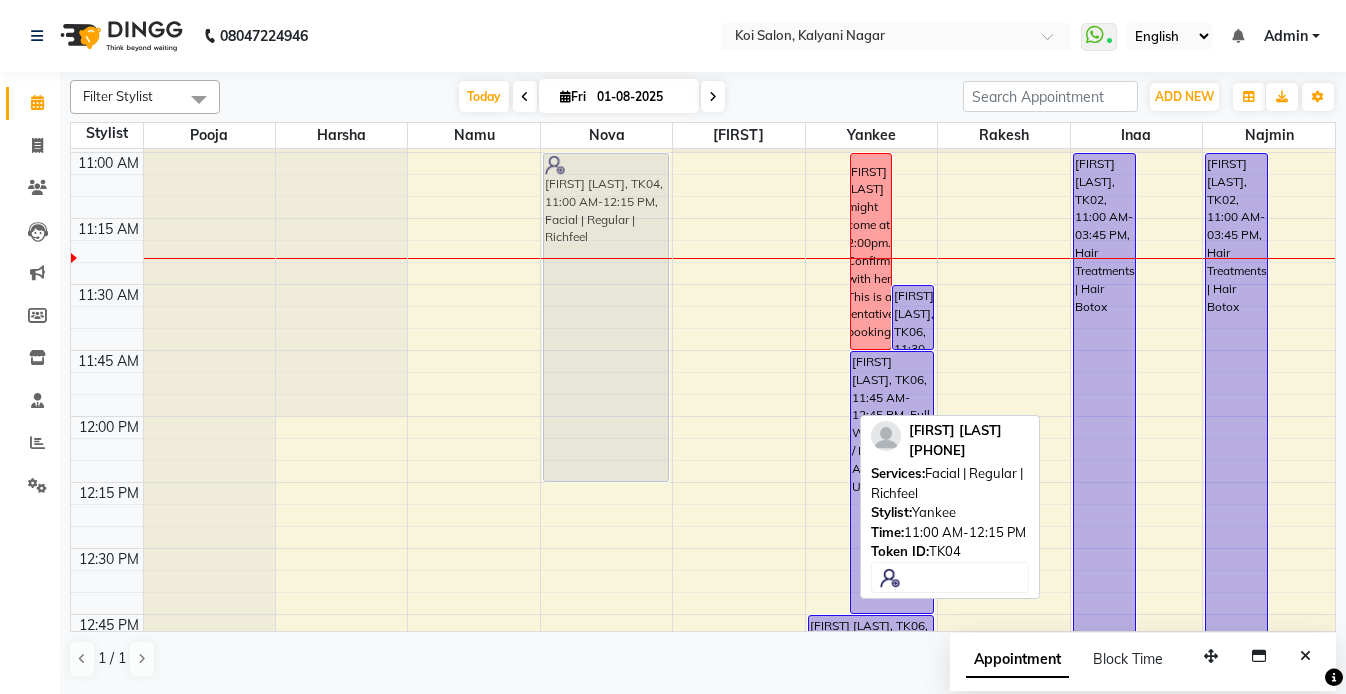 drag, startPoint x: 824, startPoint y: 209, endPoint x: 546, endPoint y: 219, distance: 278.1798 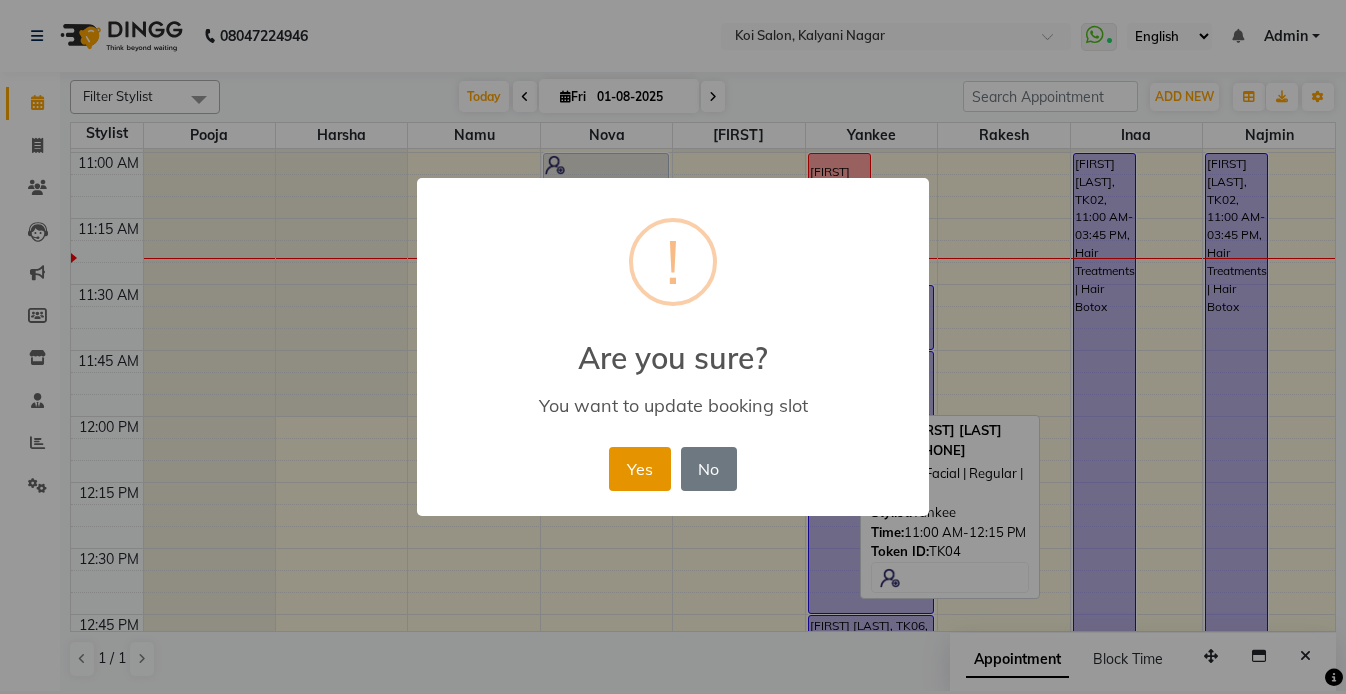 click on "Yes" at bounding box center [639, 469] 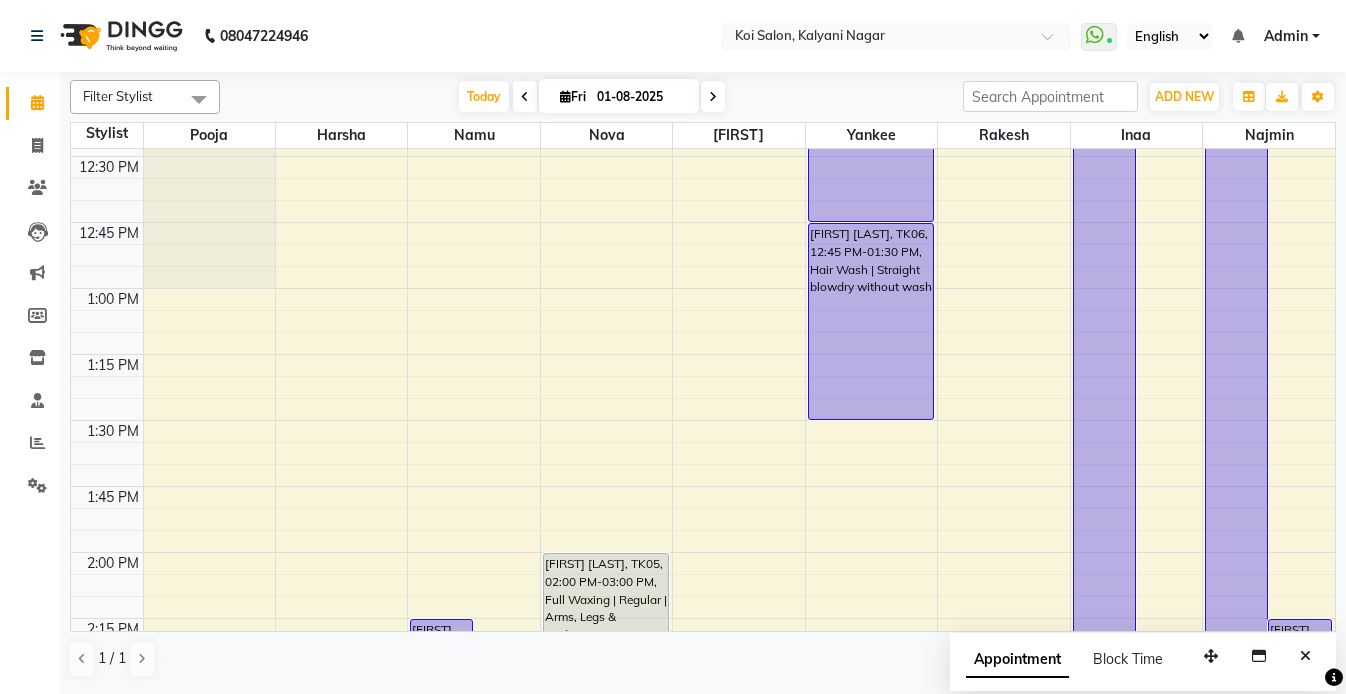 scroll, scrollTop: 1069, scrollLeft: 0, axis: vertical 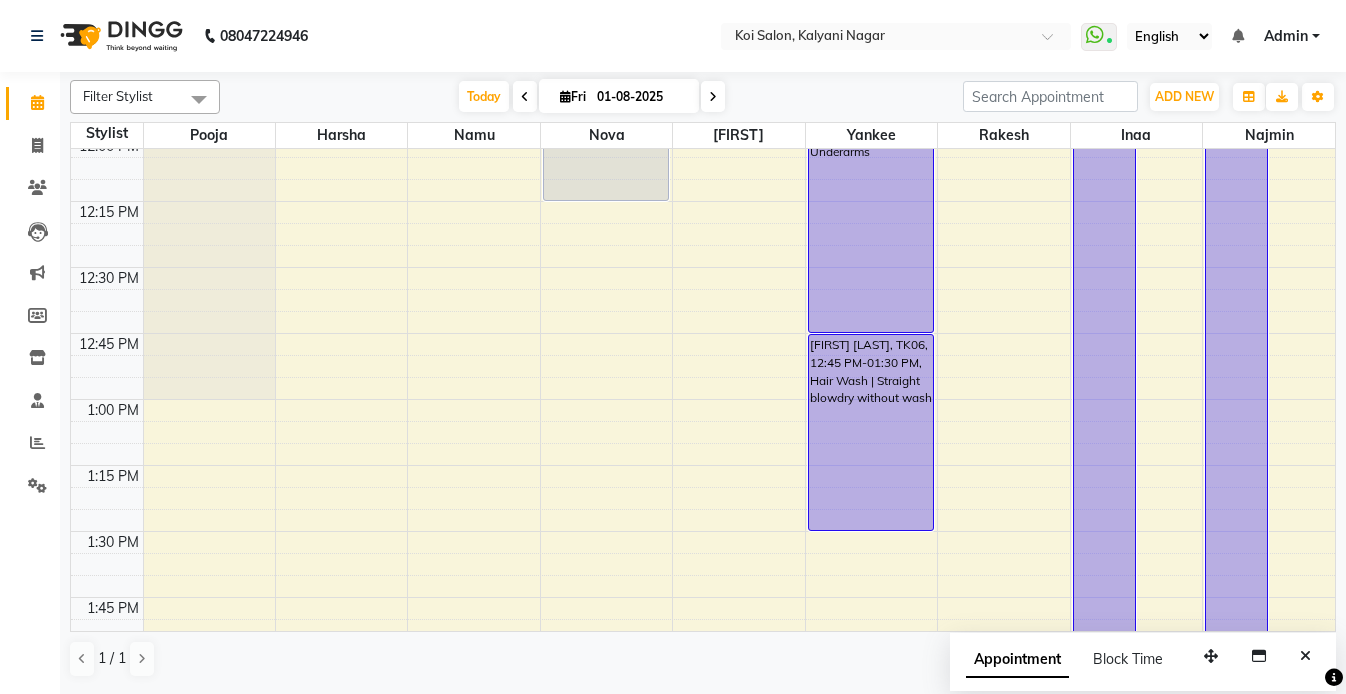 click at bounding box center [713, 97] 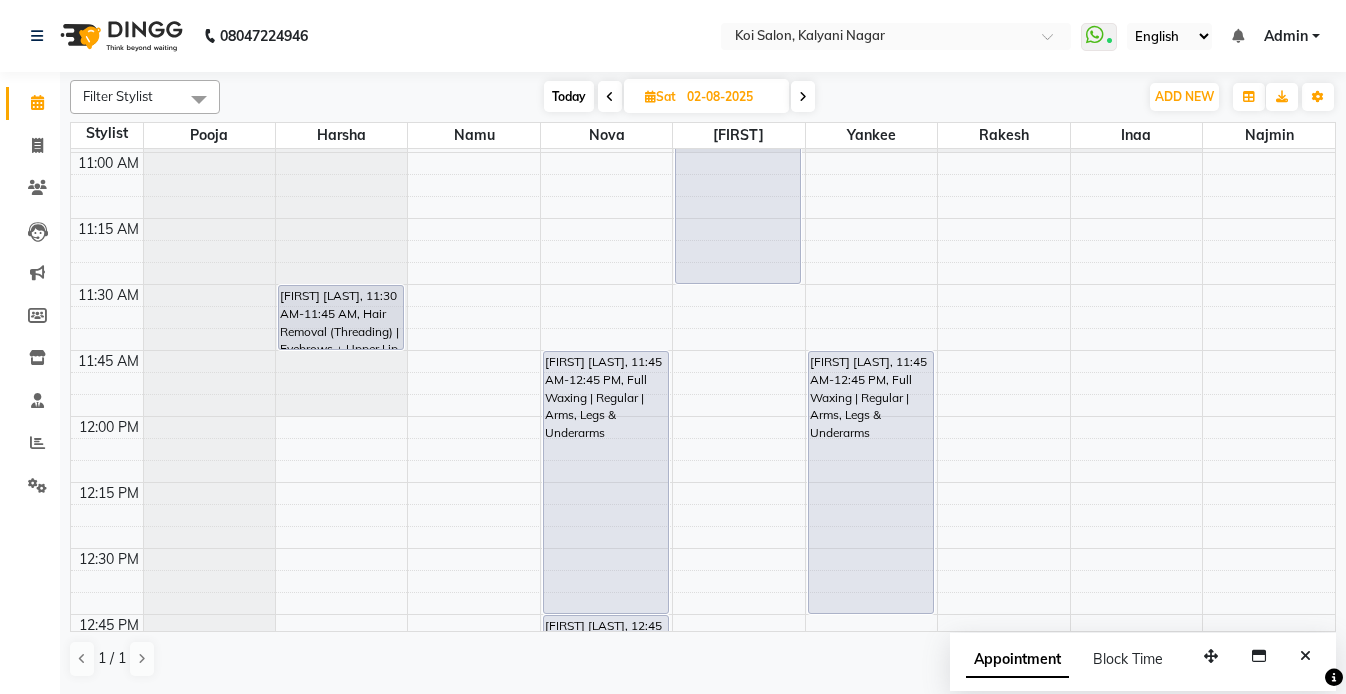 scroll, scrollTop: 421, scrollLeft: 0, axis: vertical 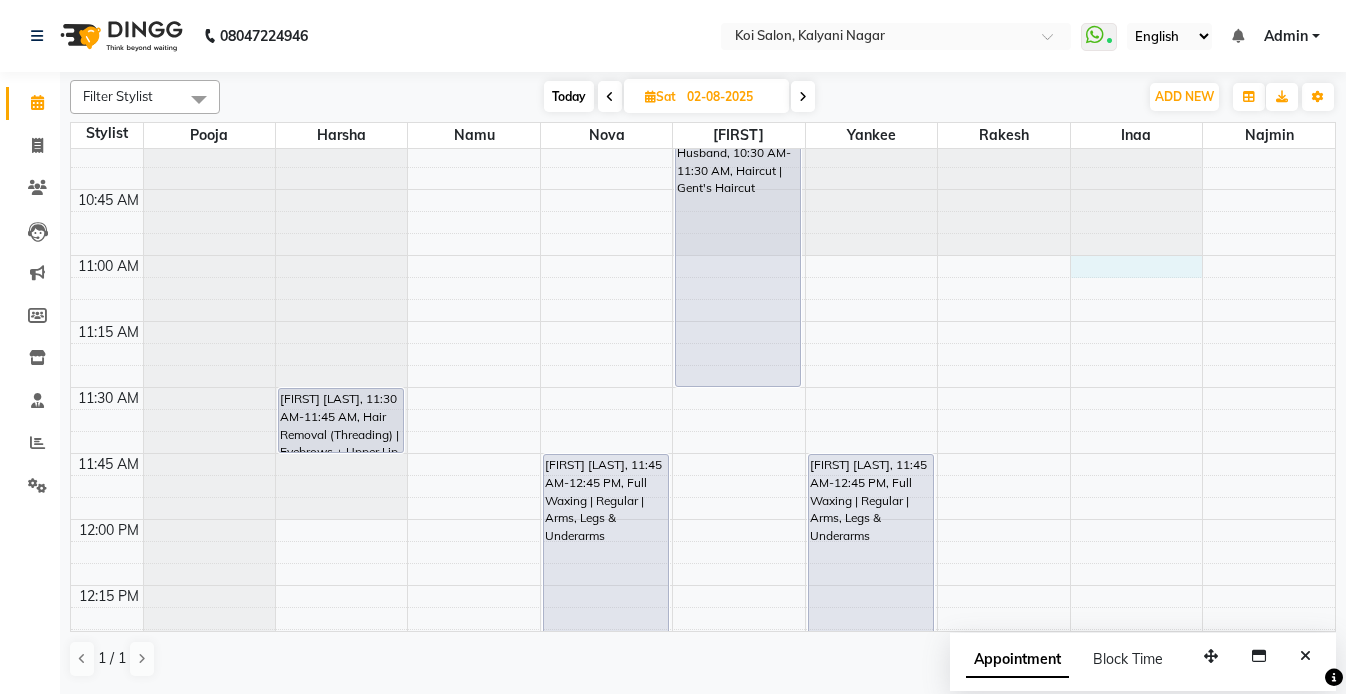 click on "9:00 AM 9:15 AM 9:30 AM 9:45 AM 10:00 AM 10:15 AM 10:30 AM 10:45 AM 11:00 AM 11:15 AM 11:30 AM 11:45 AM 12:00 PM 12:15 PM 12:30 PM 12:45 PM 1:00 PM 1:15 PM 1:30 PM 1:45 PM 2:00 PM 2:15 PM 2:30 PM 2:45 PM 3:00 PM 3:15 PM 3:30 PM 3:45 PM 4:00 PM 4:15 PM 4:30 PM 4:45 PM 5:00 PM 5:15 PM 5:30 PM 5:45 PM 6:00 PM 6:15 PM 6:30 PM 6:45 PM 7:00 PM 7:15 PM 7:30 PM 7:45 PM 8:00 PM 8:15 PM 8:30 PM 8:45 PM    [FIRST] [LAST], 03:00 PM-03:45 PM, Makeover | Eye Makeup    [FIRST] [LAST], 03:30 PM-04:30 PM, Haircut | Lady's Haircut | Creative Director    [FIRST] [LAST], 11:30 AM-11:45 AM, Hair Removal (Threading) | Eyebrows + Upper Lip    [FIRST] [LAST], 03:00 PM-03:45 PM, Makeover | Eye Makeup    [FIRST] [LAST], 11:45 AM-12:45 PM, Full Waxing | Regular | Arms, Legs & Underarms    [FIRST] [LAST], 12:45 PM-01:45 PM, Face Cleanup | Regular | Richfeel    [FIRST] [LAST]'s Husband, 10:30 AM-11:30 AM, Haircut | Gent's Haircut    [FIRST] [LAST], 01:45 PM-03:35 PM, Hair Colouring | Root Touch Up / Grey Coverage  Can leave early. Came in early." at bounding box center (703, 1311) 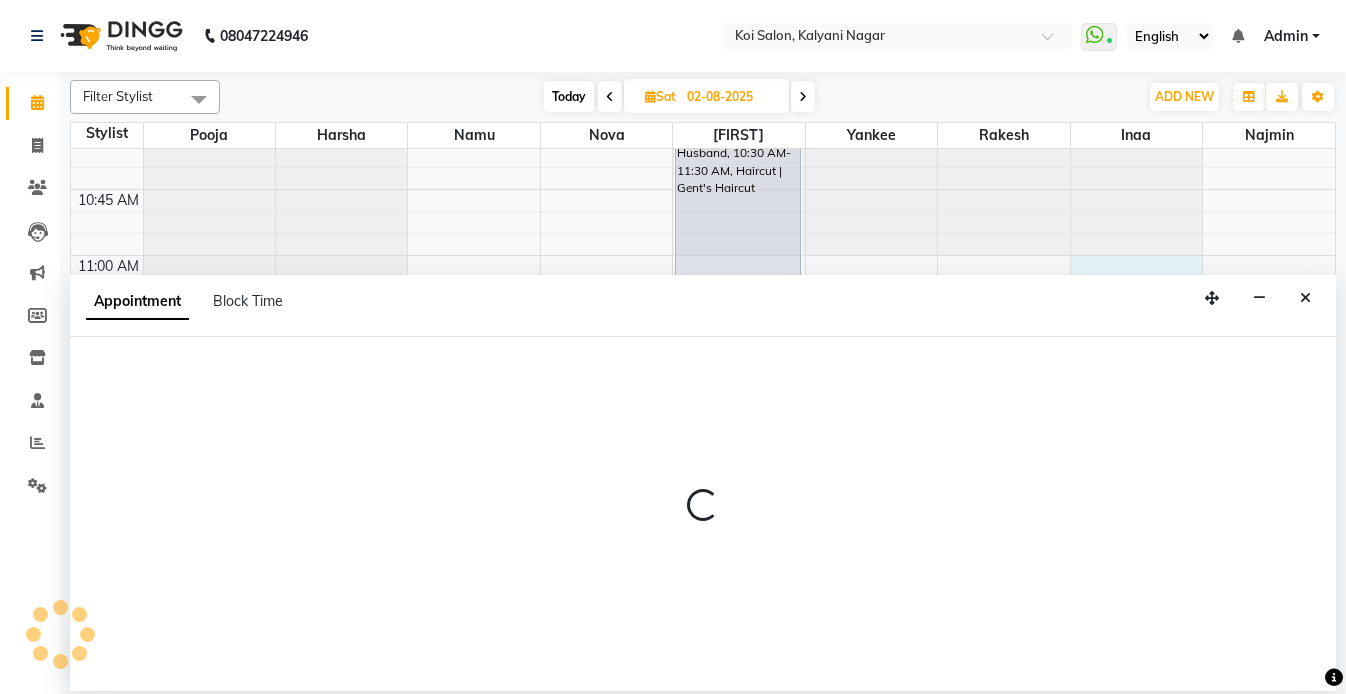 select on "44730" 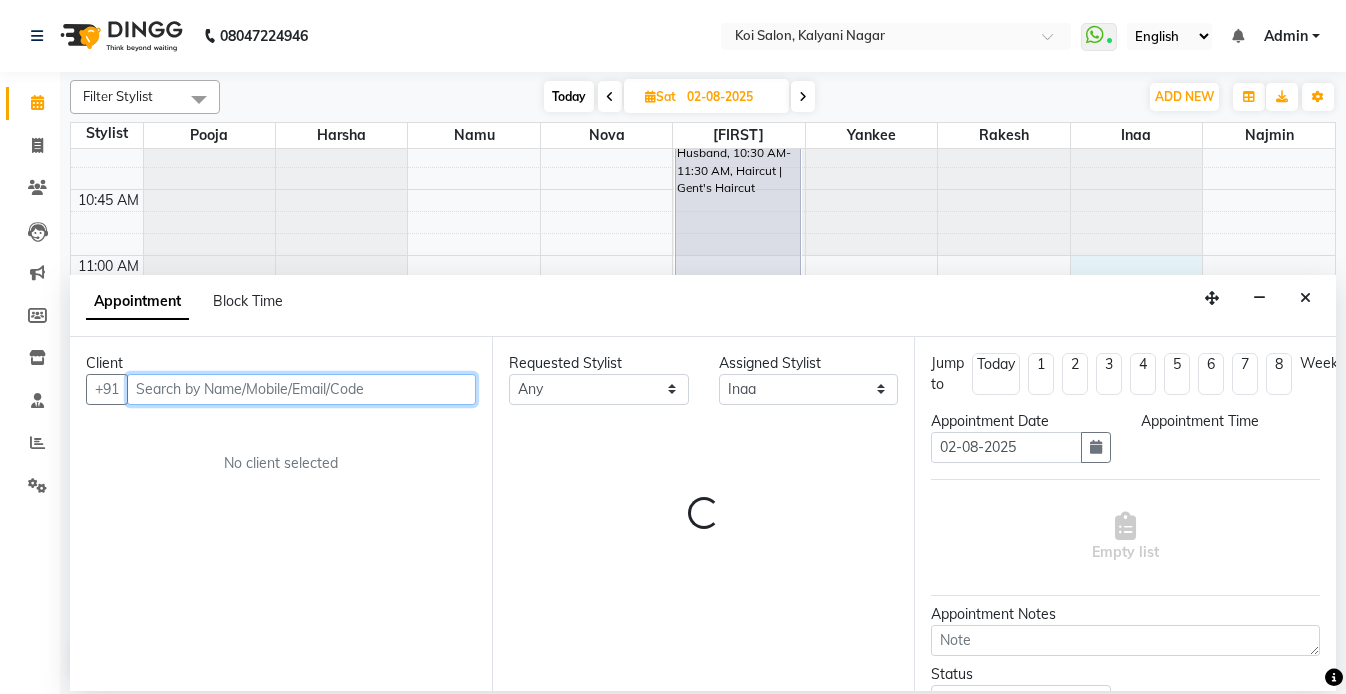 select on "660" 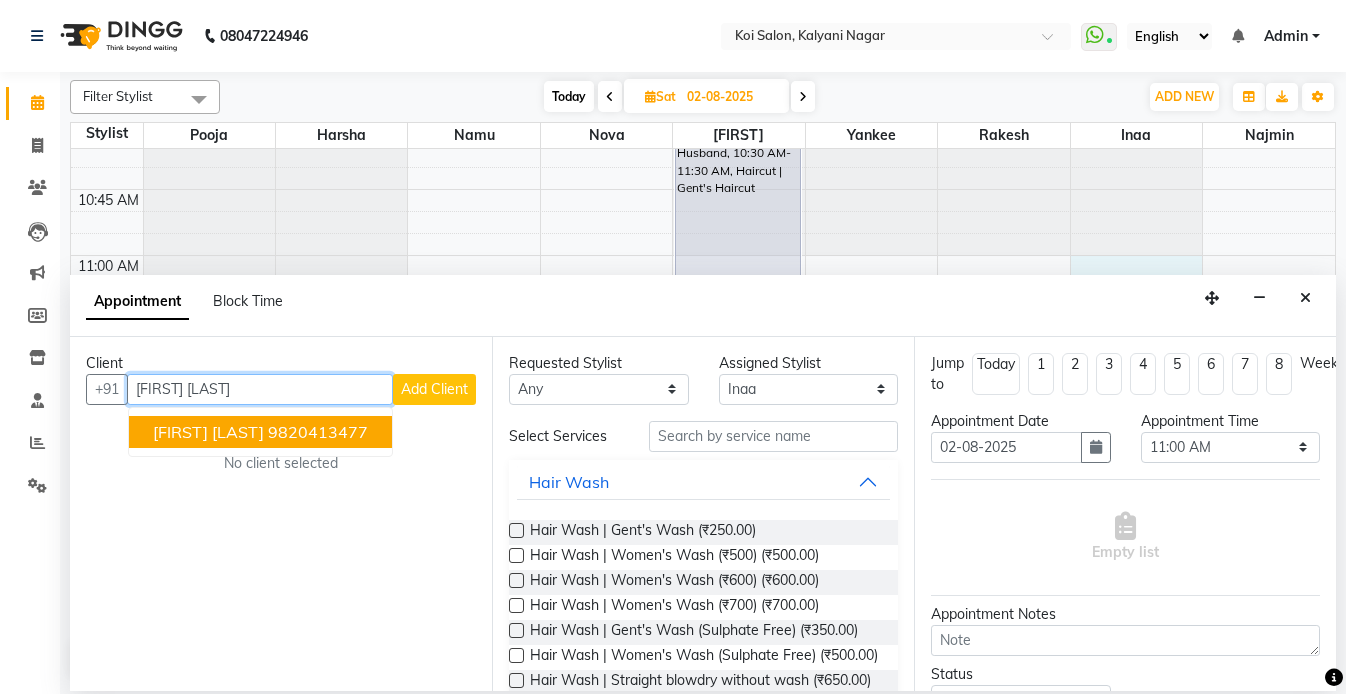 click on "[FIRST] [LAST]" at bounding box center [208, 432] 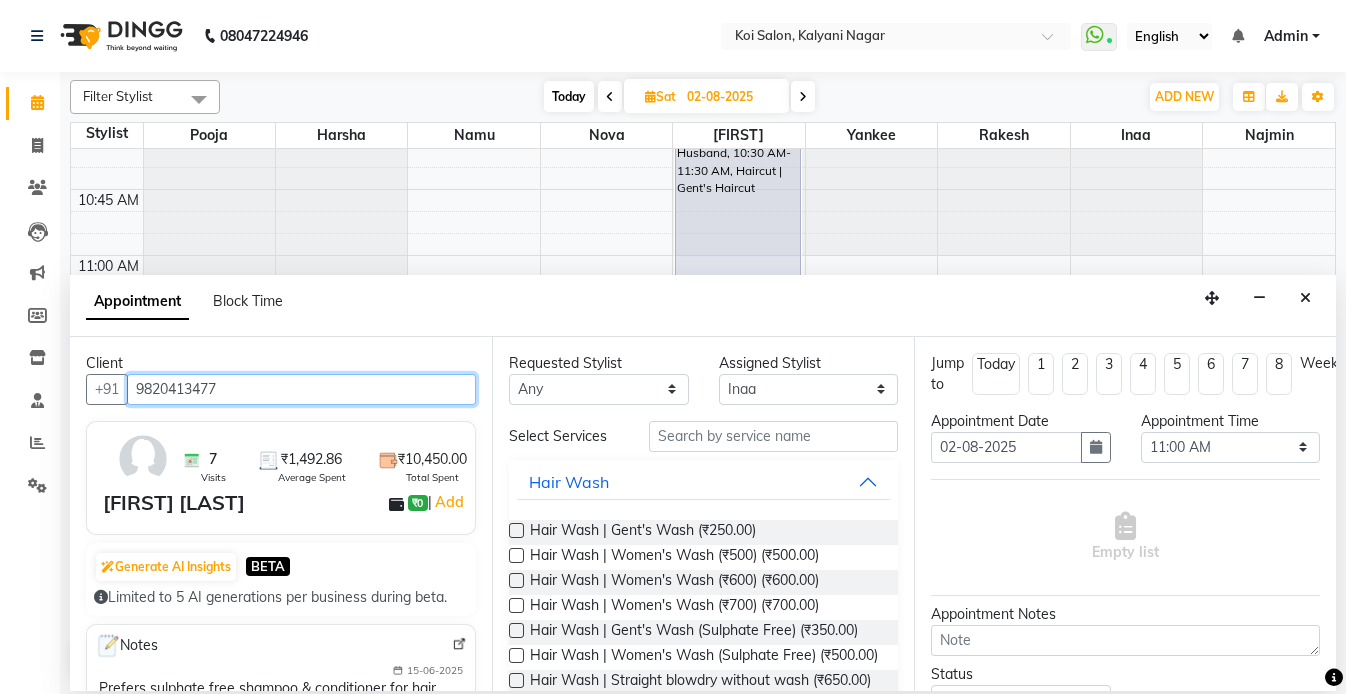 type on "9820413477" 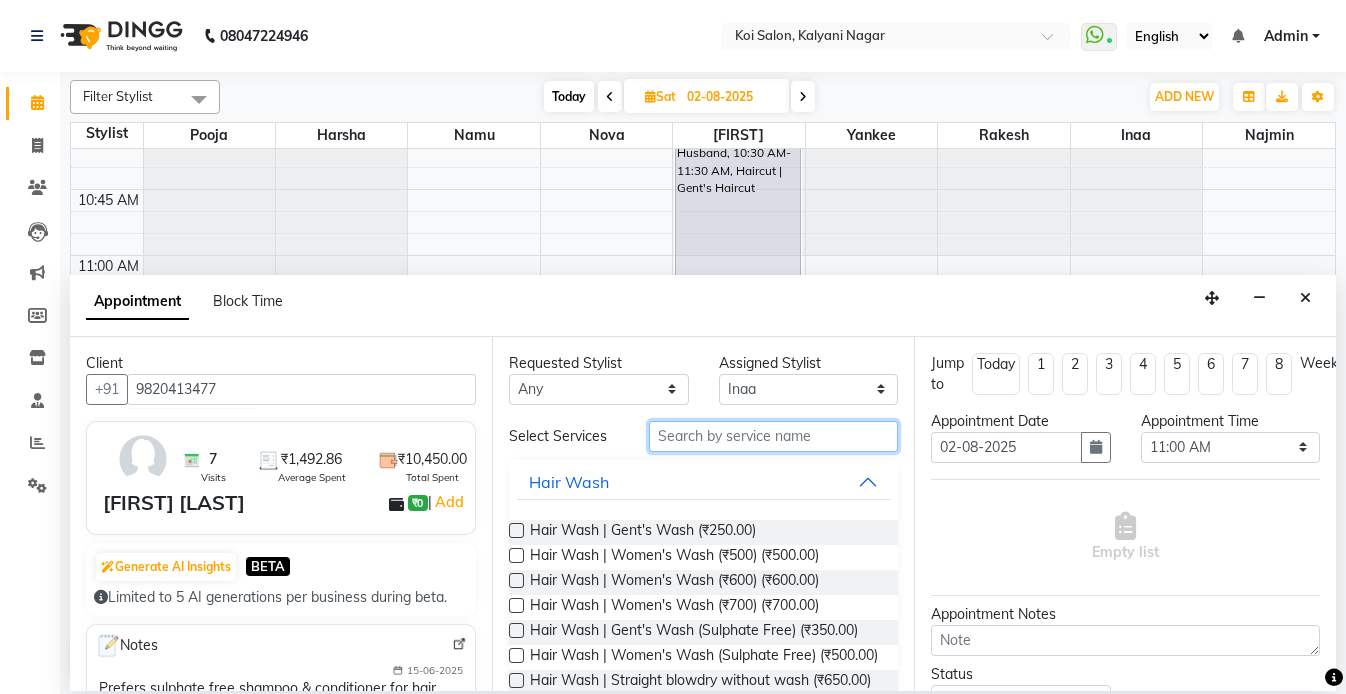 click at bounding box center (773, 436) 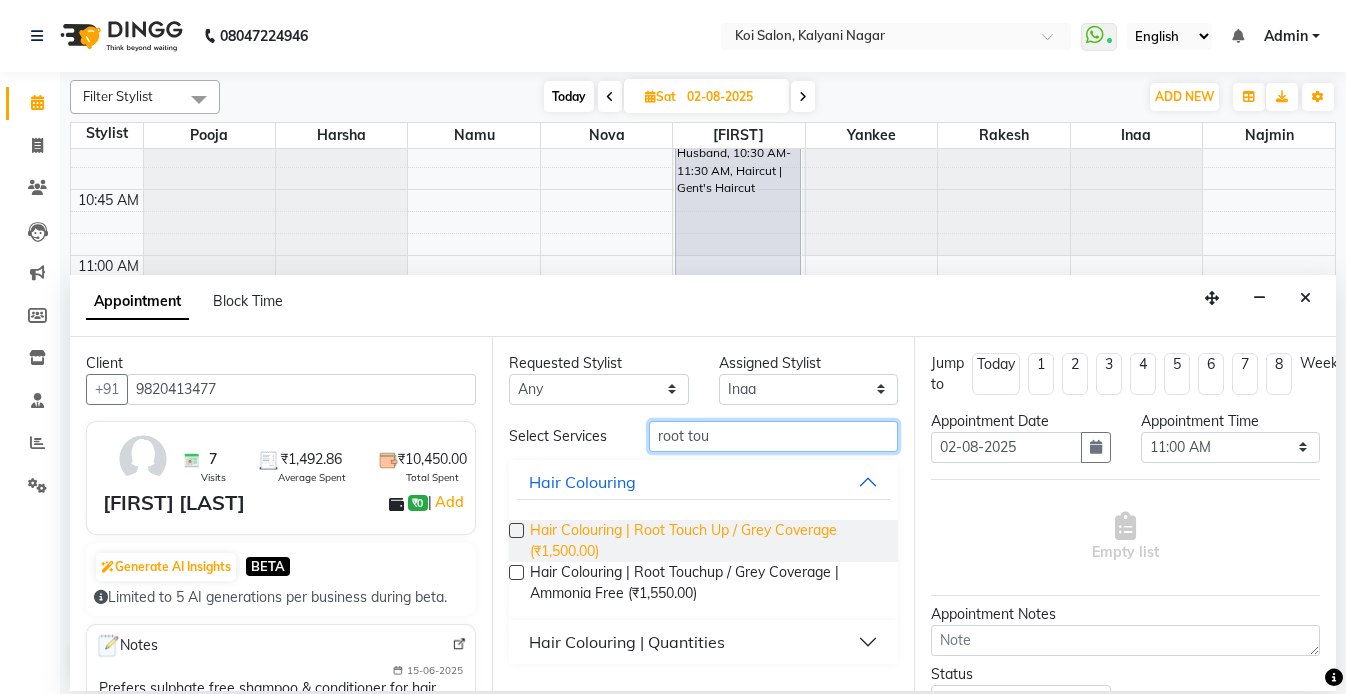 type on "root tou" 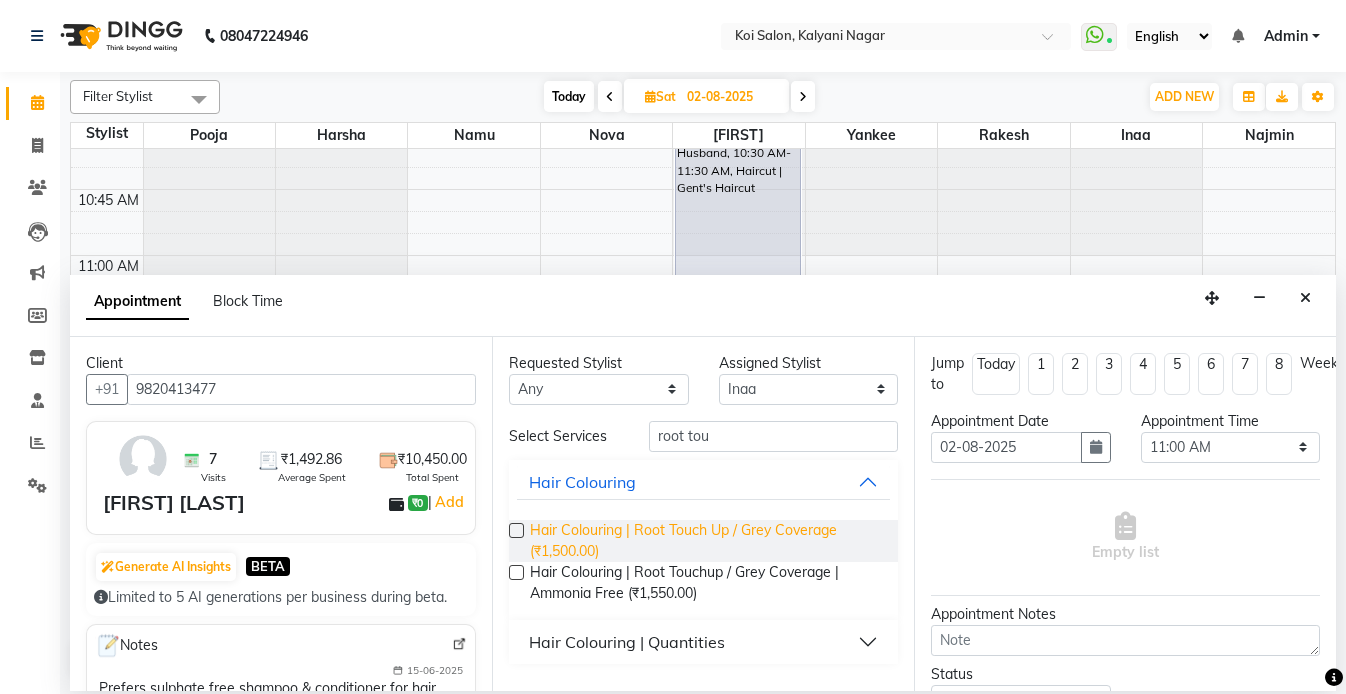 click on "Hair Colouring | Root Touch Up / Grey Coverage (₹1,500.00)" at bounding box center [706, 541] 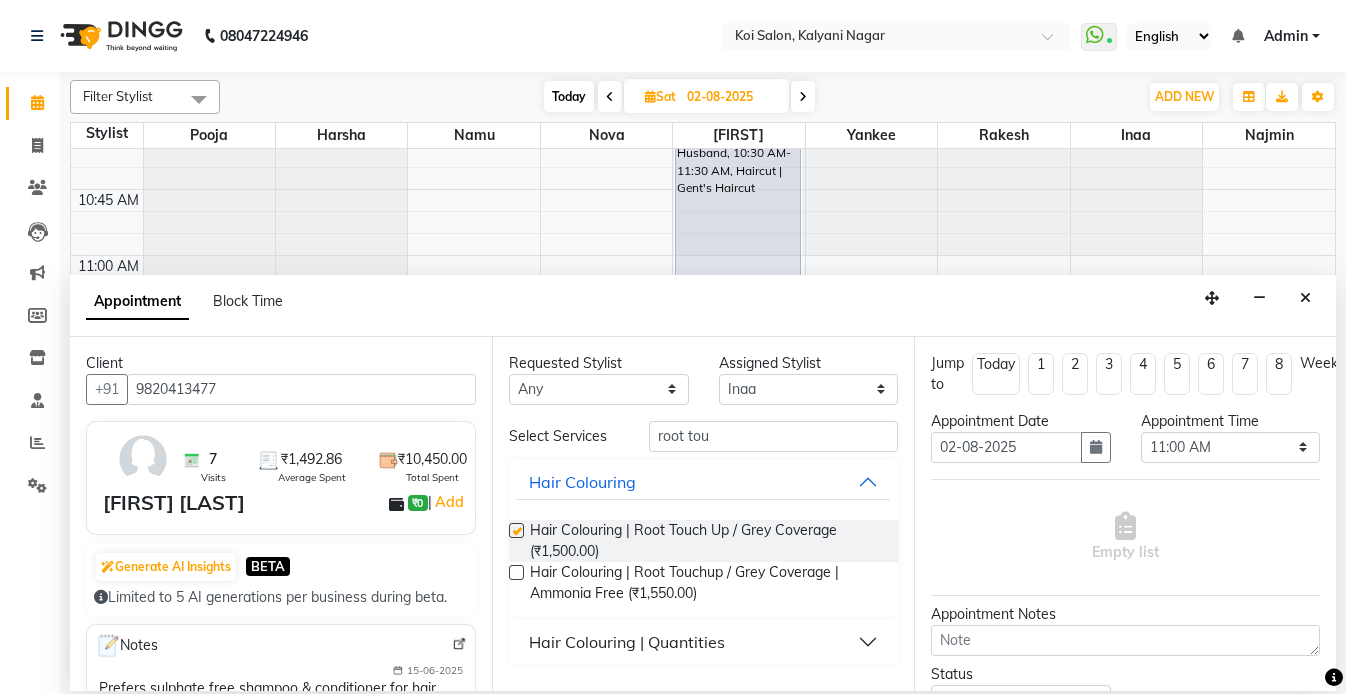 checkbox on "false" 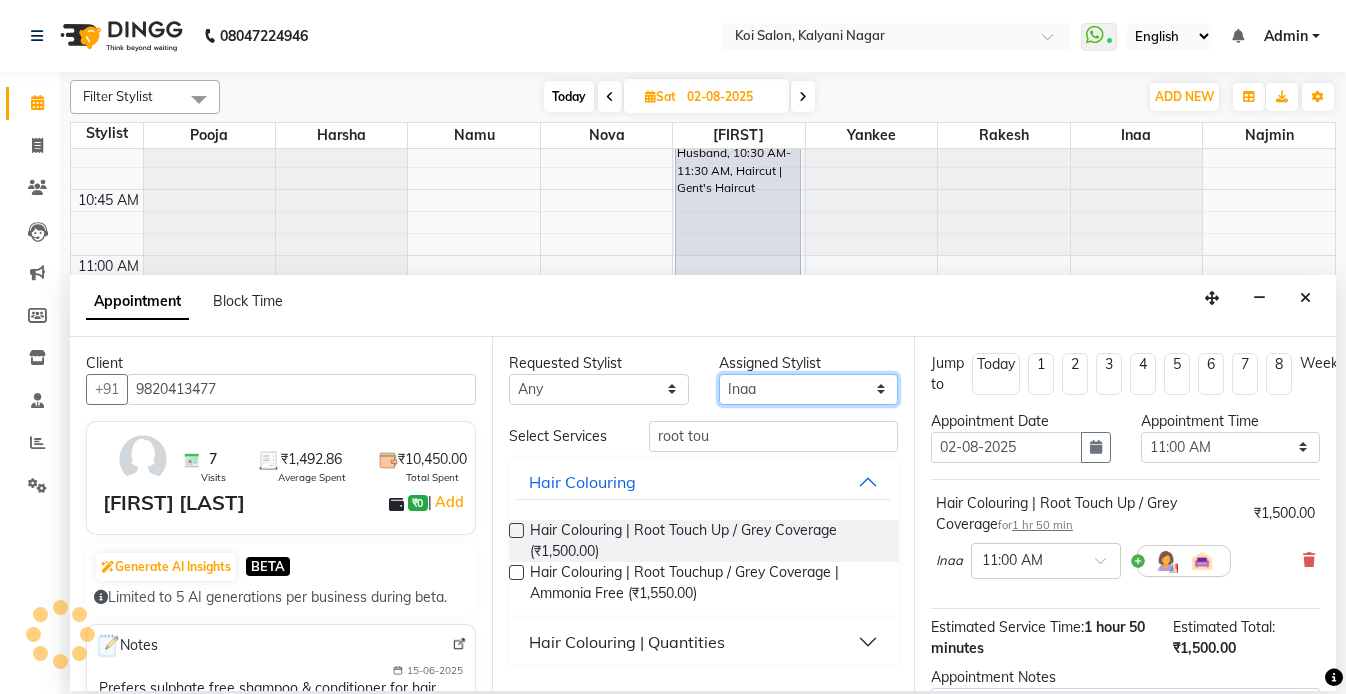 click on "Select Harsha Inaa Najmin Namu Nova Pooja Rakesh Shanky Yankee" at bounding box center [809, 389] 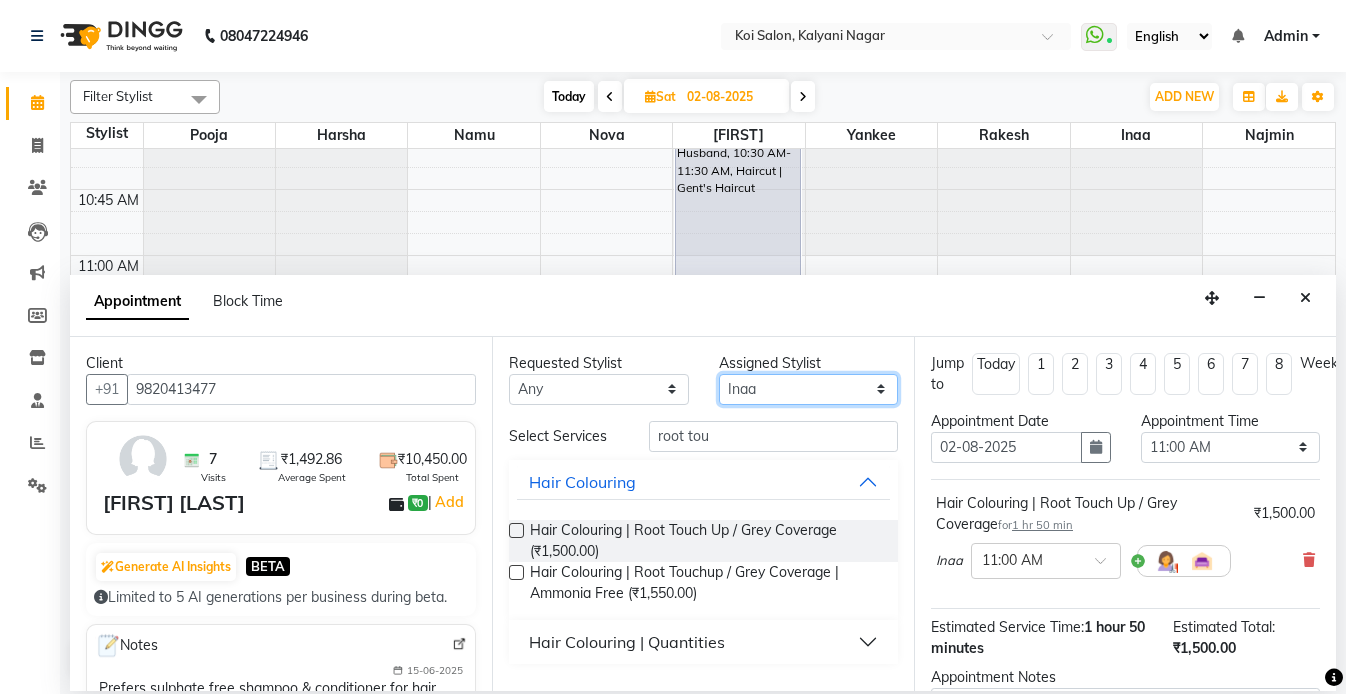 select on "[NUMBER]" 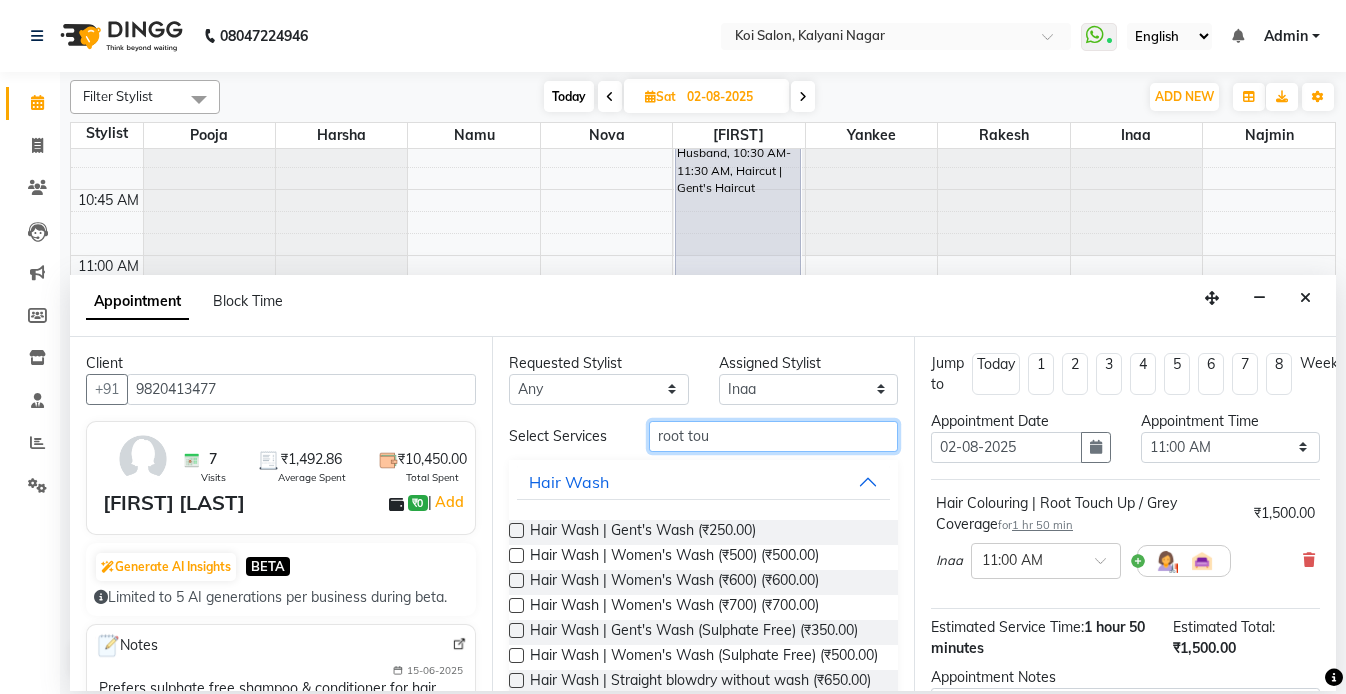 click on "root tou" at bounding box center (773, 436) 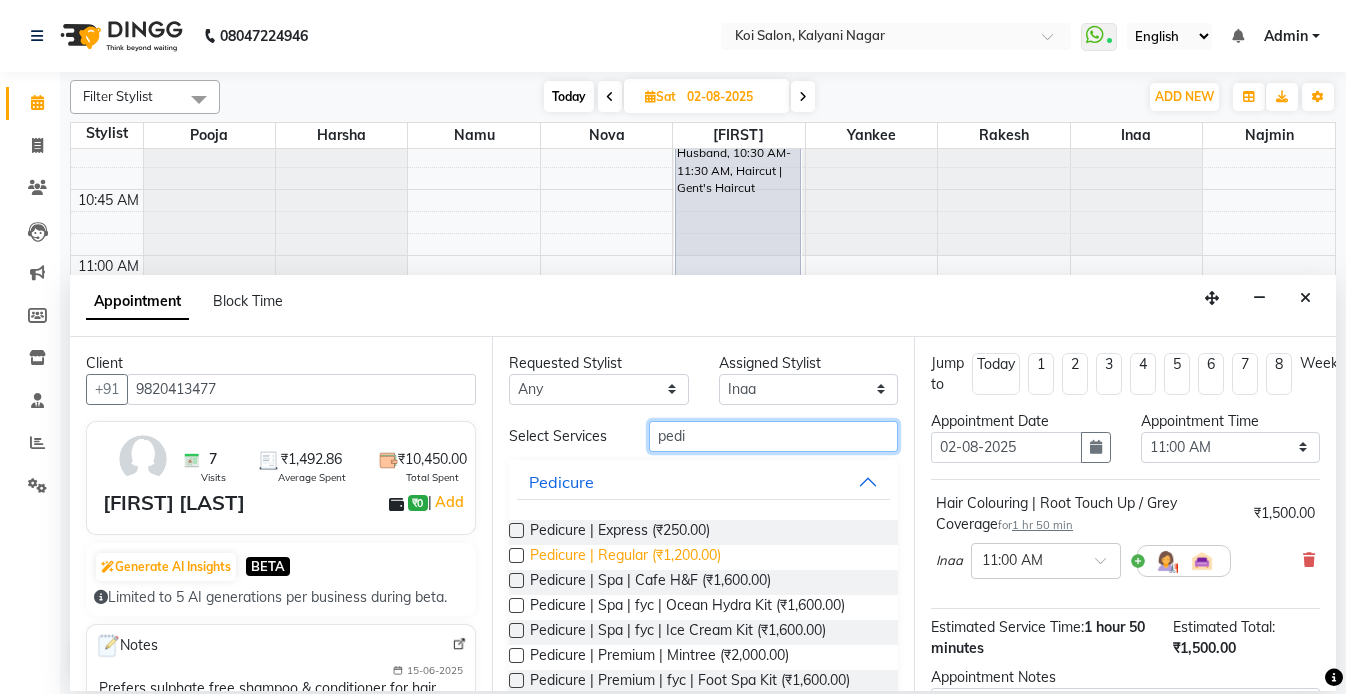 type on "pedi" 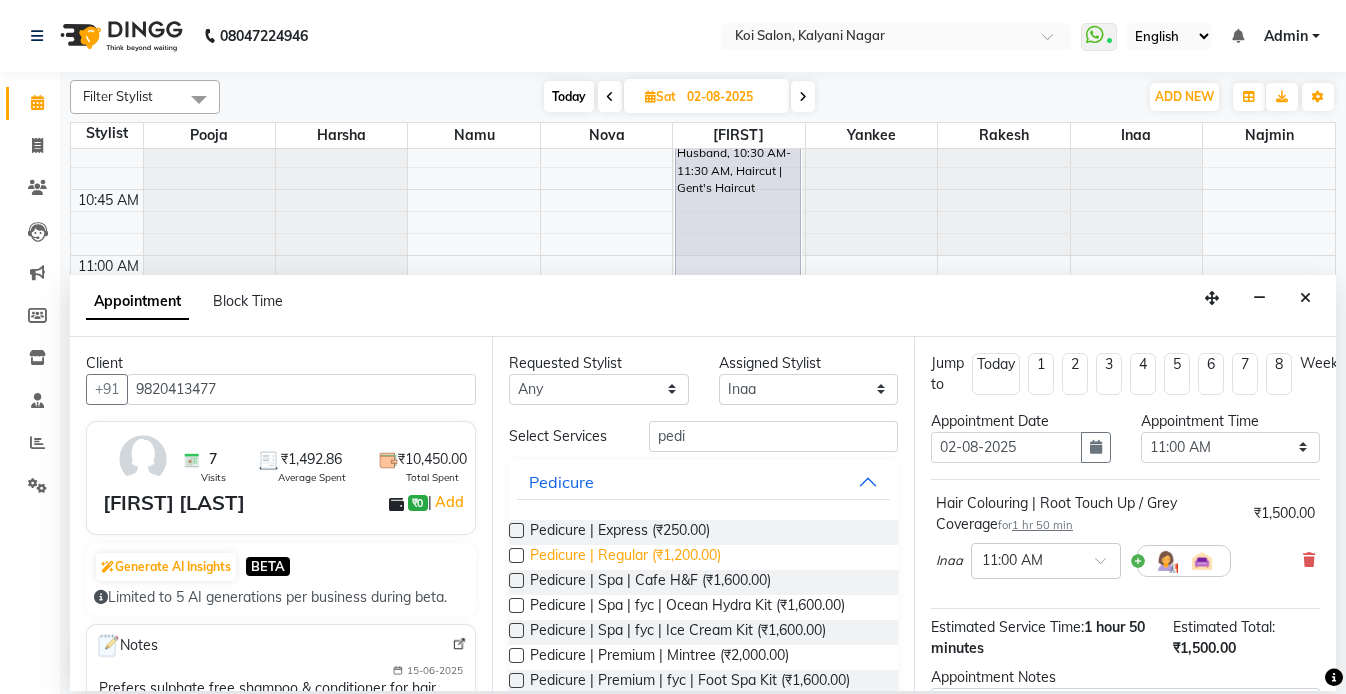 click on "Pedicure | Regular (₹1,200.00)" at bounding box center (625, 557) 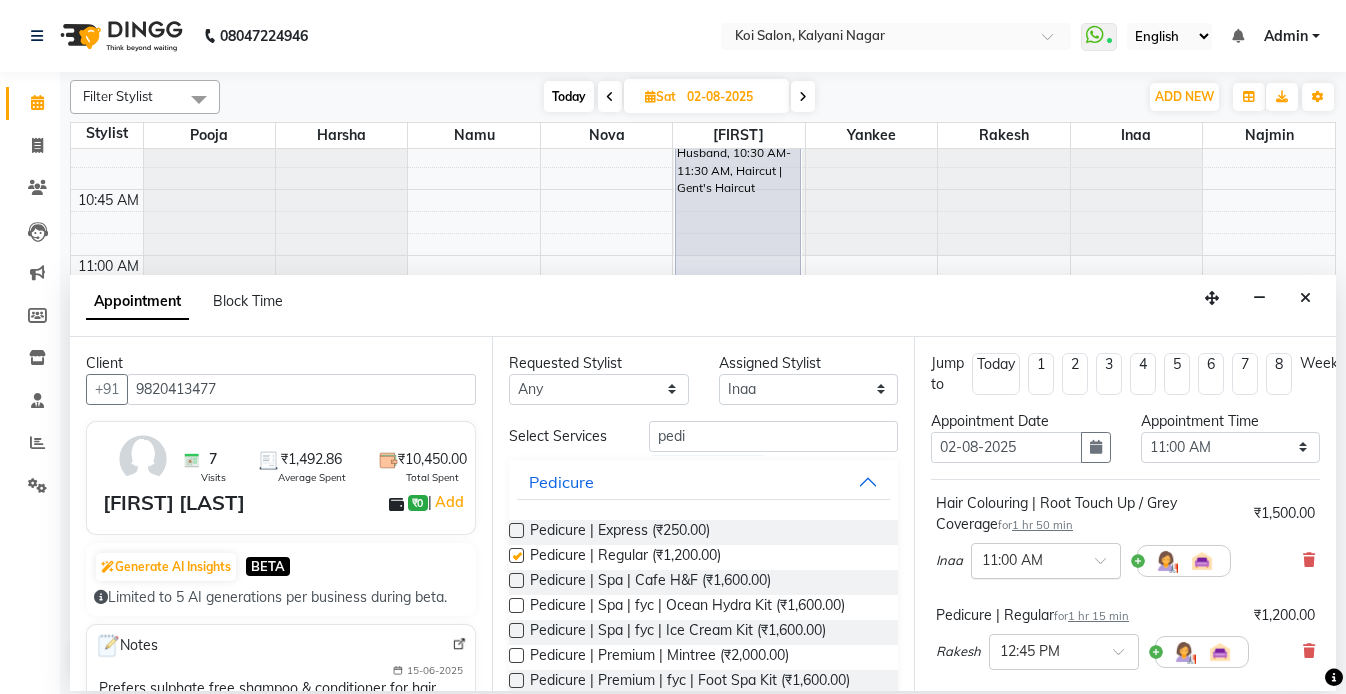 checkbox on "false" 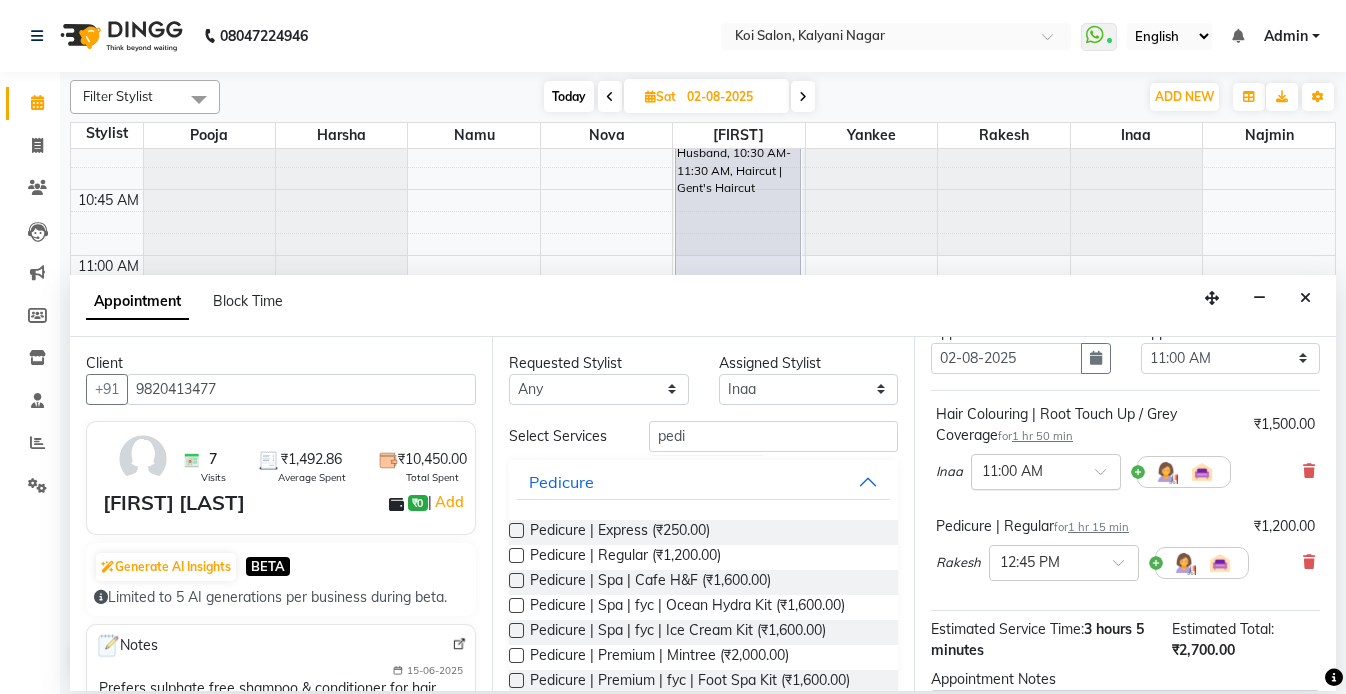 scroll, scrollTop: 249, scrollLeft: 0, axis: vertical 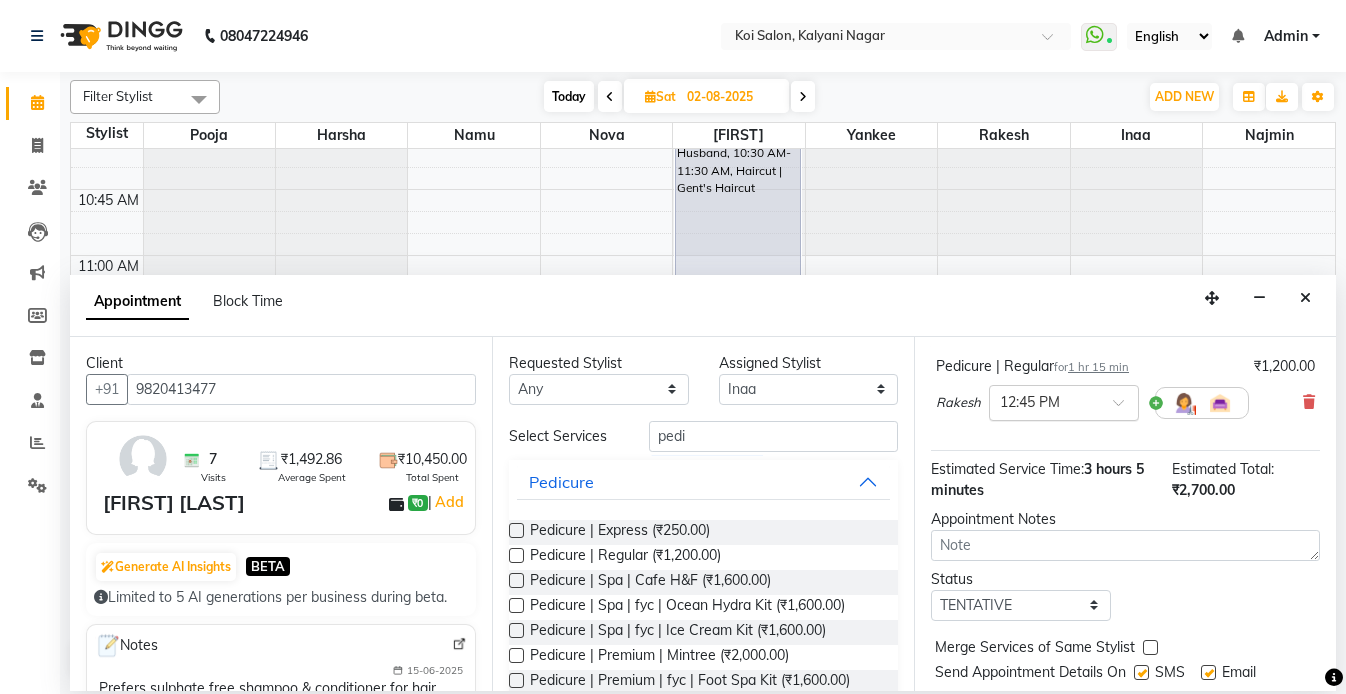 click on "× 12:45 PM" at bounding box center [1064, 403] 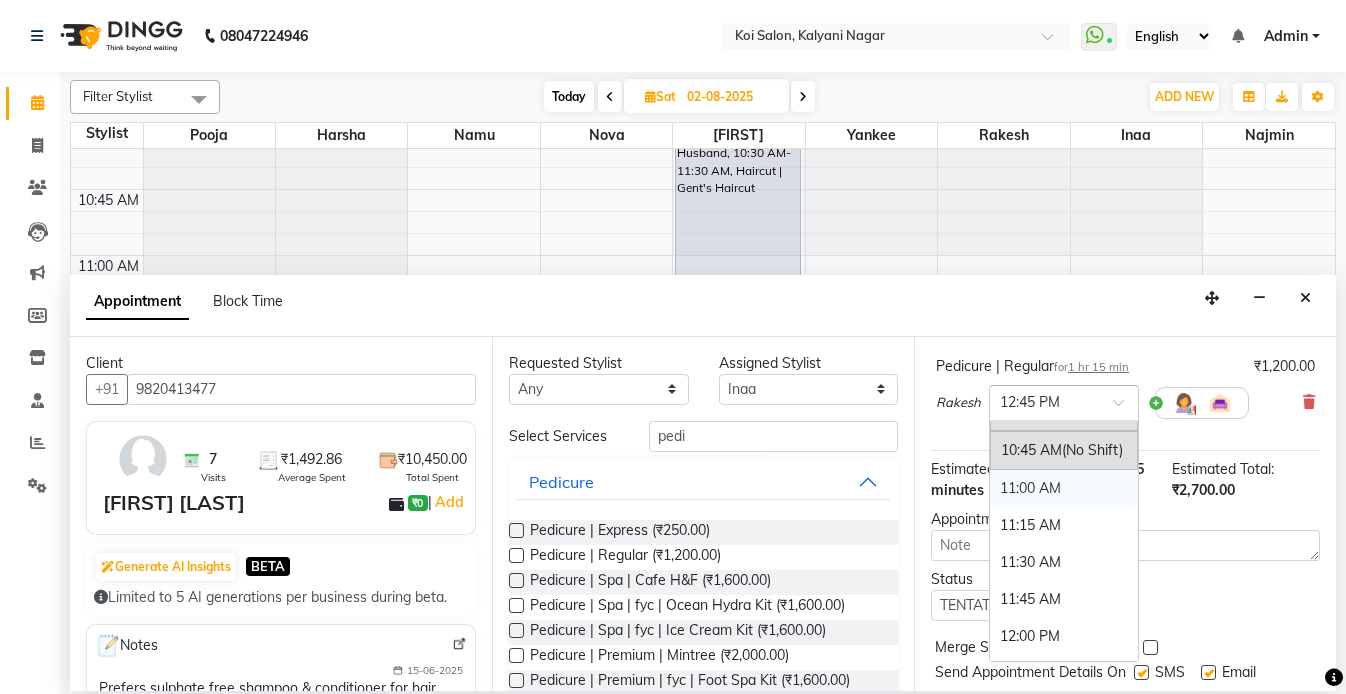 scroll, scrollTop: 61, scrollLeft: 0, axis: vertical 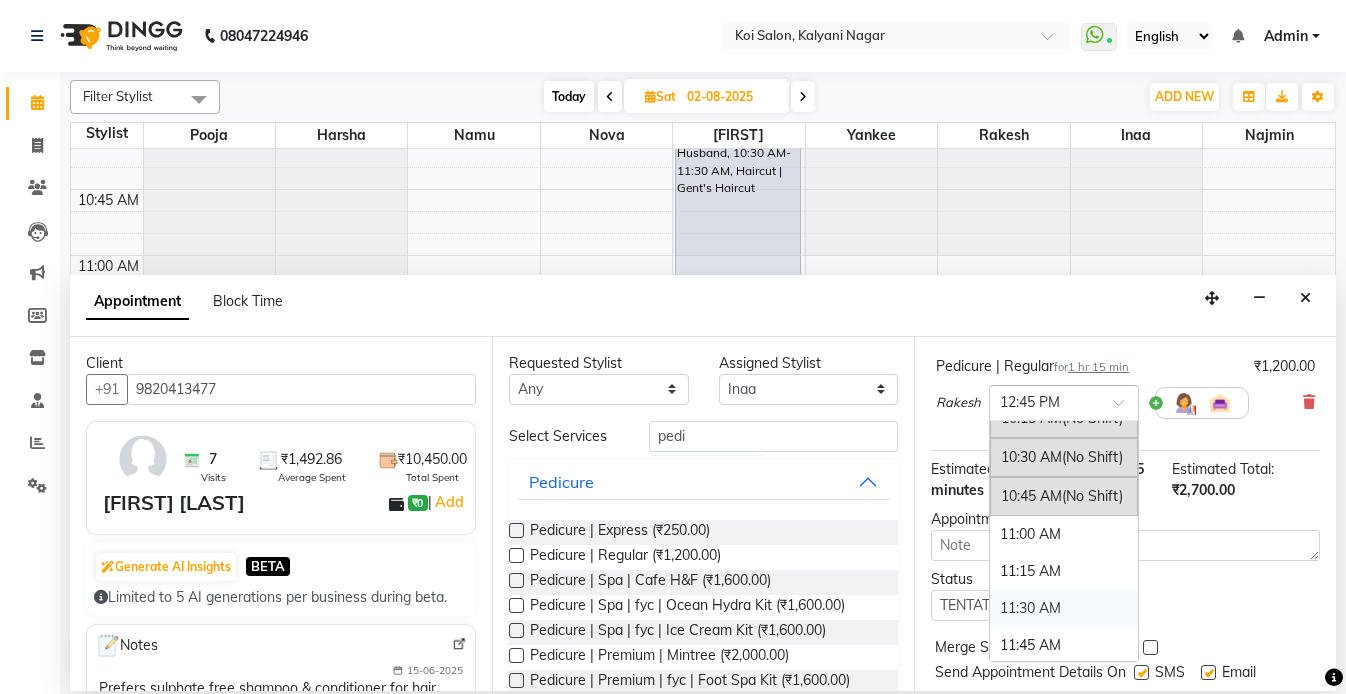 click on "11:30 AM" at bounding box center [1064, 608] 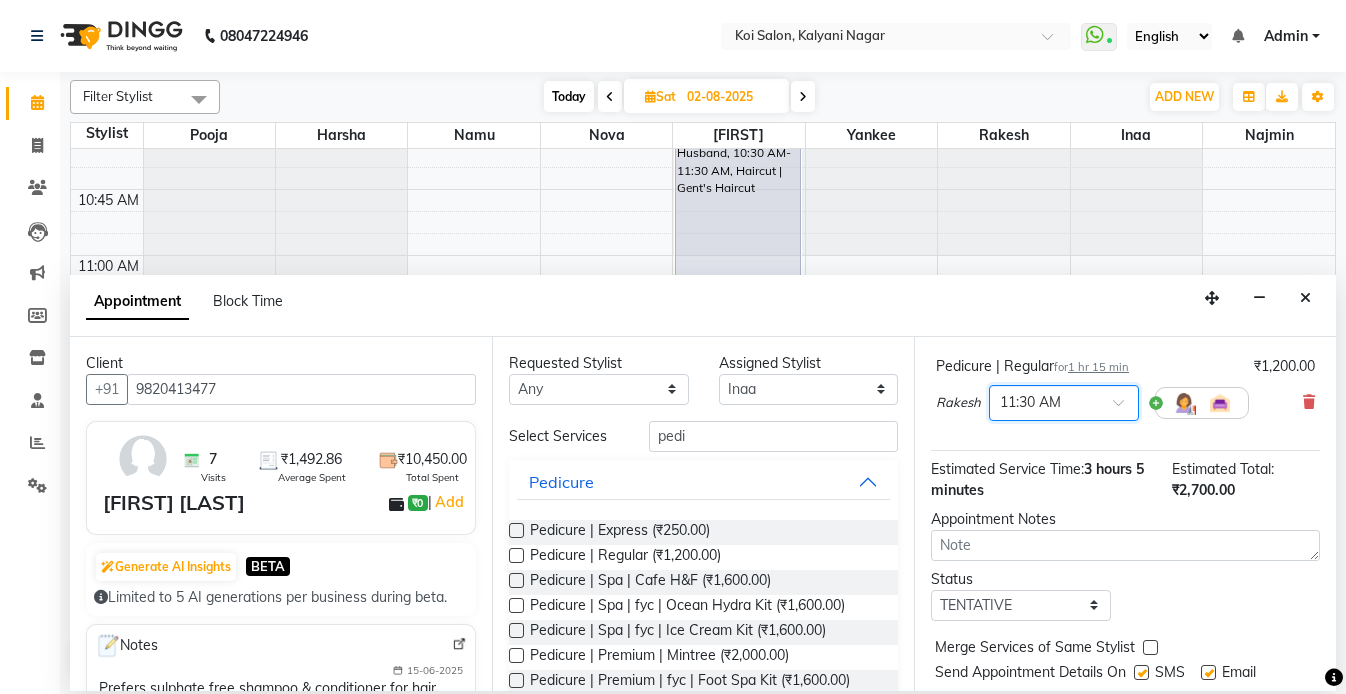 scroll, scrollTop: 304, scrollLeft: 0, axis: vertical 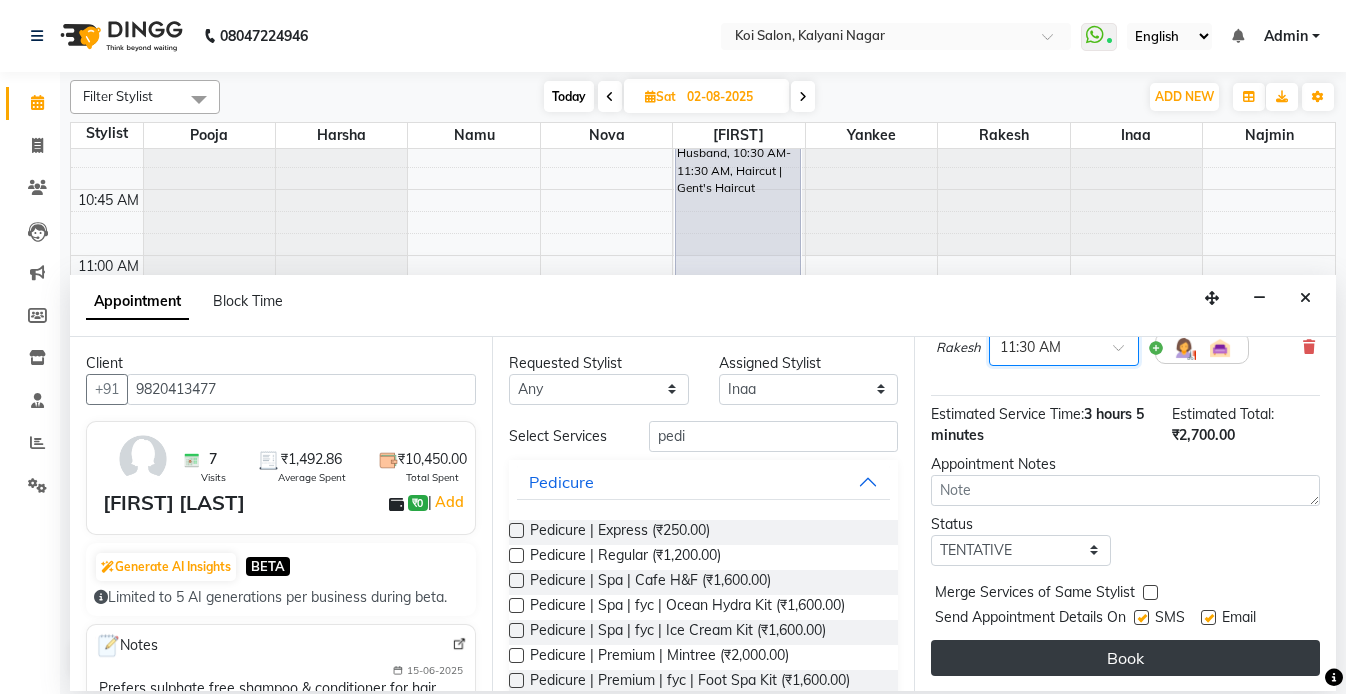 click on "Book" at bounding box center (1125, 658) 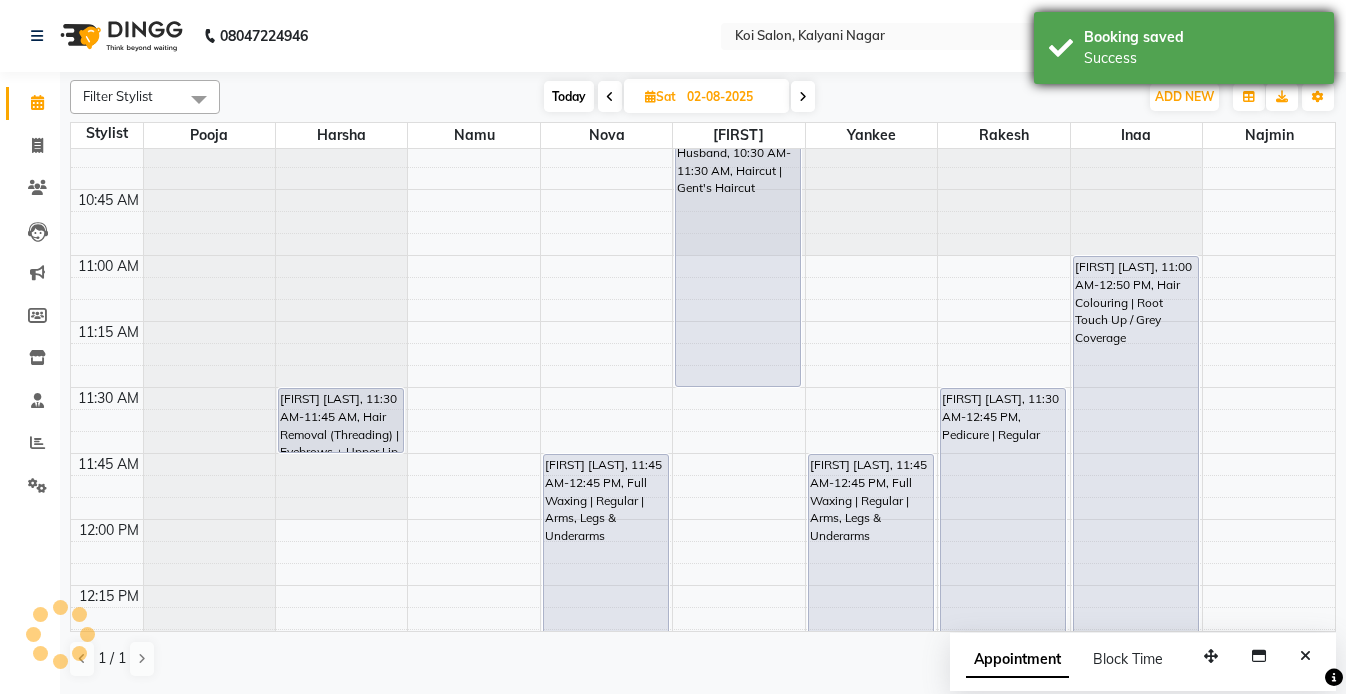 click on "Booking saved" at bounding box center [1201, 37] 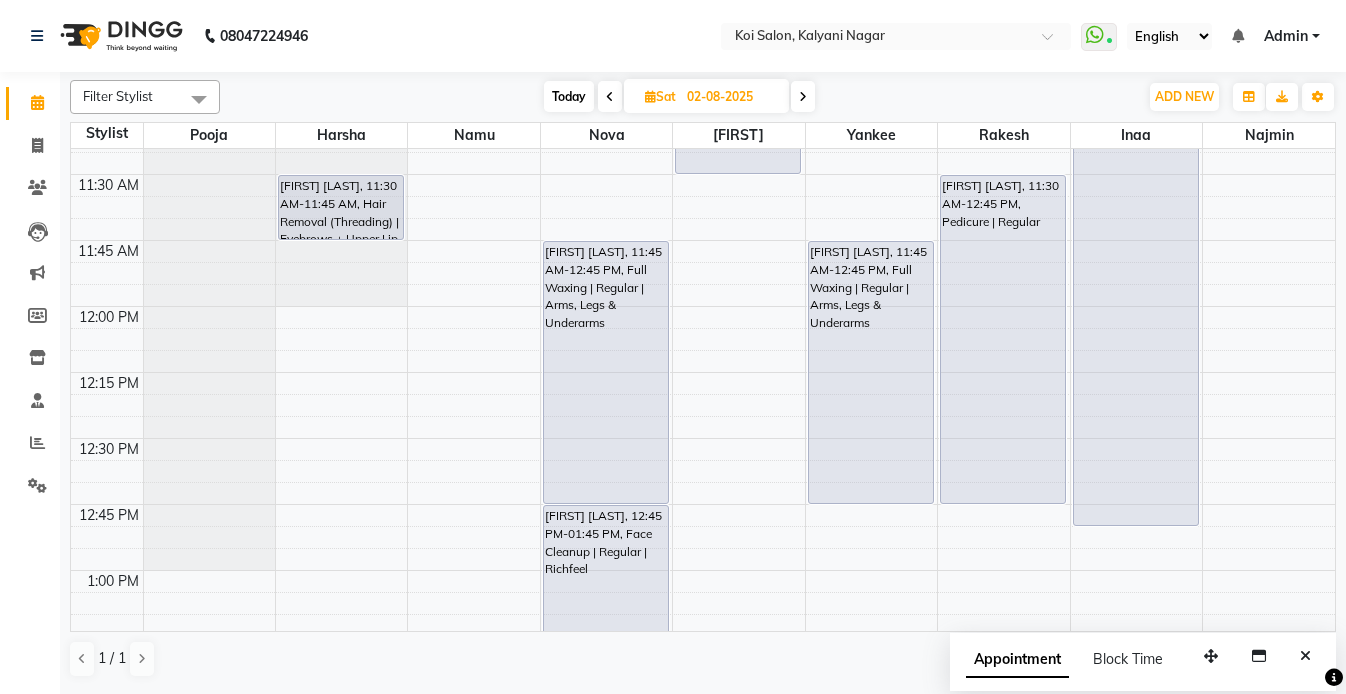 scroll, scrollTop: 636, scrollLeft: 0, axis: vertical 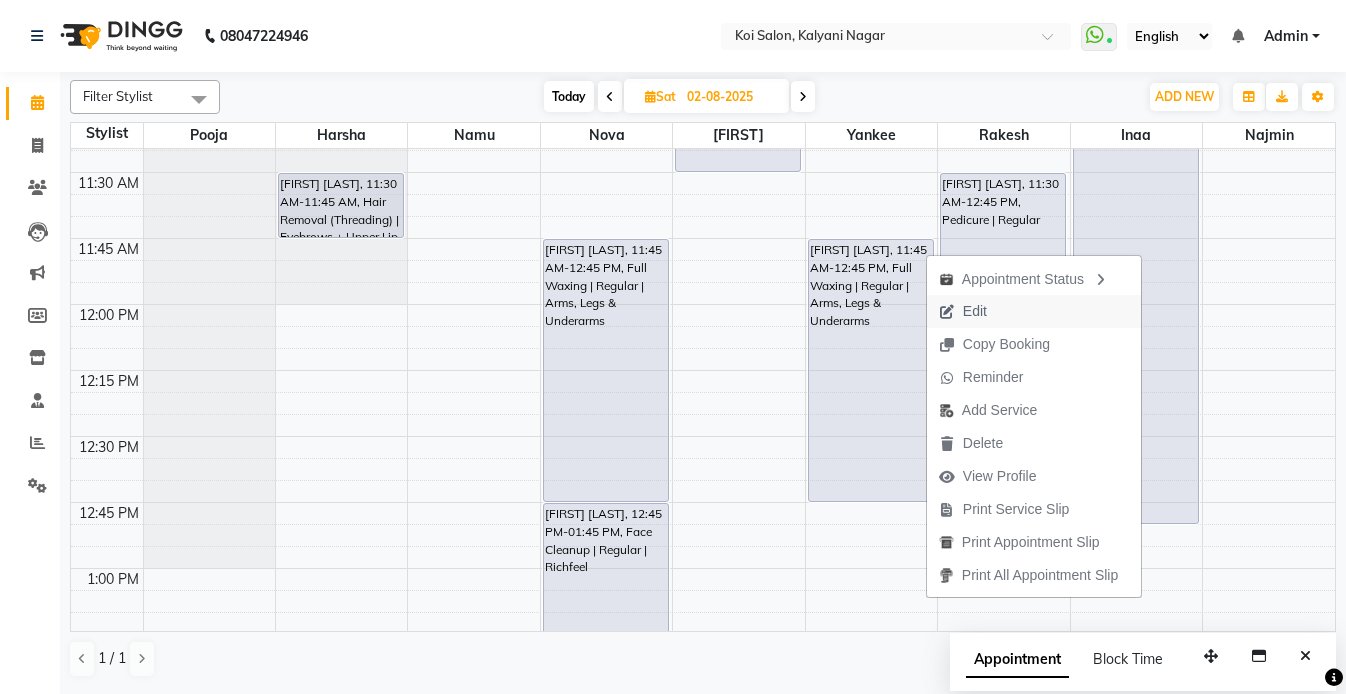 click on "Edit" at bounding box center [975, 311] 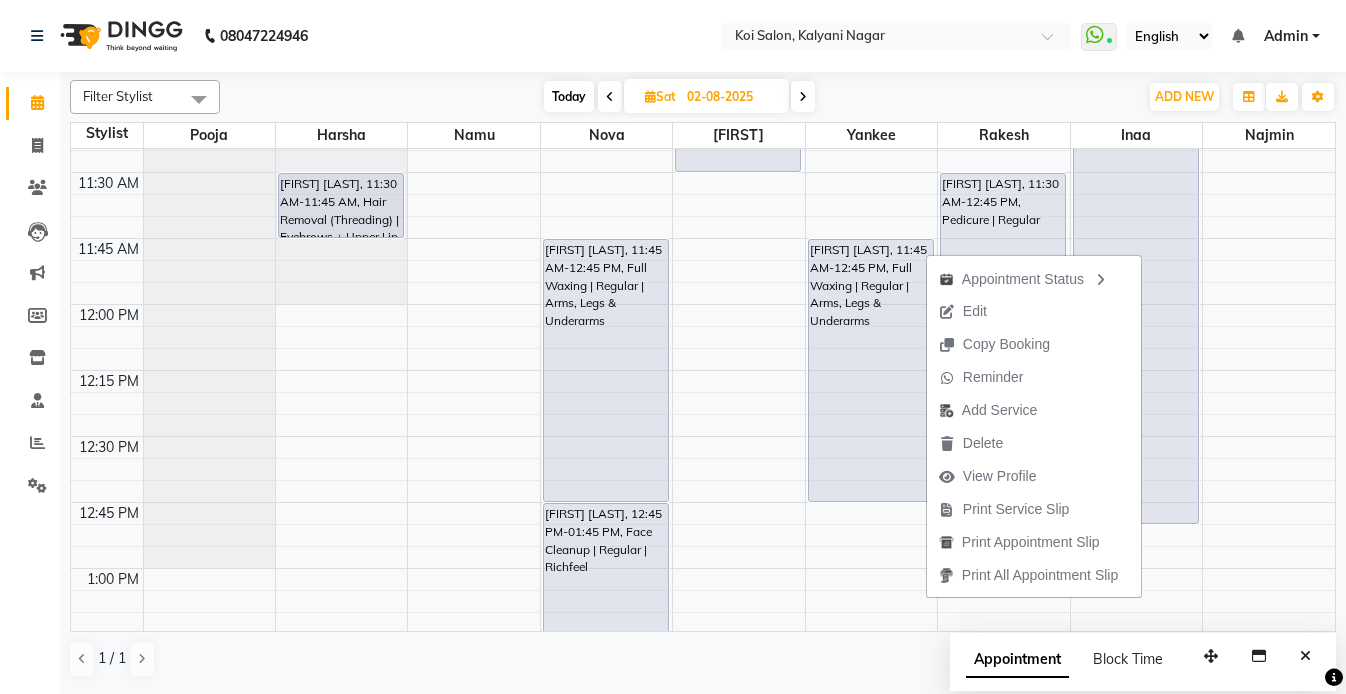 select on "660" 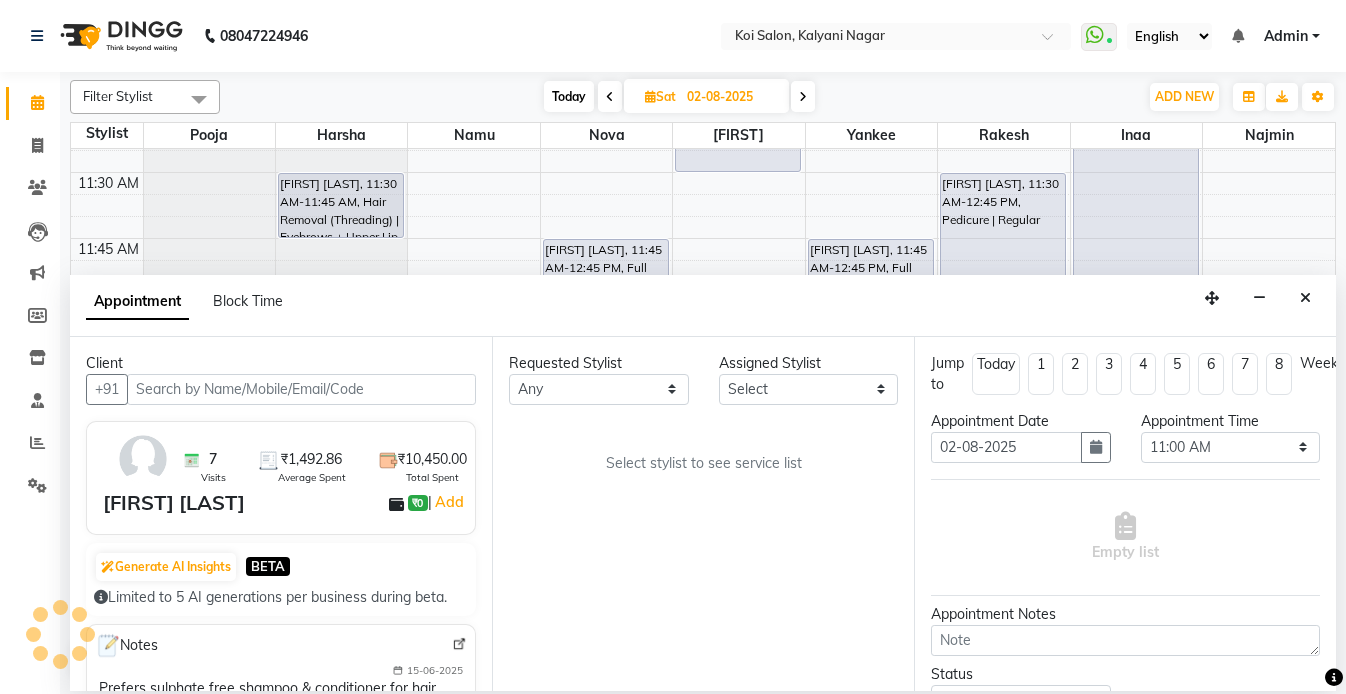 select on "[NUMBER]" 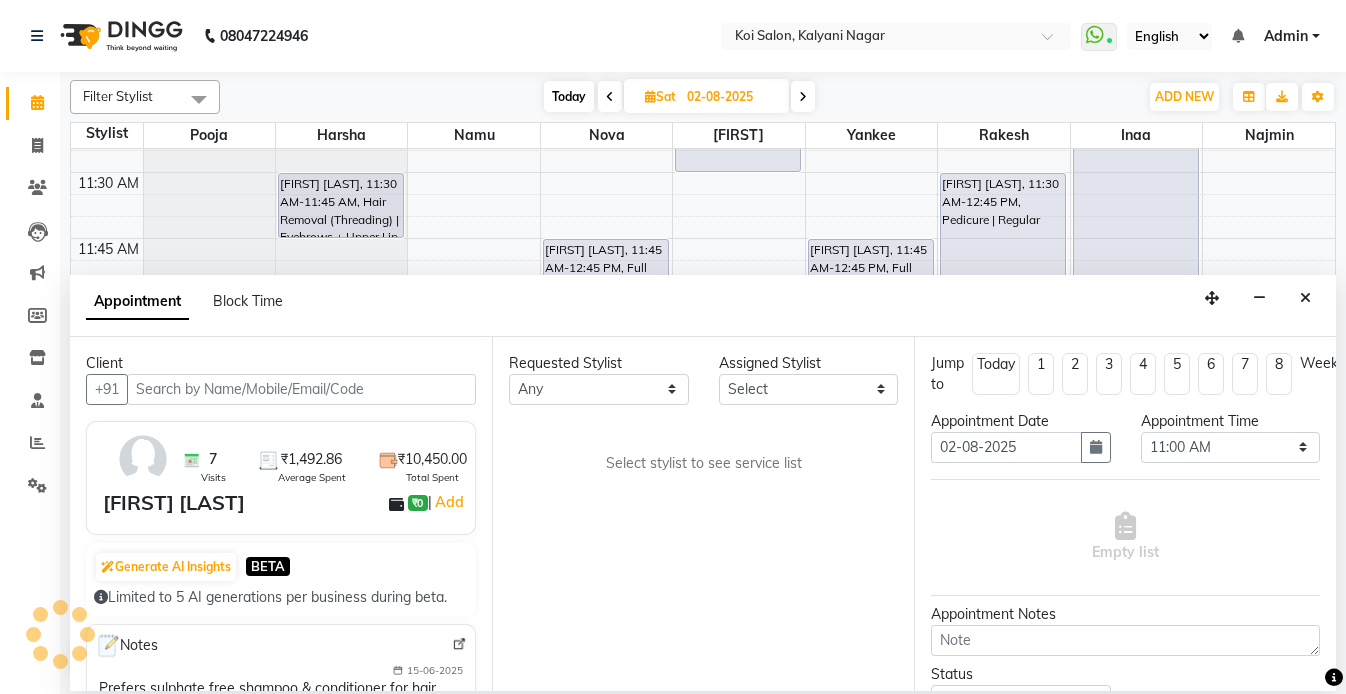 scroll, scrollTop: 529, scrollLeft: 0, axis: vertical 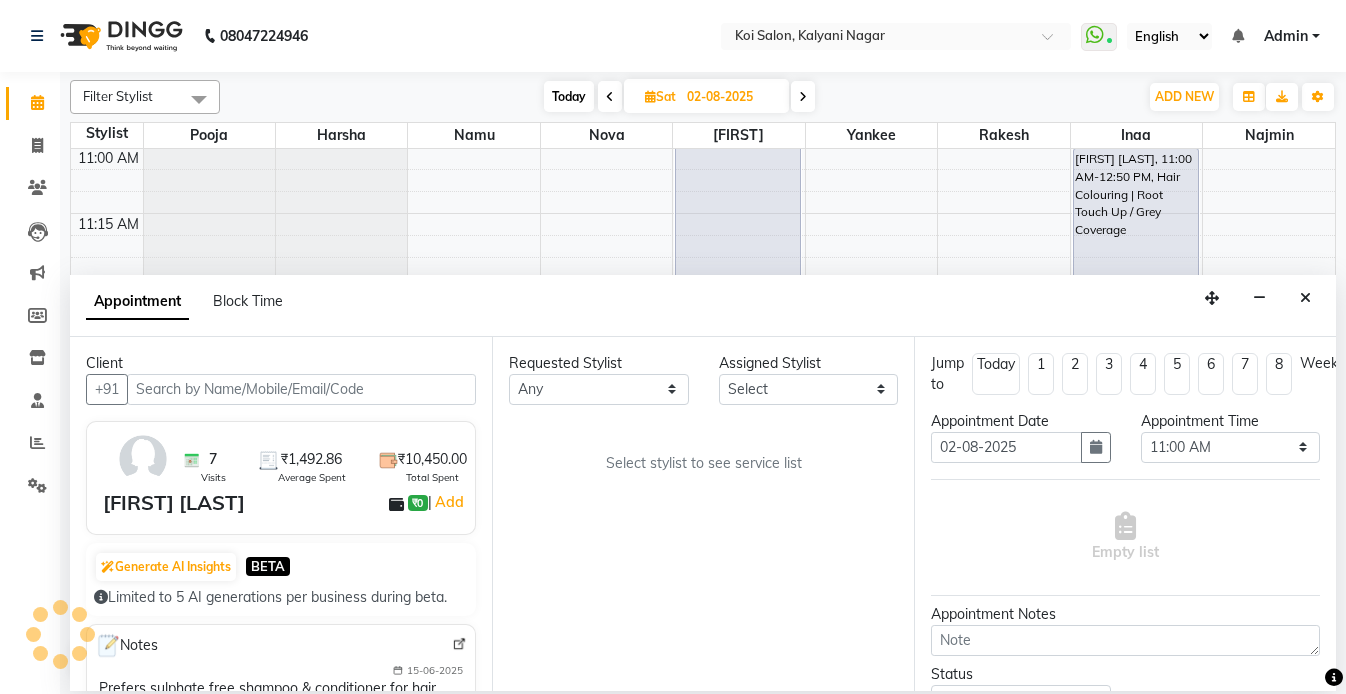 select on "1406" 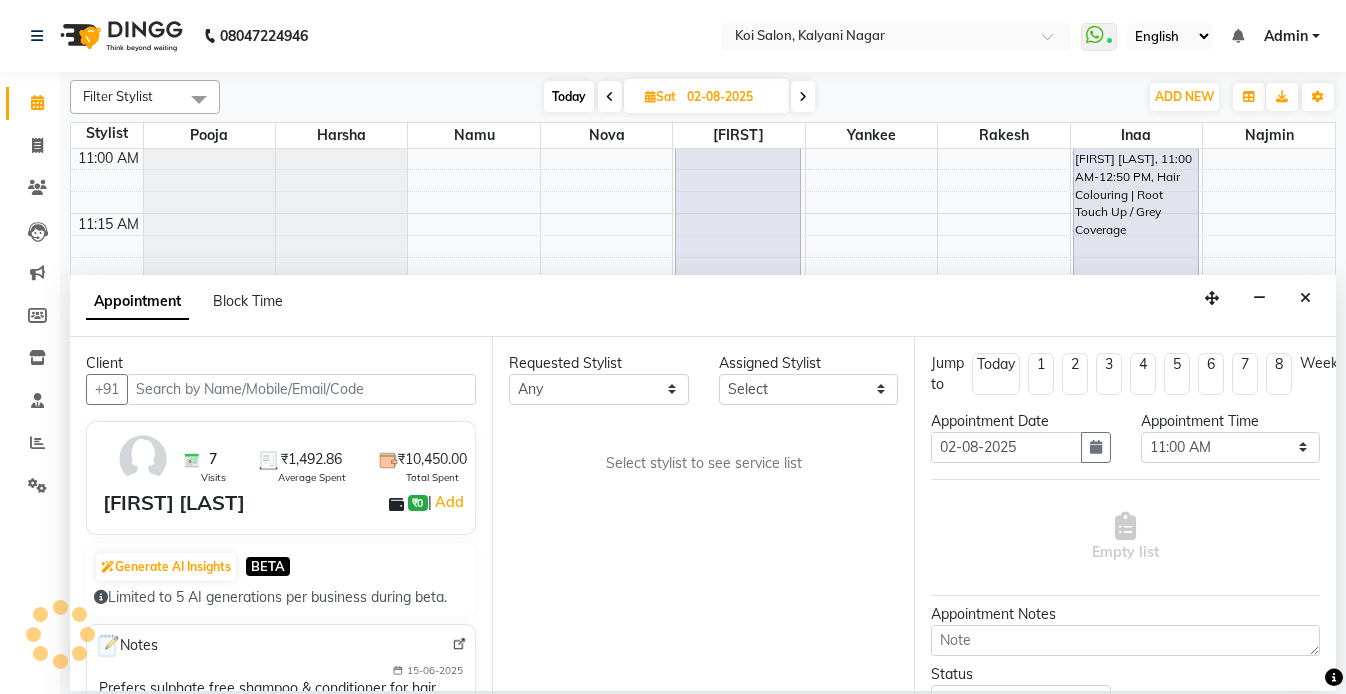 select on "1406" 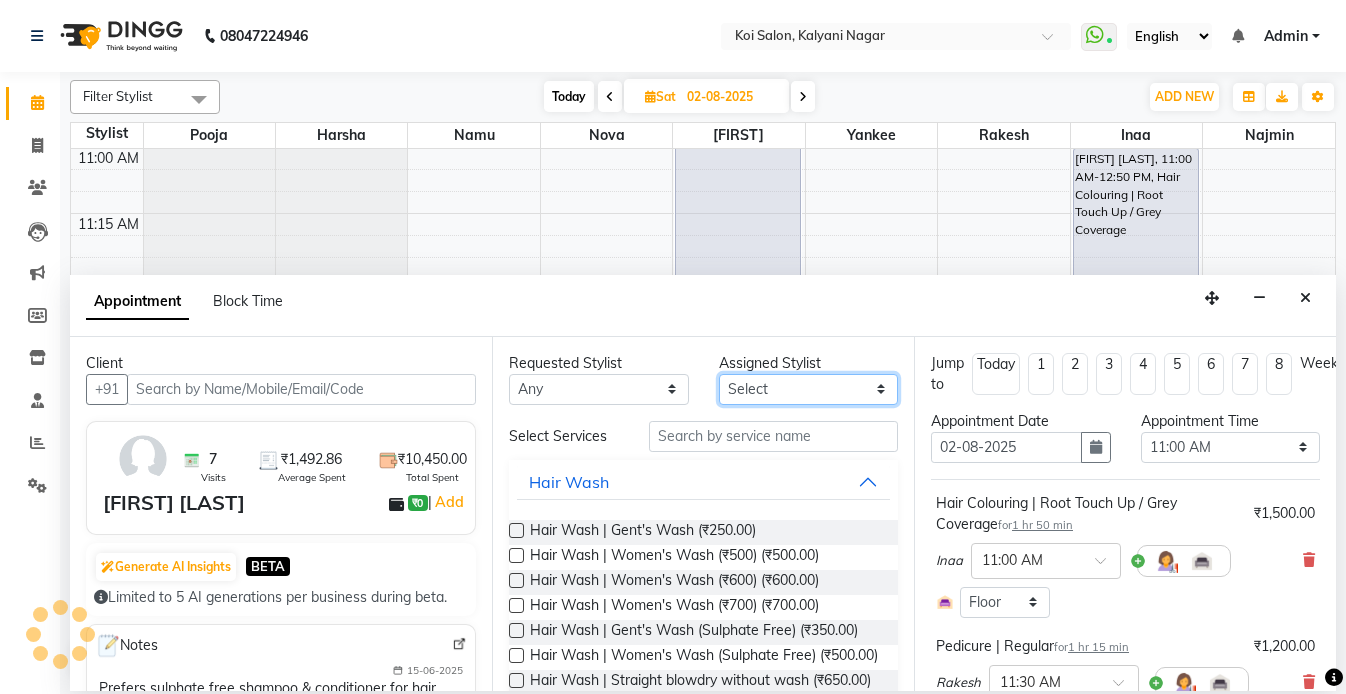 click on "Select Harsha Inaa Najmin Namu Nova Pooja Rakesh Shanky Yankee" at bounding box center (809, 389) 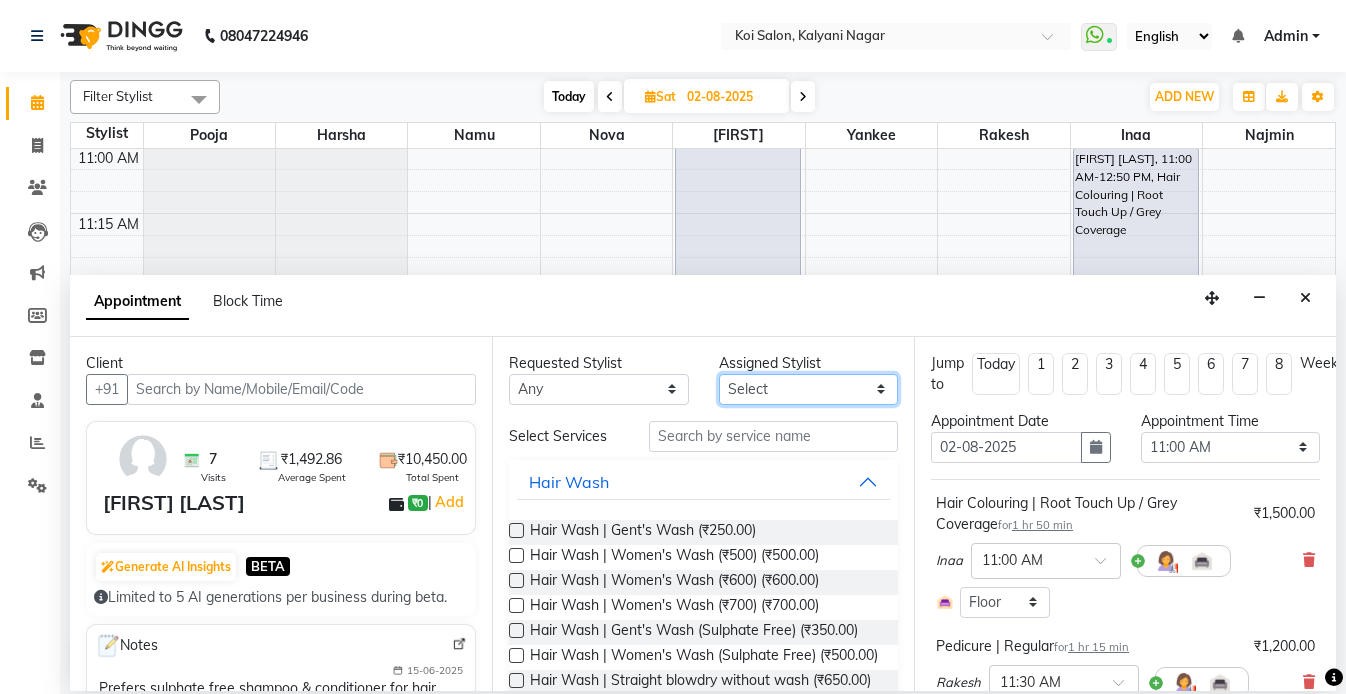 select on "44730" 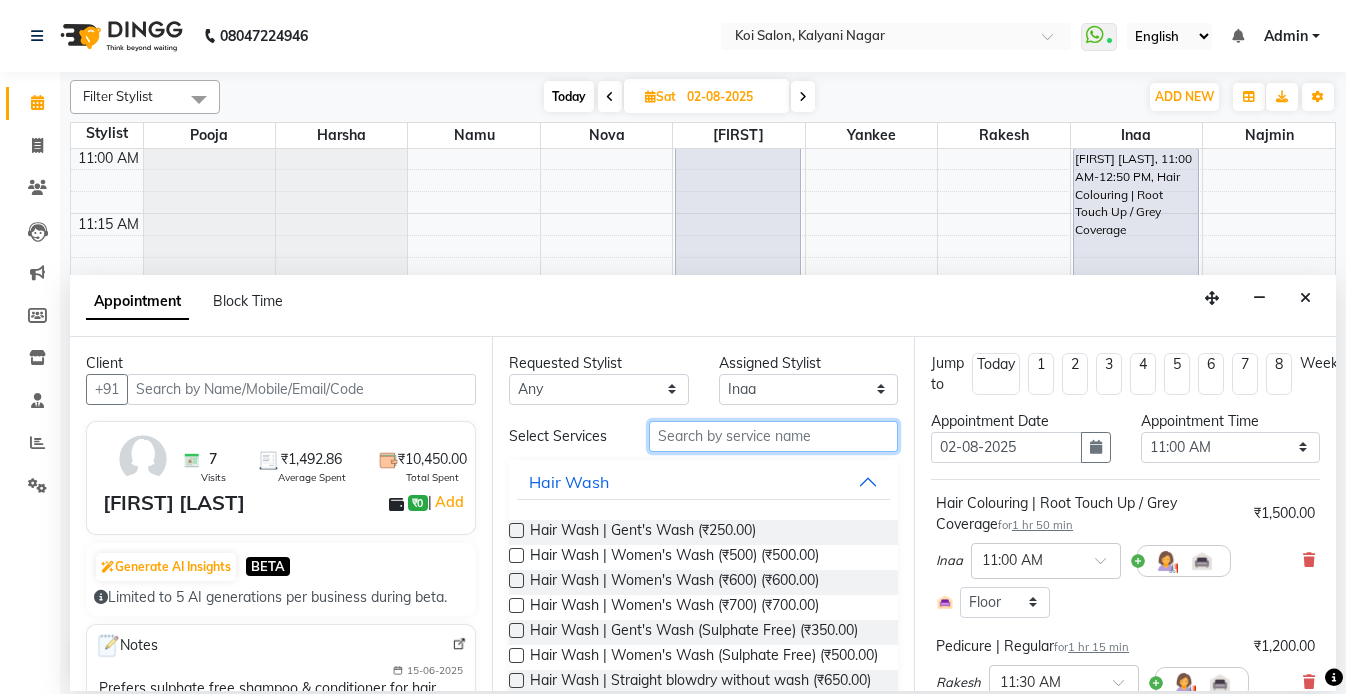 click at bounding box center [773, 436] 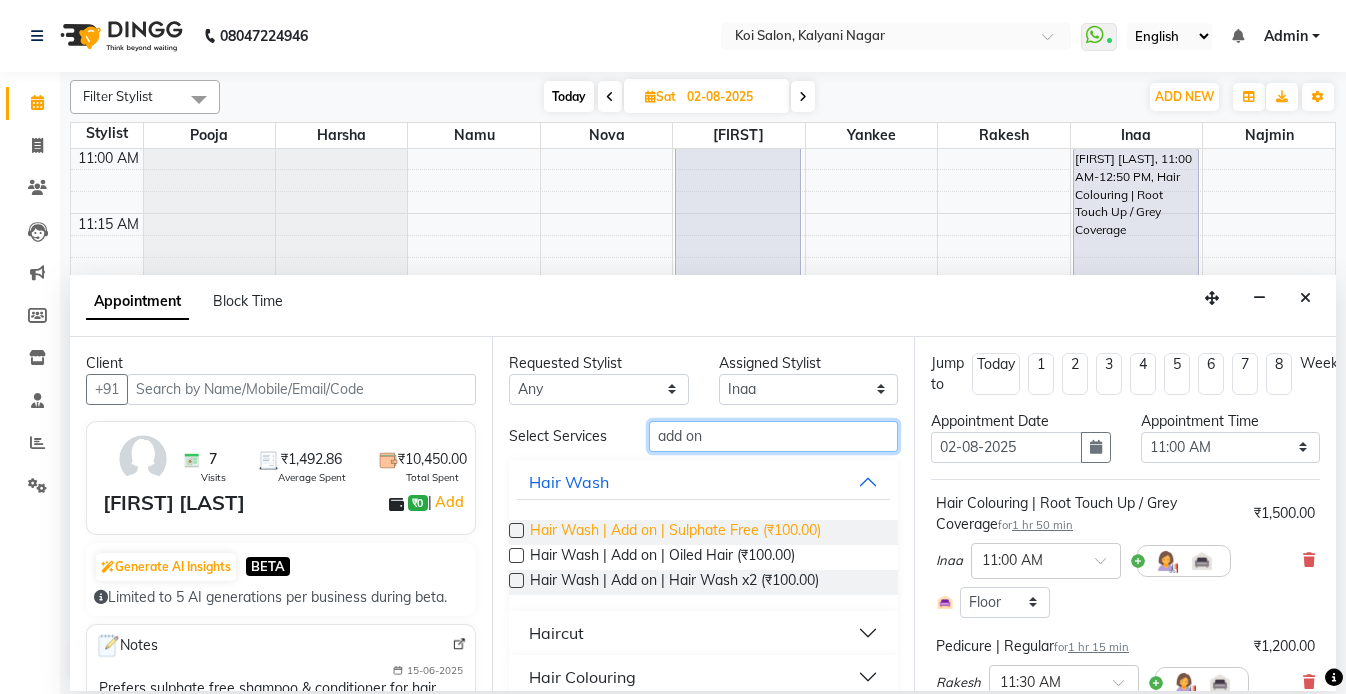 type on "add on" 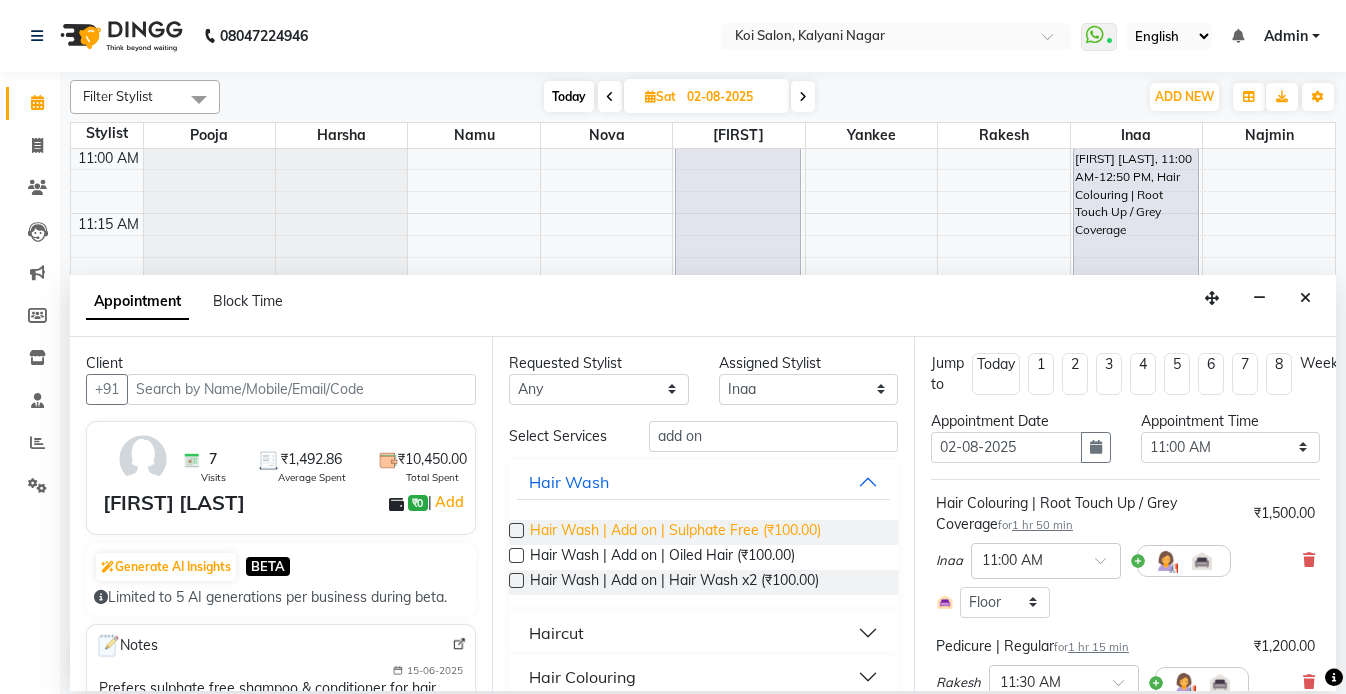 click on "Hair Wash | Add on | Sulphate Free (₹100.00)" at bounding box center [675, 532] 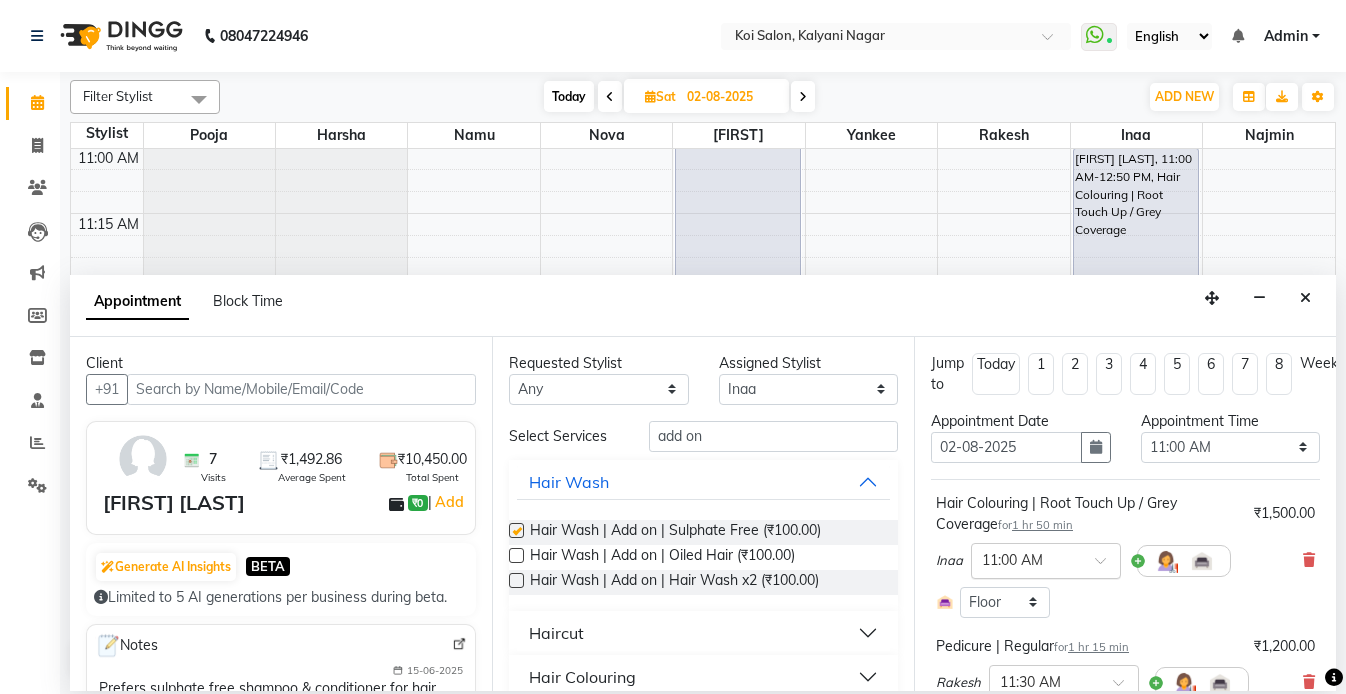 checkbox on "false" 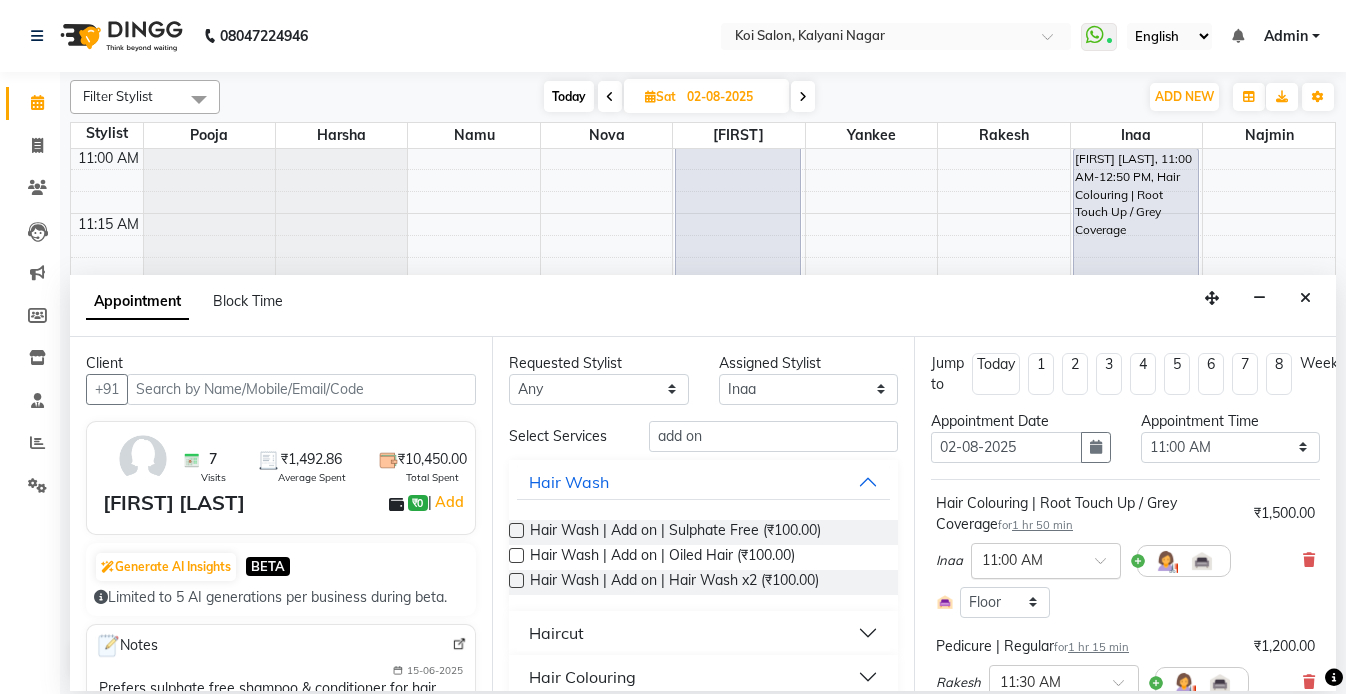 scroll, scrollTop: 399, scrollLeft: 0, axis: vertical 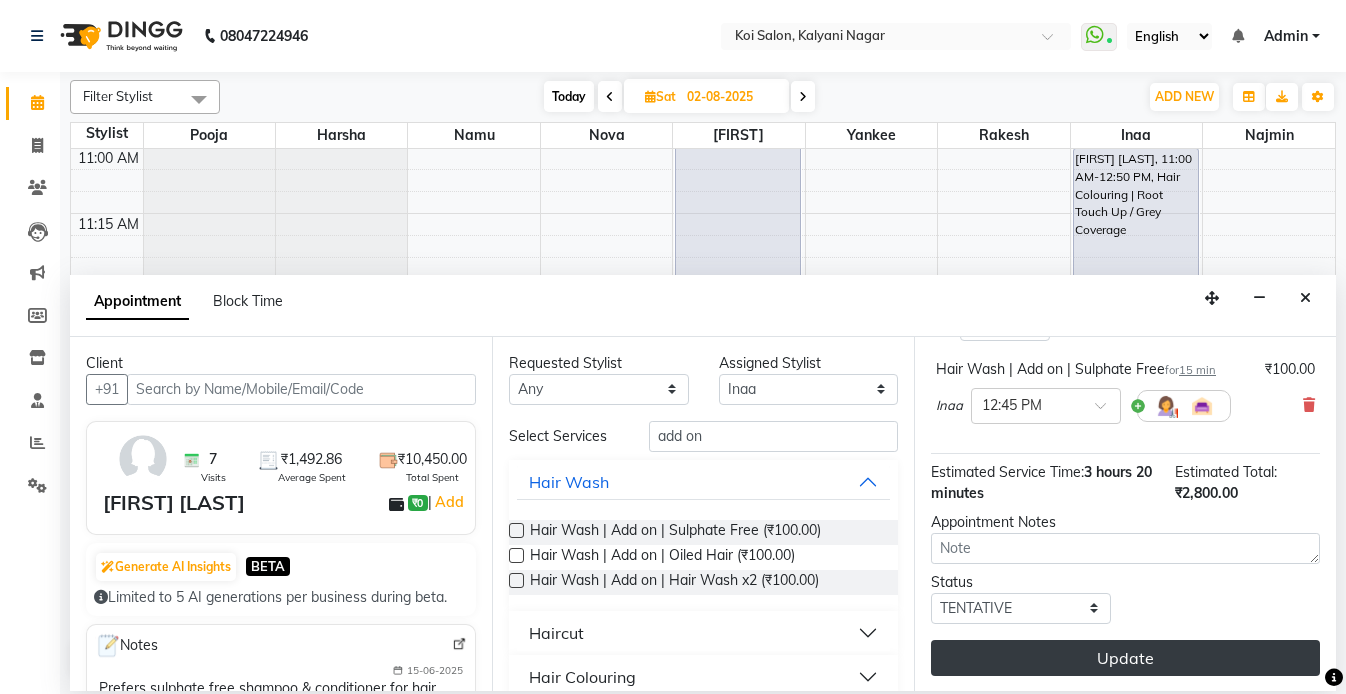 click on "Update" at bounding box center (1125, 658) 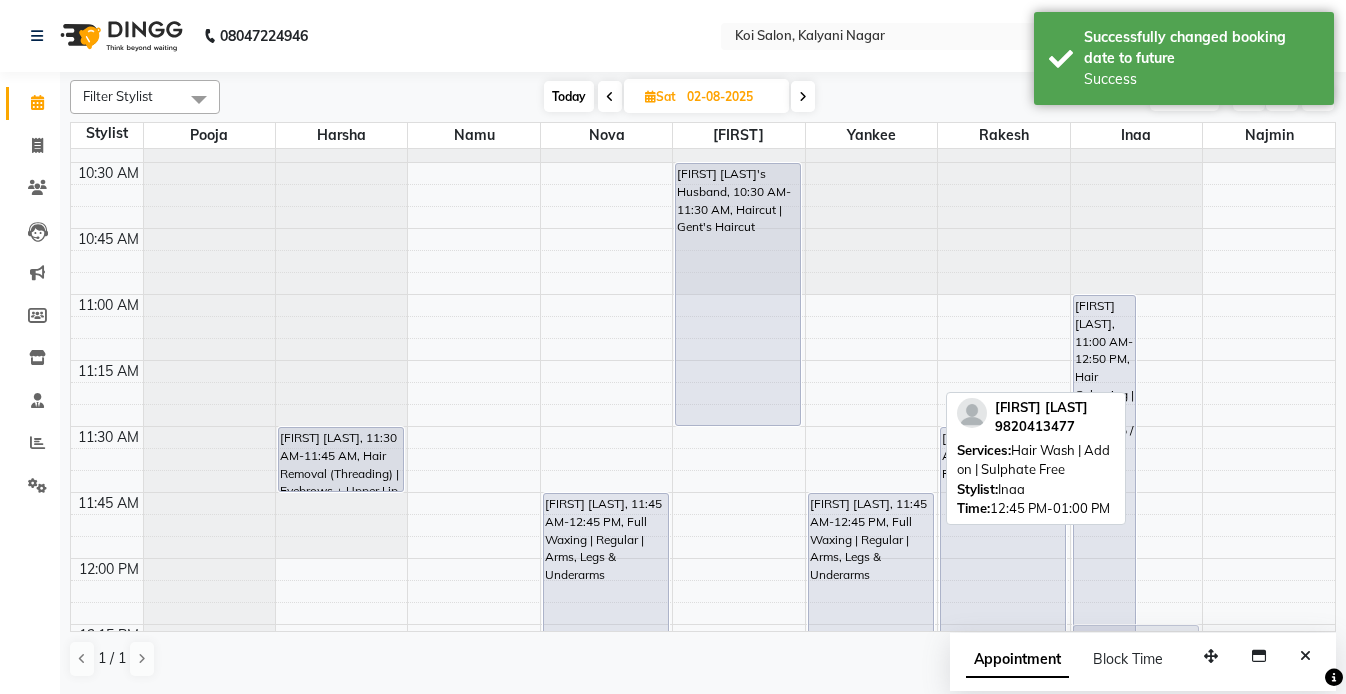 scroll, scrollTop: 345, scrollLeft: 0, axis: vertical 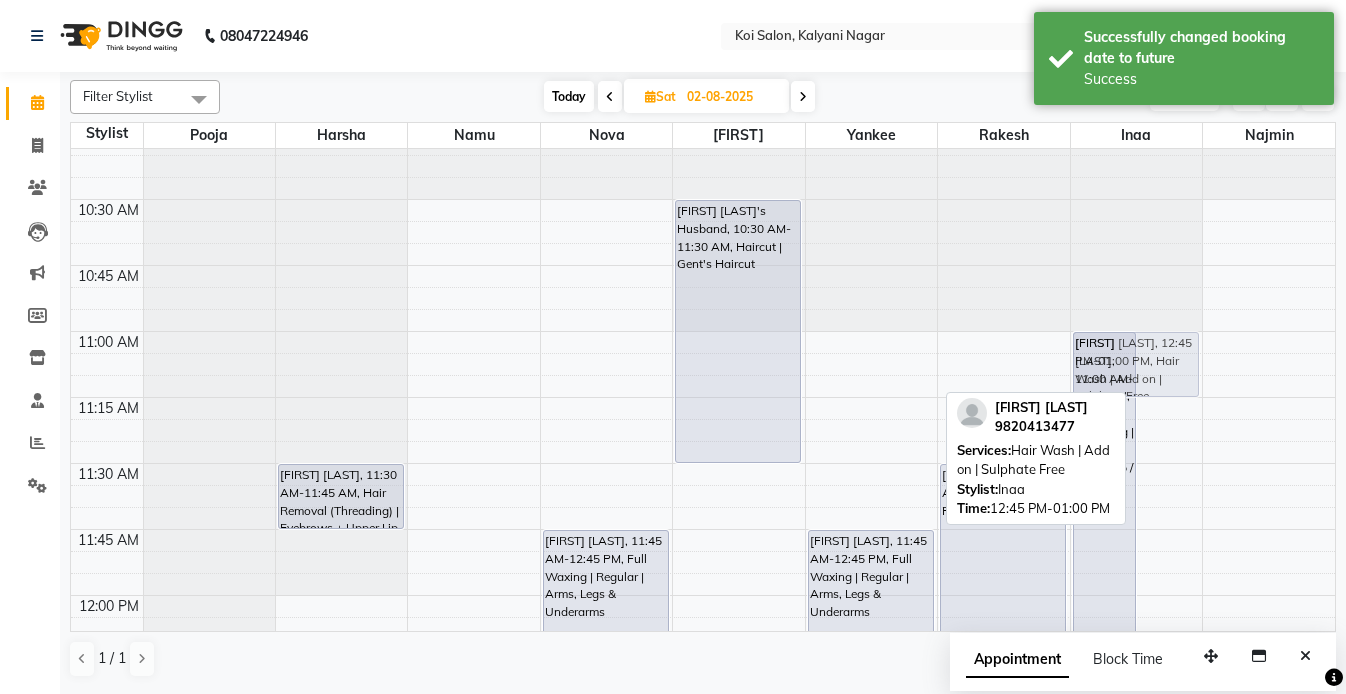 drag, startPoint x: 1160, startPoint y: 365, endPoint x: 1135, endPoint y: 361, distance: 25.317978 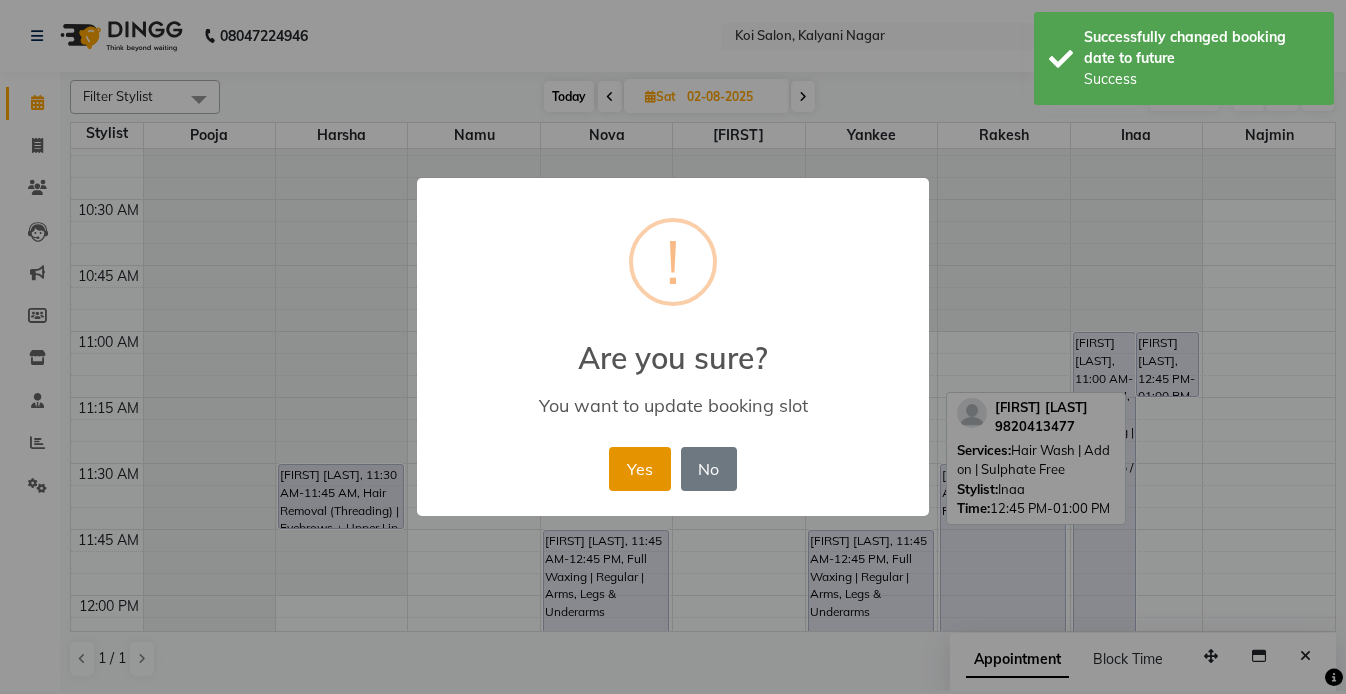 click on "Yes" at bounding box center (639, 469) 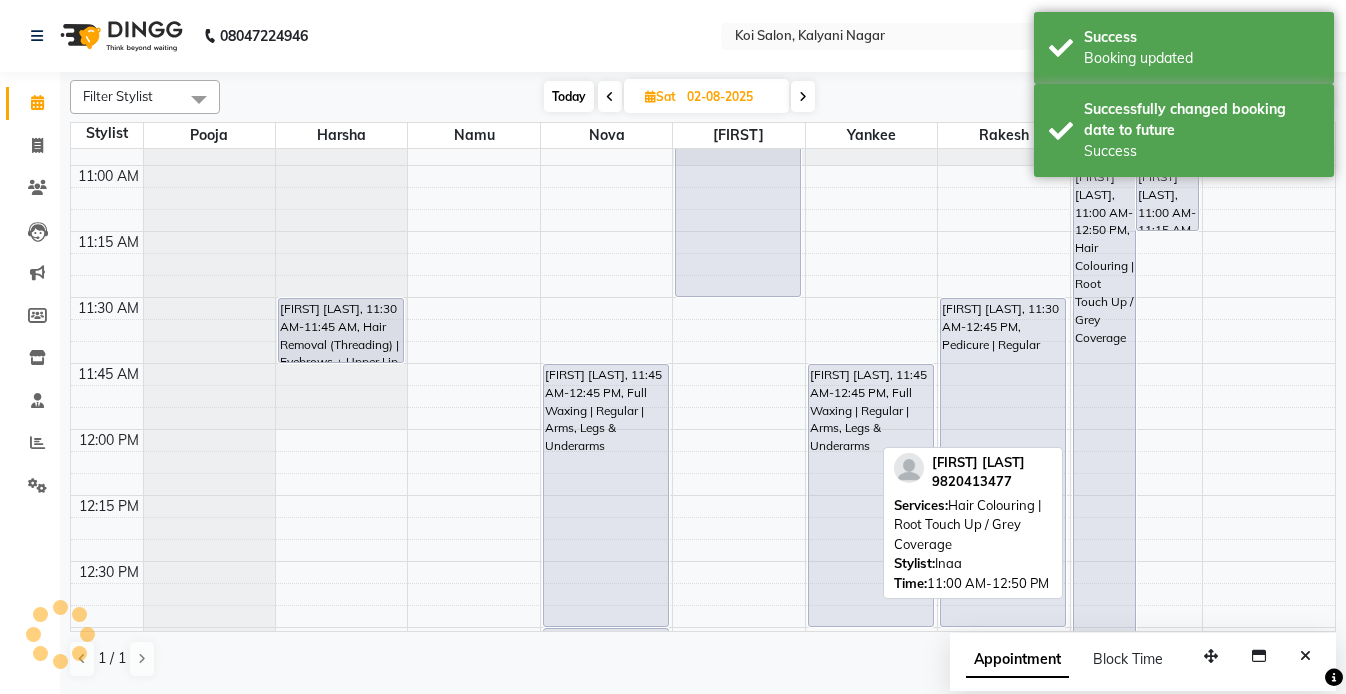 scroll, scrollTop: 862, scrollLeft: 0, axis: vertical 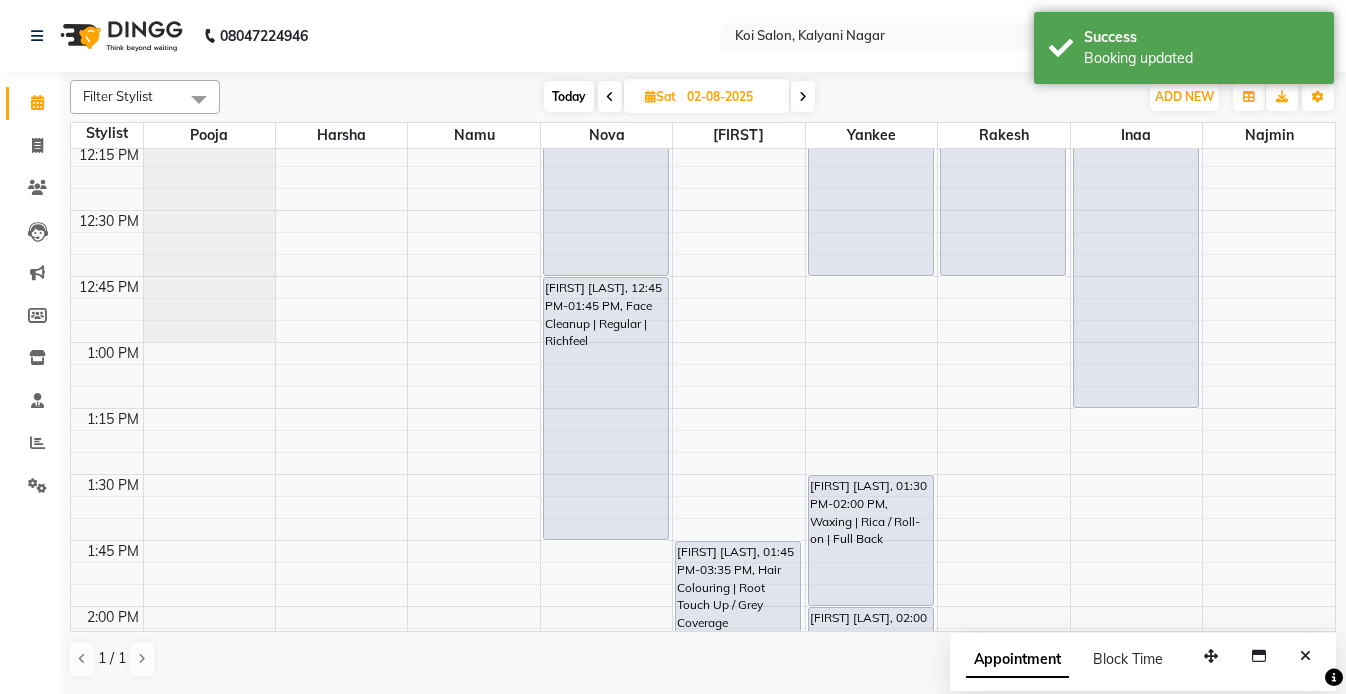 drag, startPoint x: 1101, startPoint y: 297, endPoint x: 1113, endPoint y: 396, distance: 99.724625 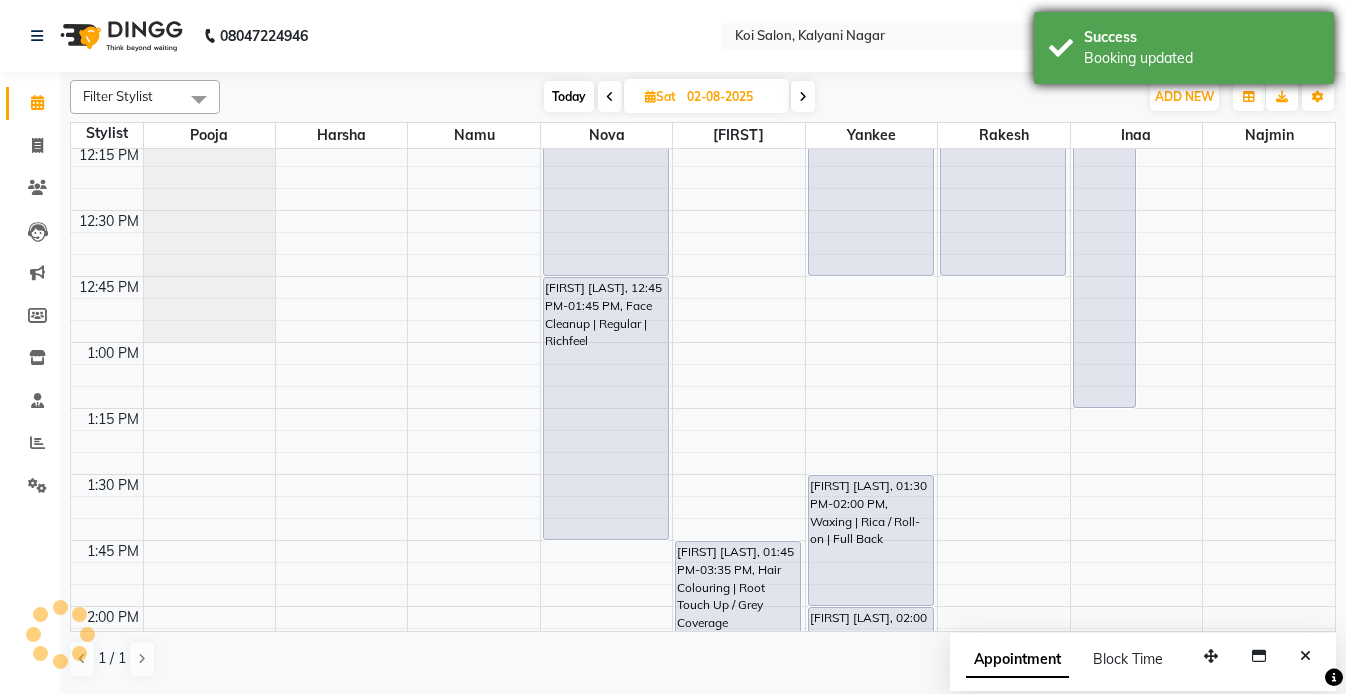 click on "Success   Booking updated" at bounding box center (1184, 48) 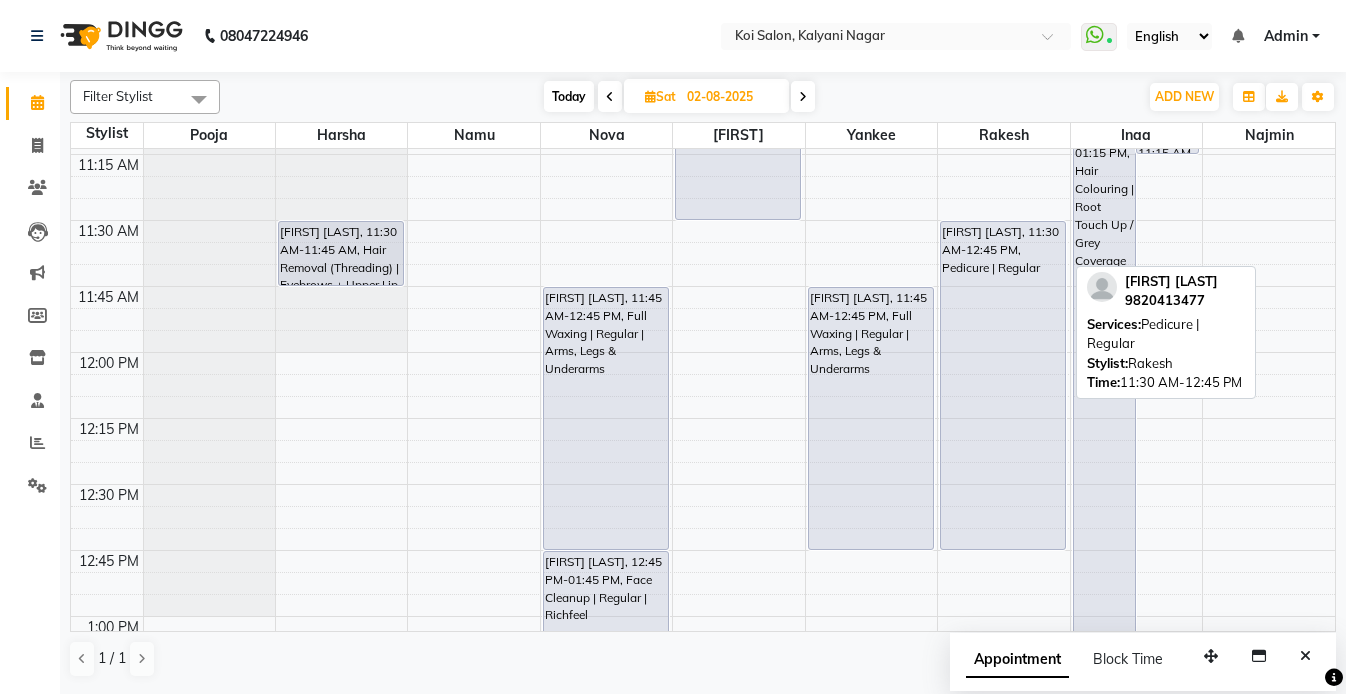 scroll, scrollTop: 512, scrollLeft: 0, axis: vertical 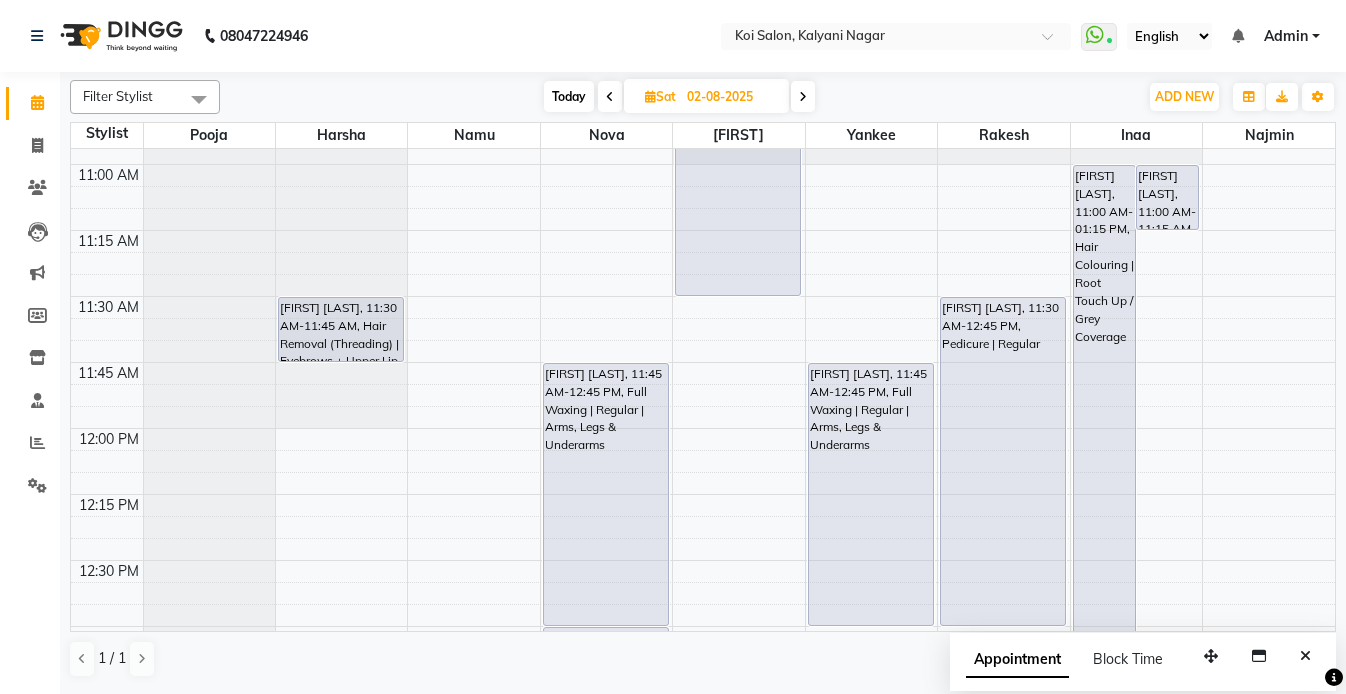 click on "Today" at bounding box center [569, 96] 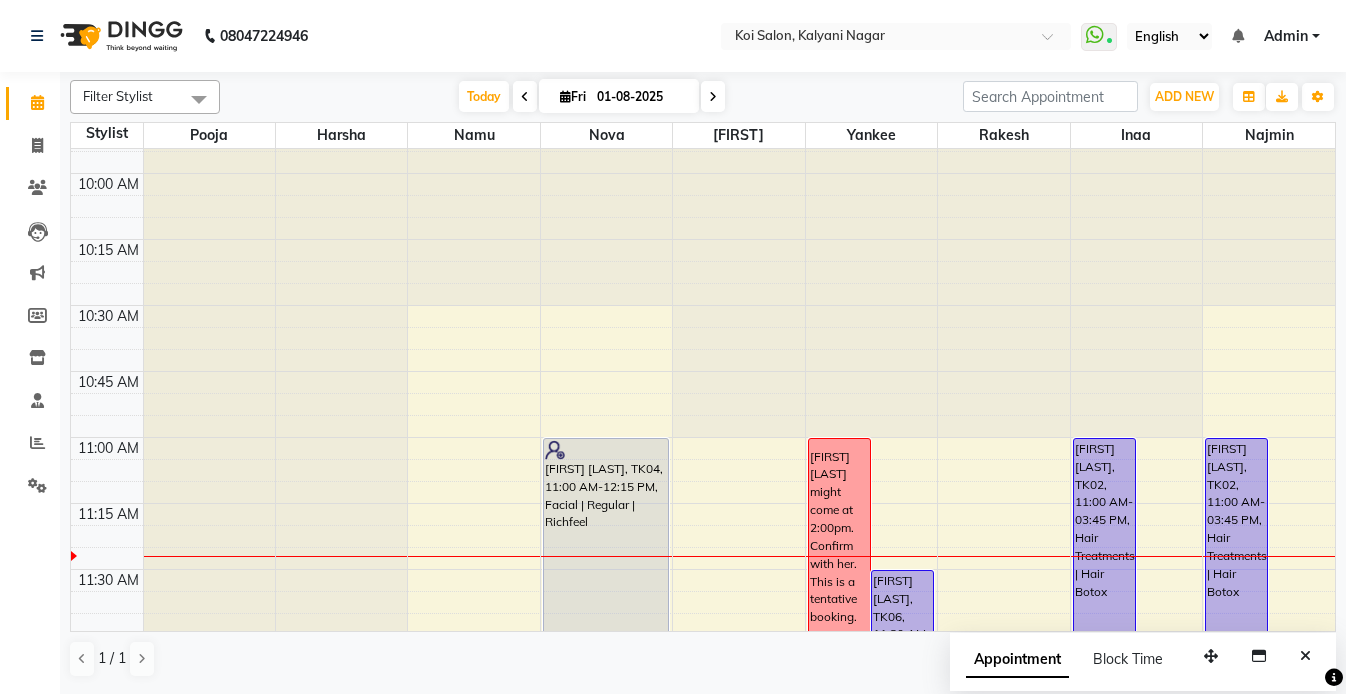 scroll, scrollTop: 344, scrollLeft: 0, axis: vertical 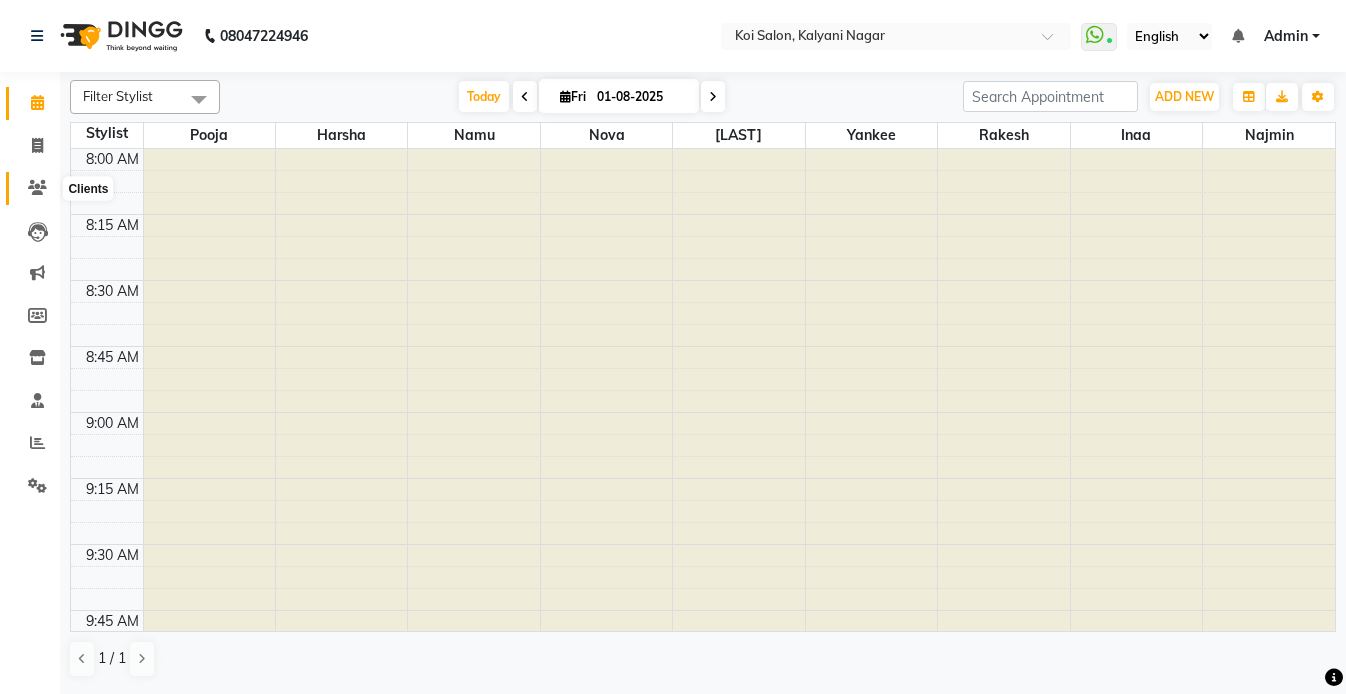 click 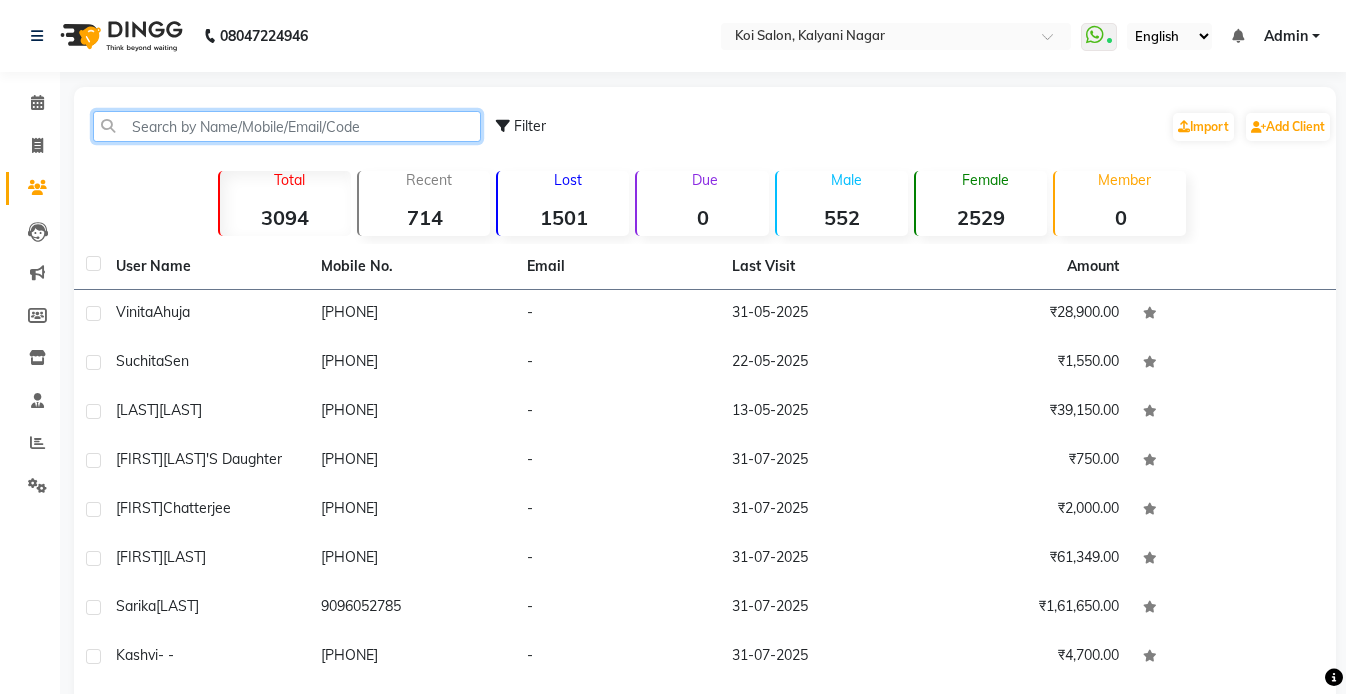 click 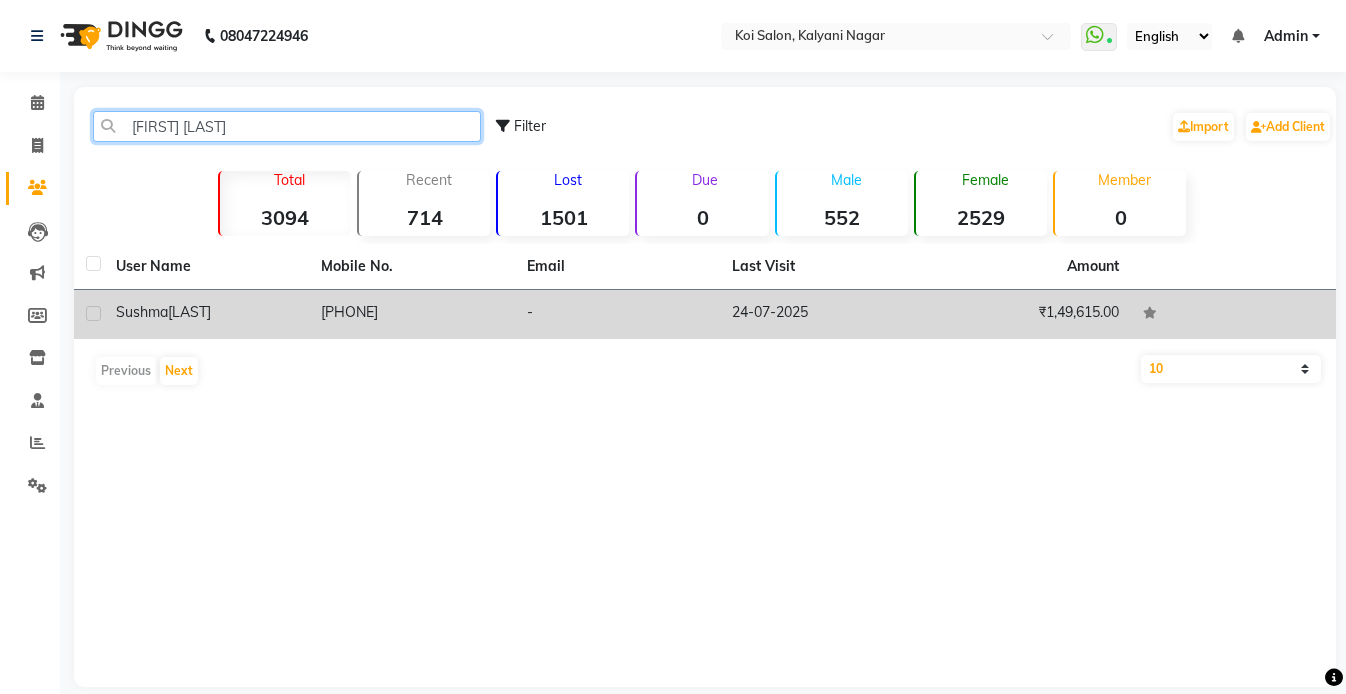 type on "sushma ye" 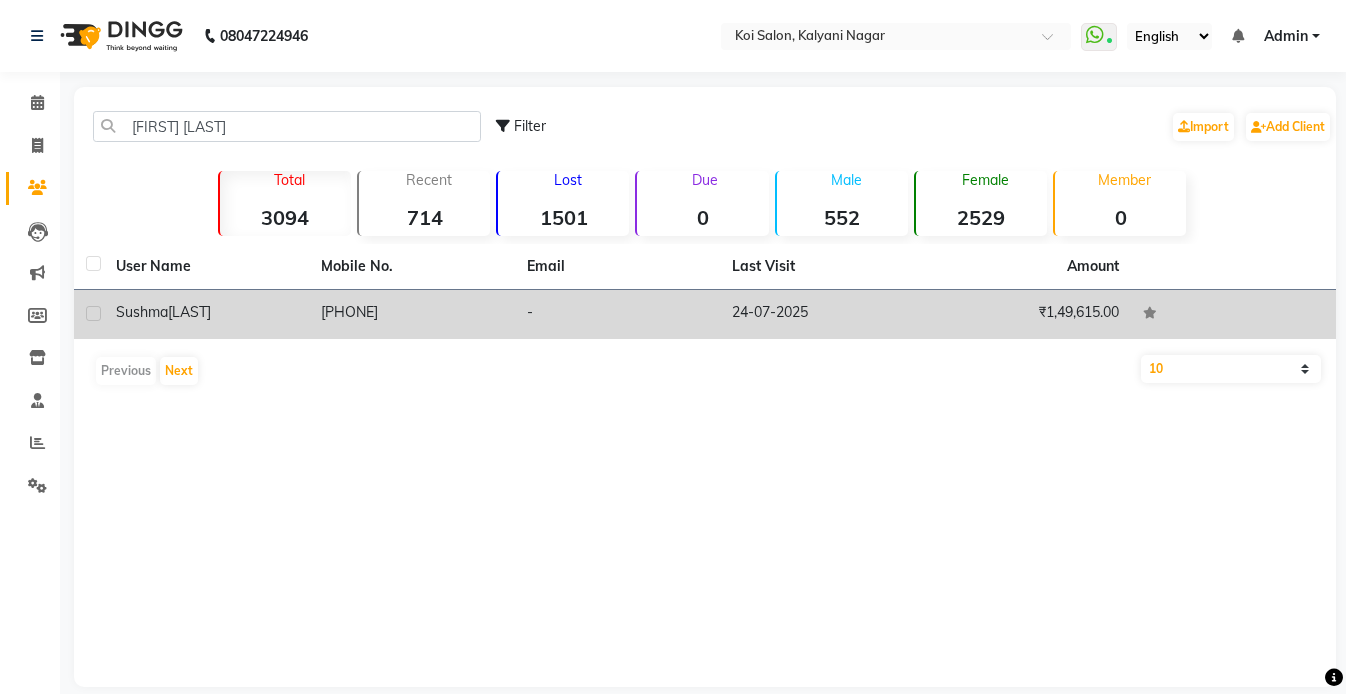 click on "Yevle" 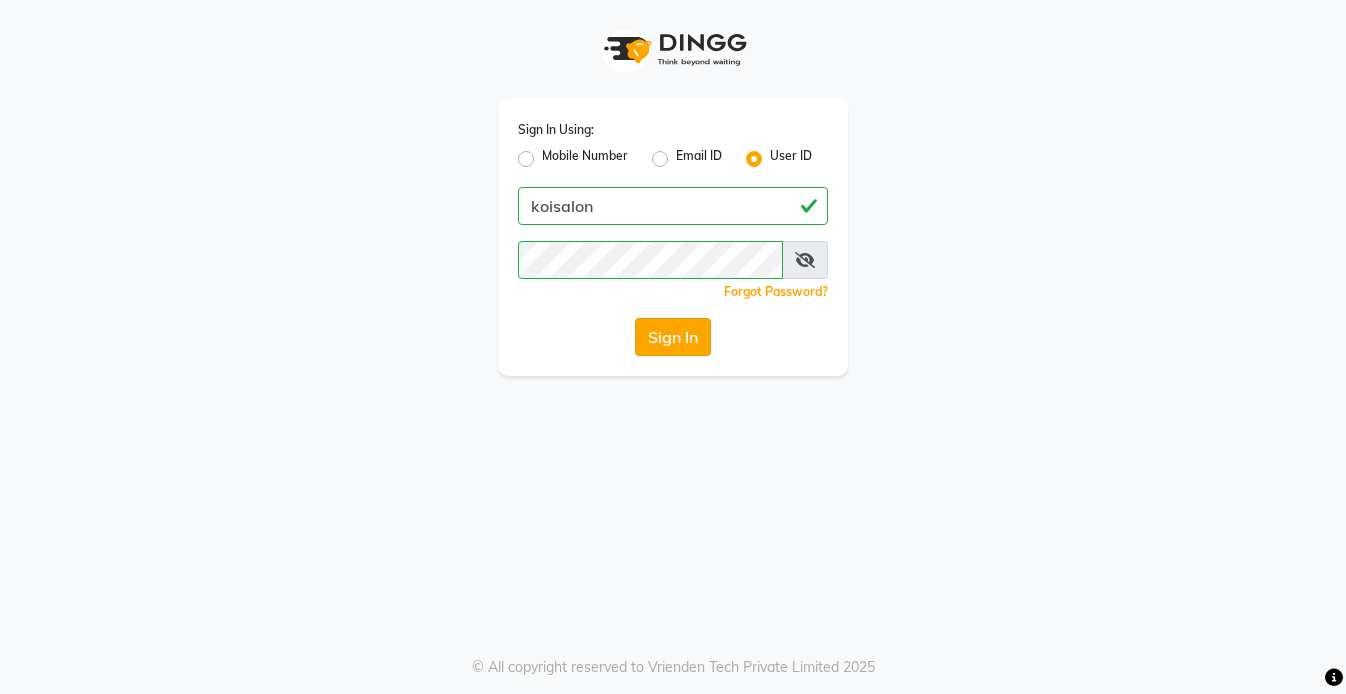 click on "Sign In" 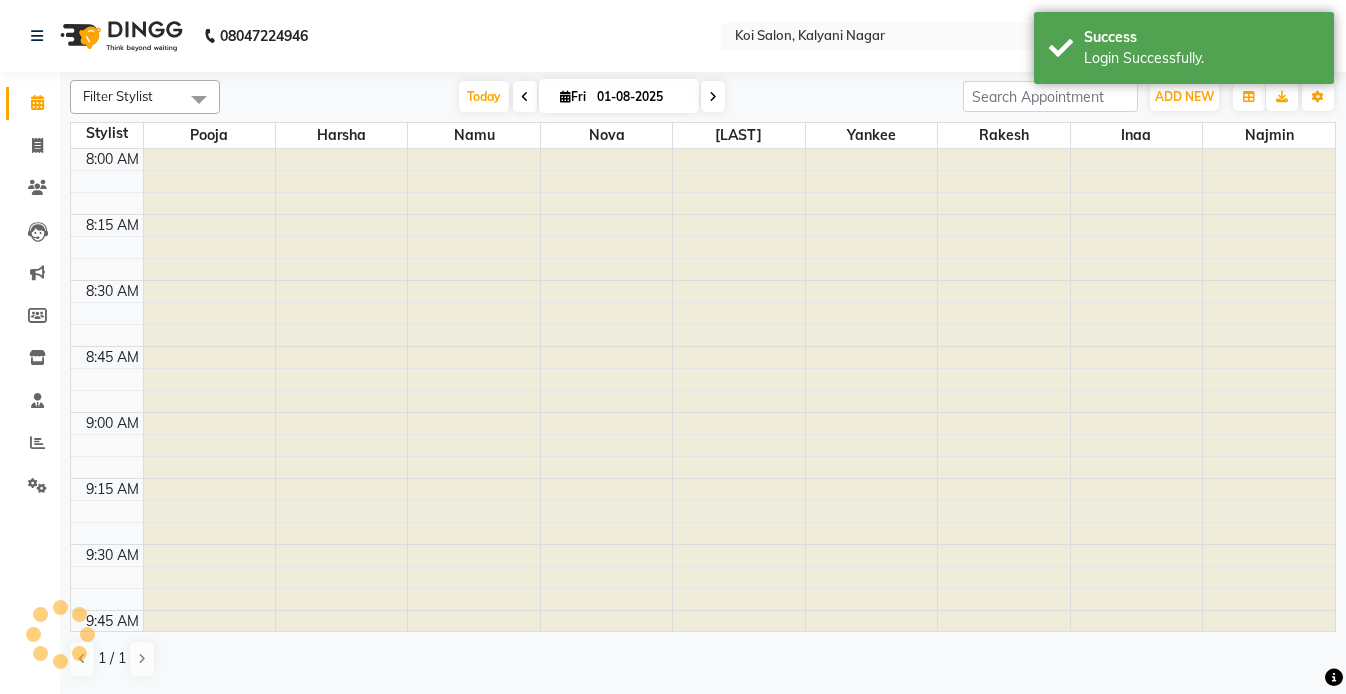 scroll, scrollTop: 0, scrollLeft: 0, axis: both 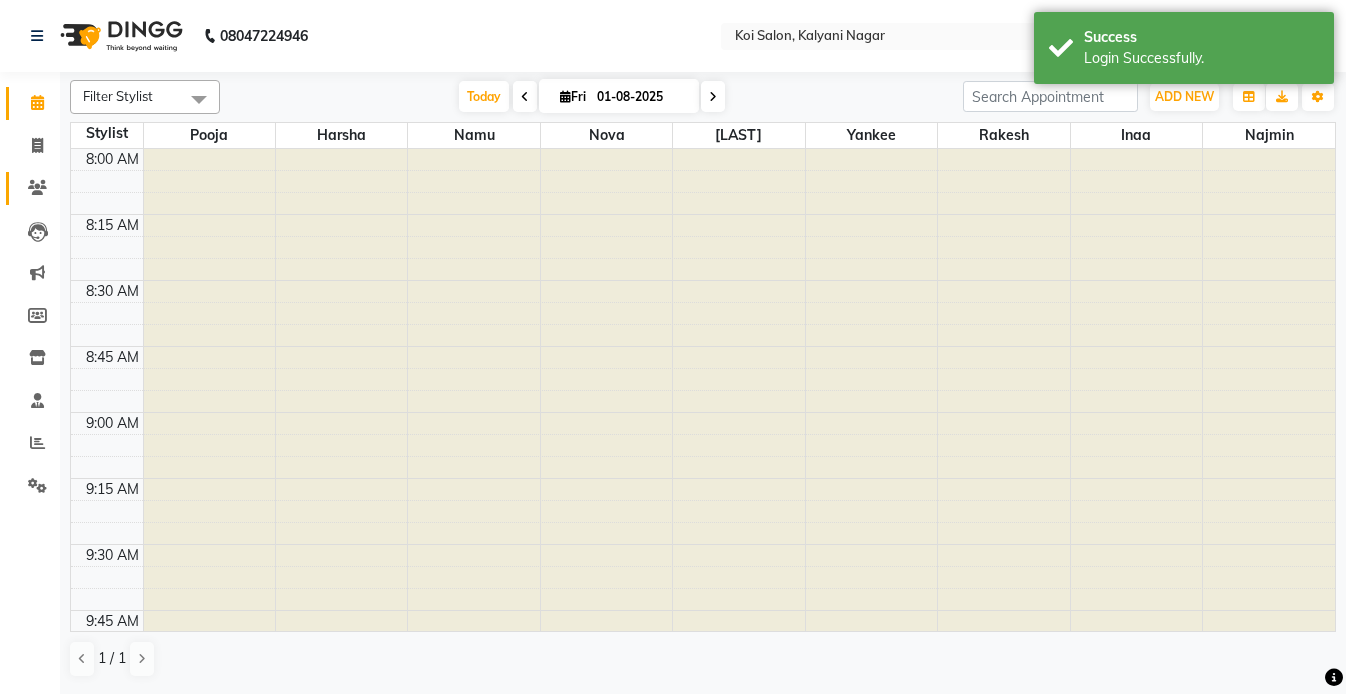 click on "Clients" 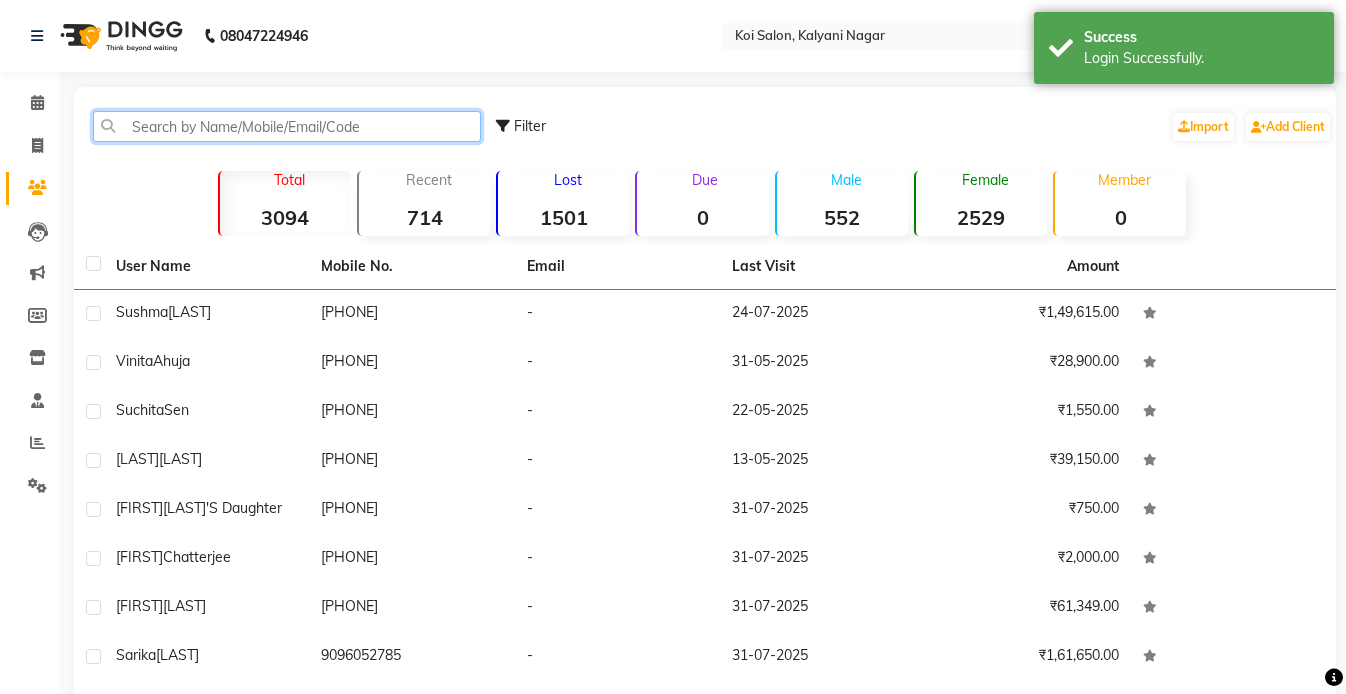 click 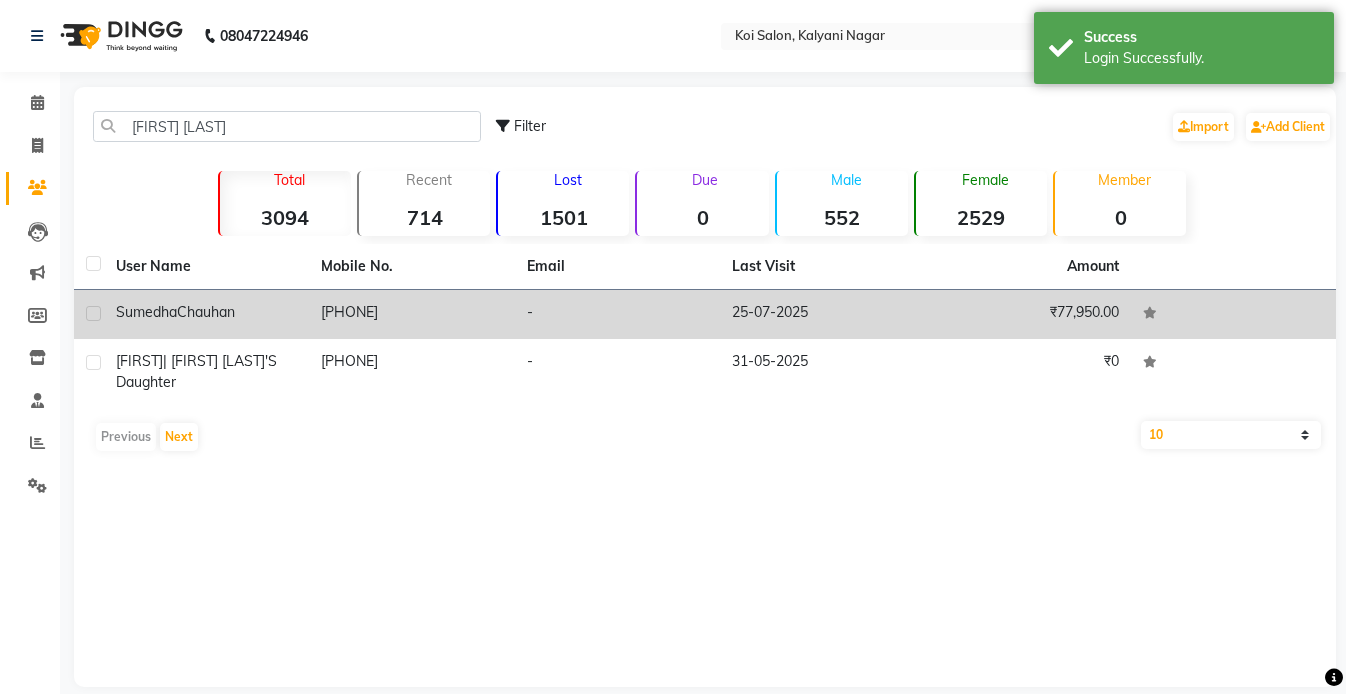 click on "Sumedha" 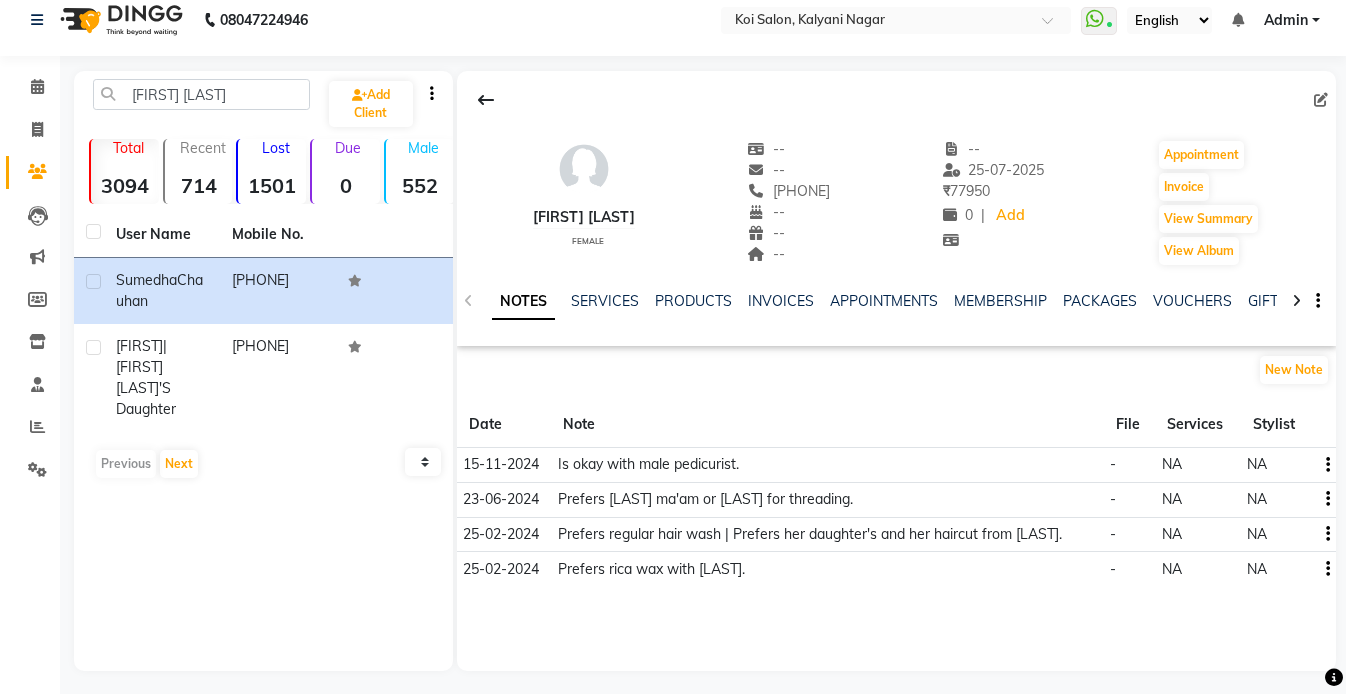 scroll, scrollTop: 23, scrollLeft: 0, axis: vertical 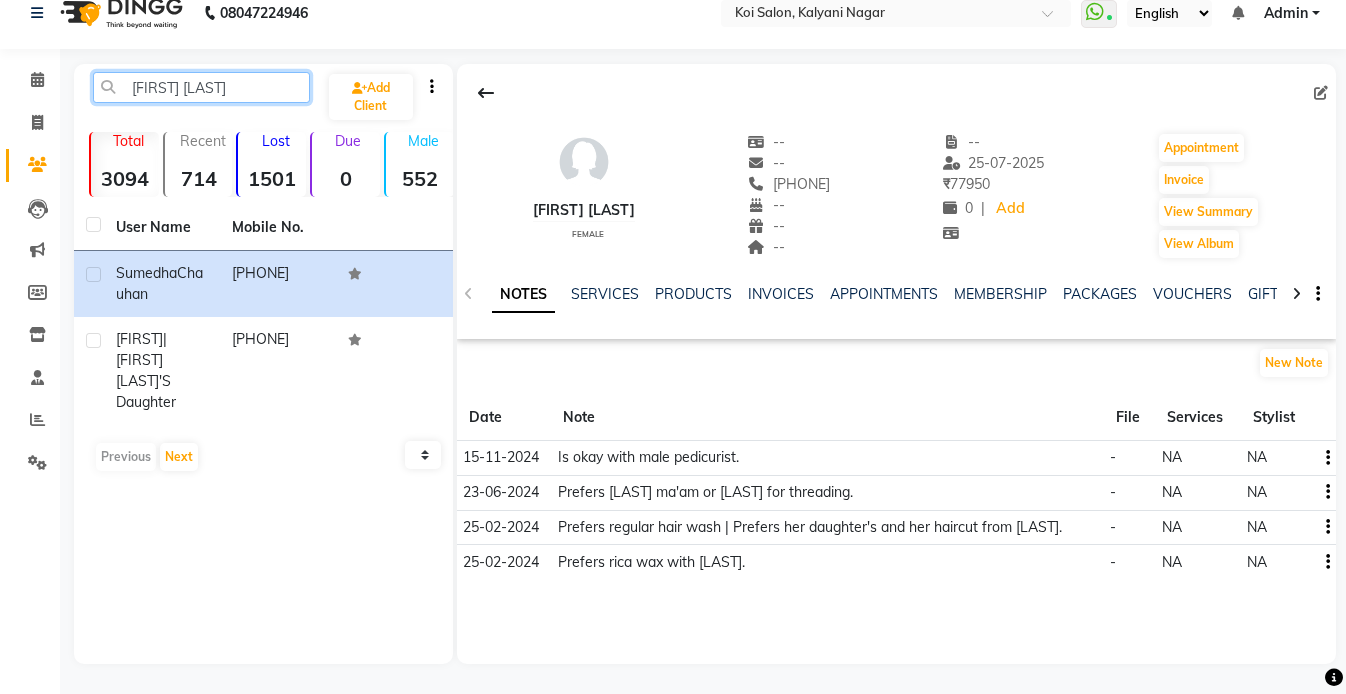 drag, startPoint x: 124, startPoint y: 79, endPoint x: 78, endPoint y: 78, distance: 46.010868 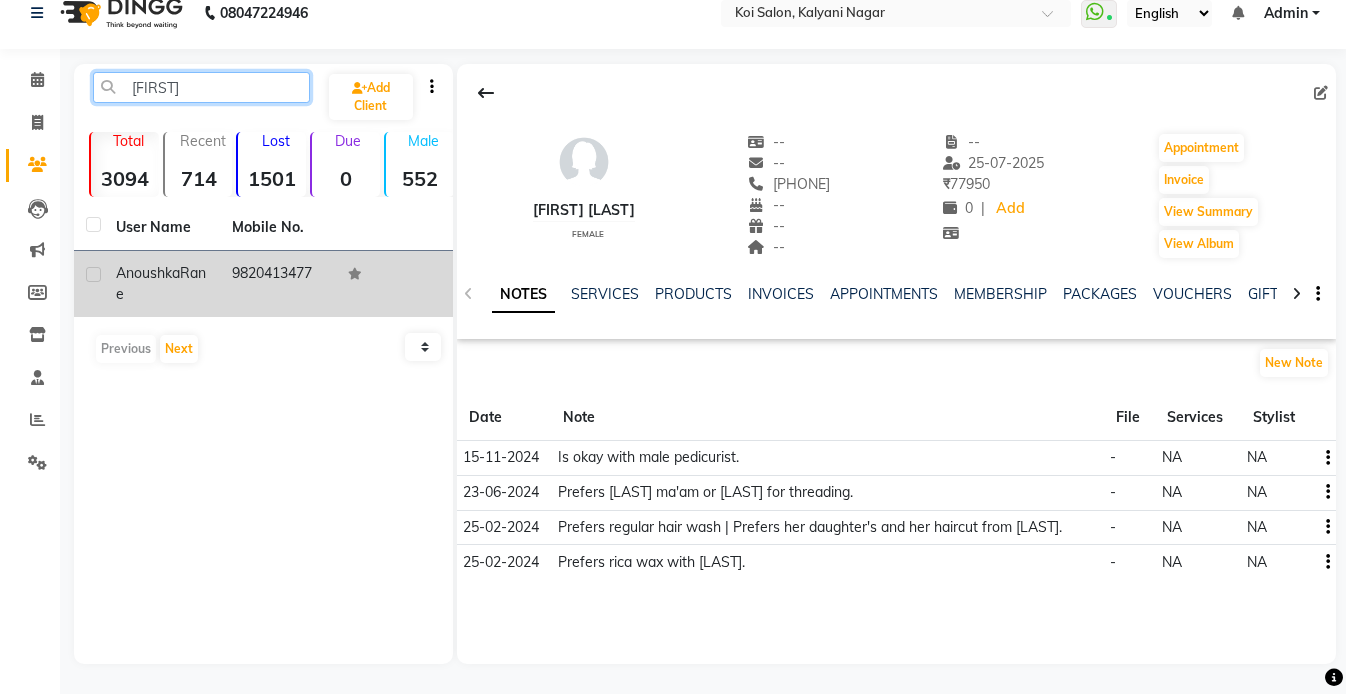 type on "[FIRST]" 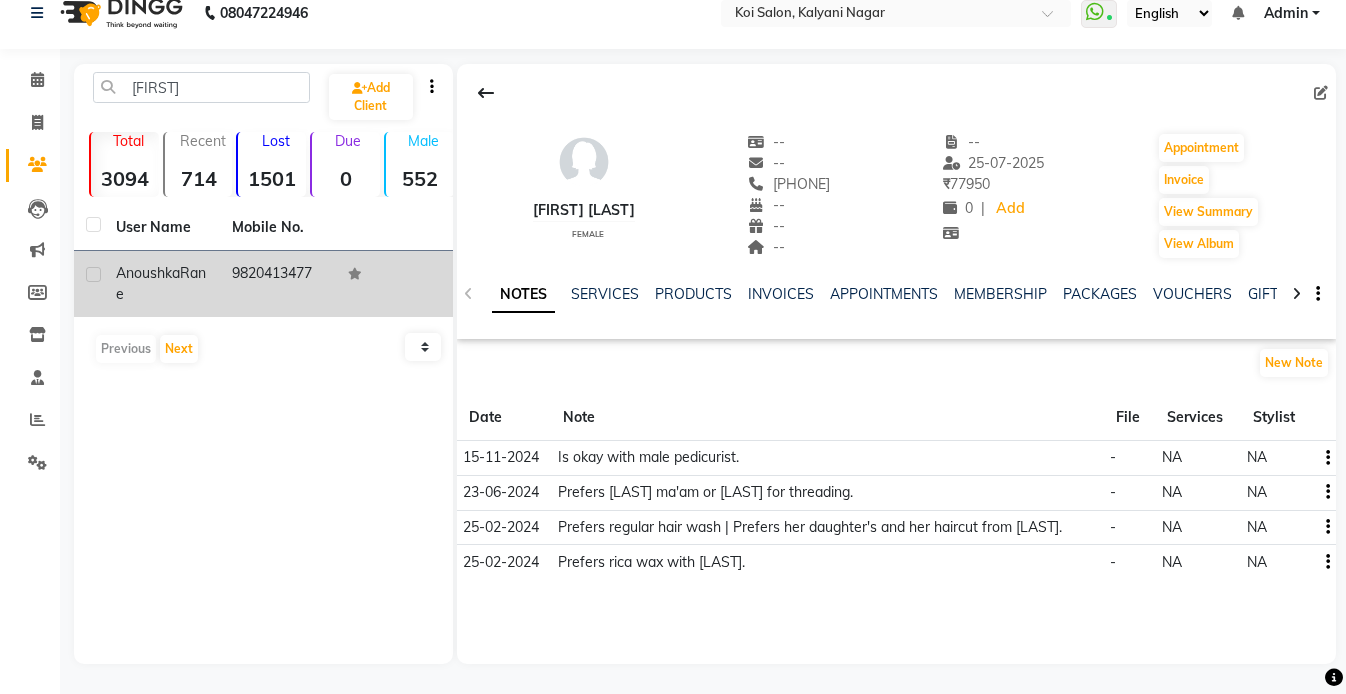 click on "Anoushka" 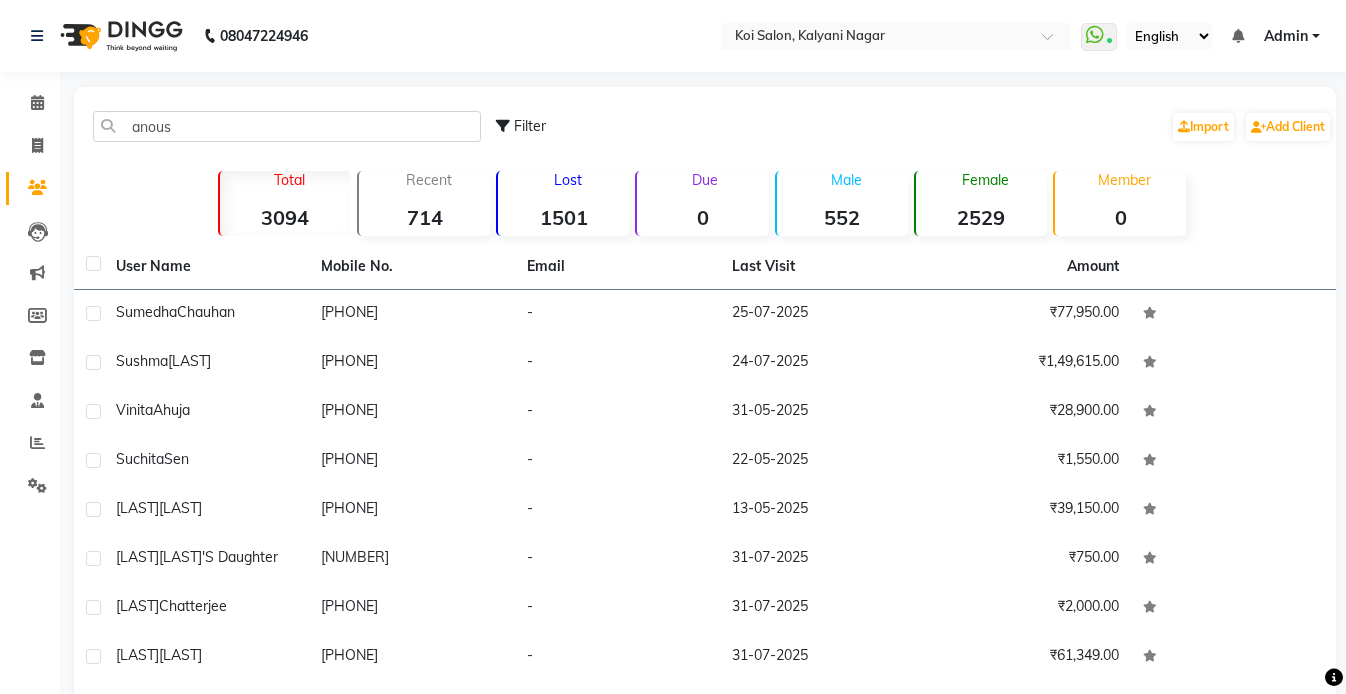 scroll, scrollTop: 0, scrollLeft: 0, axis: both 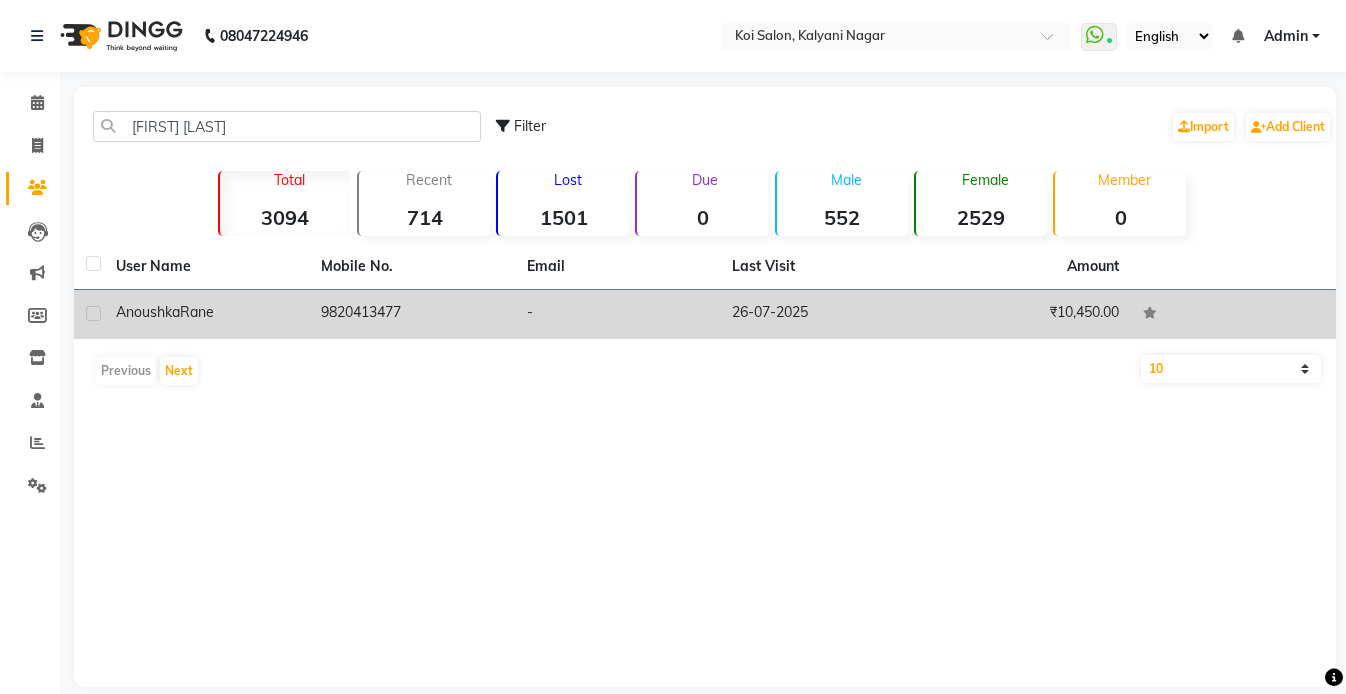 type on "[FIRST] [LAST]" 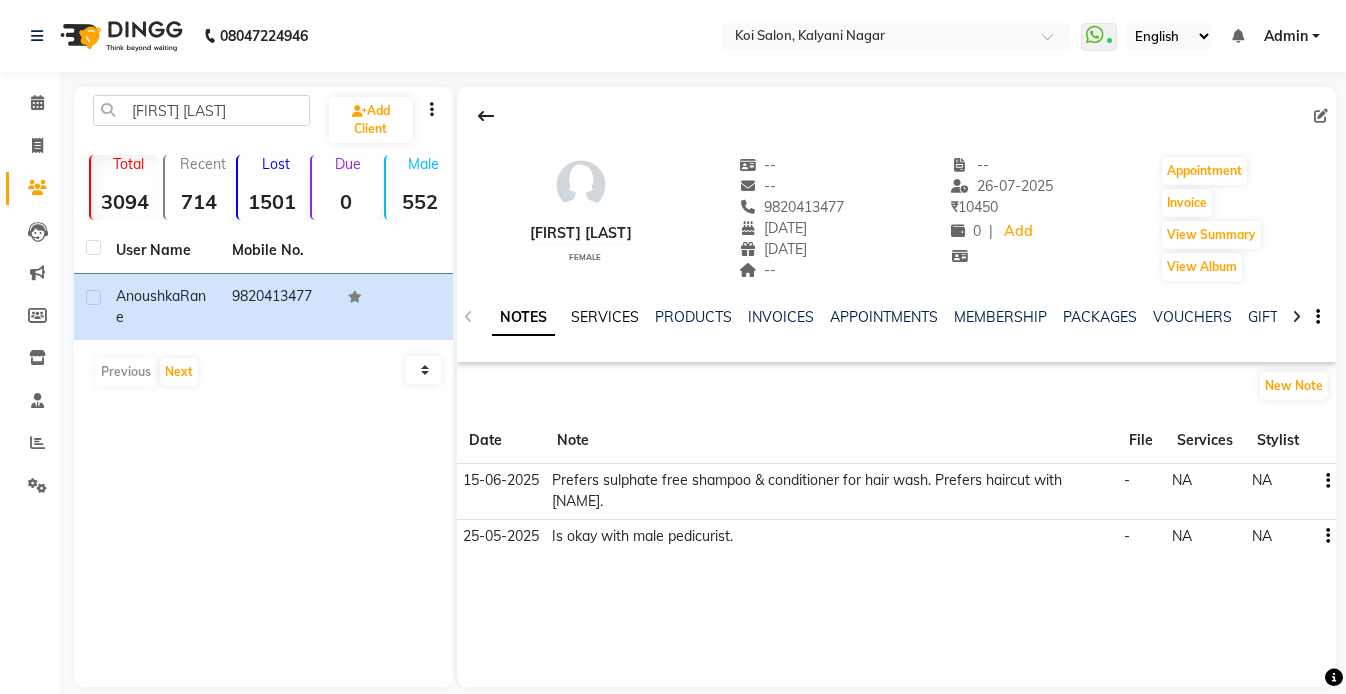 click on "SERVICES" 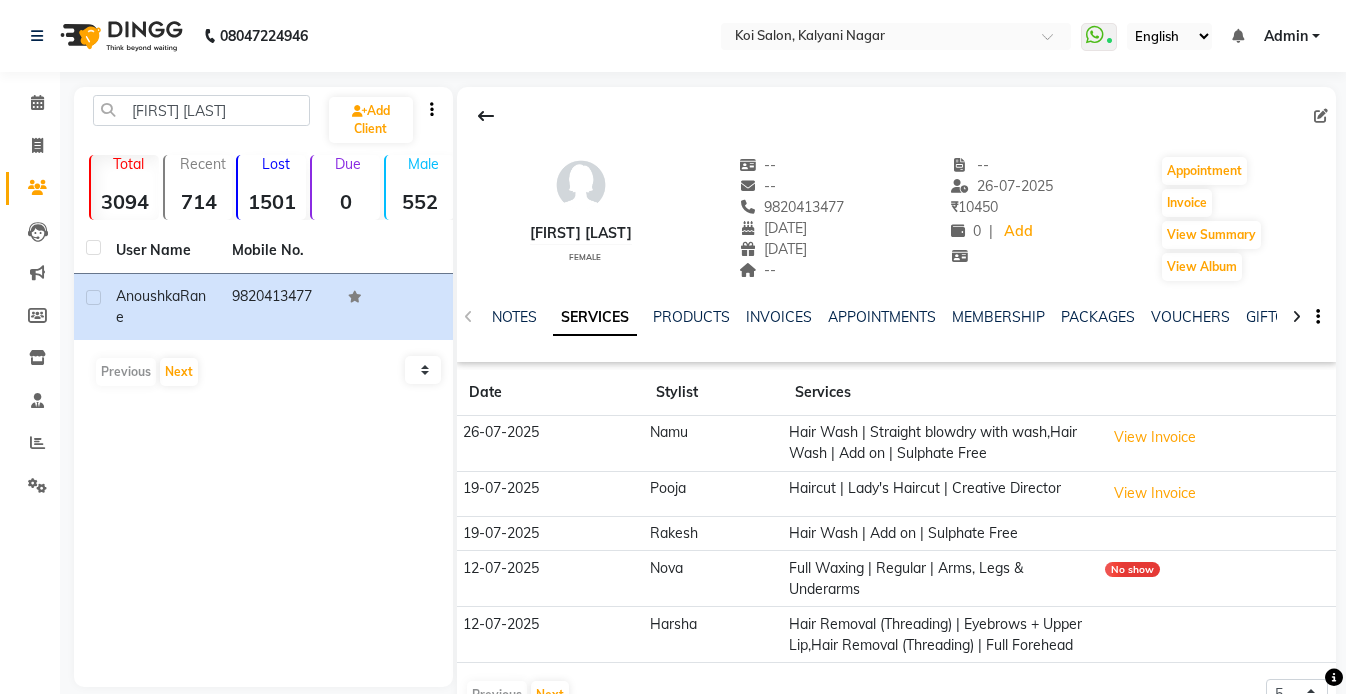 scroll, scrollTop: 55, scrollLeft: 0, axis: vertical 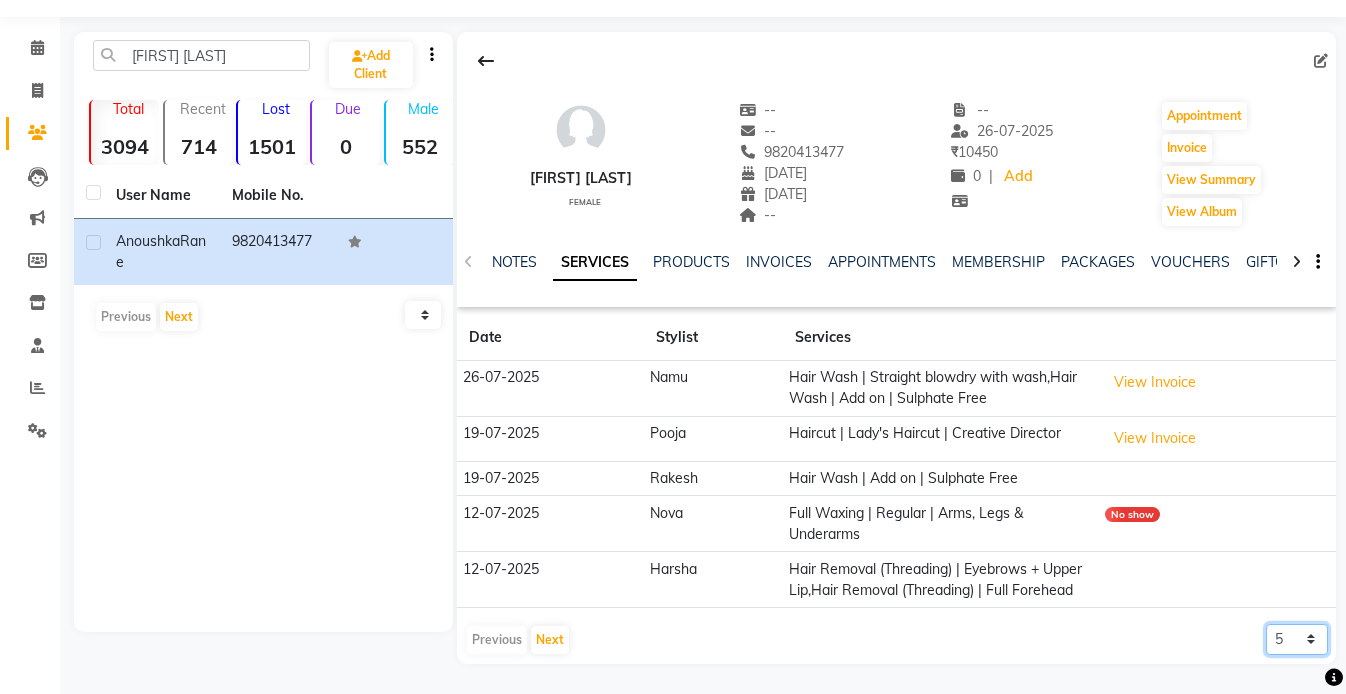 click on "5 10 50 100 500" 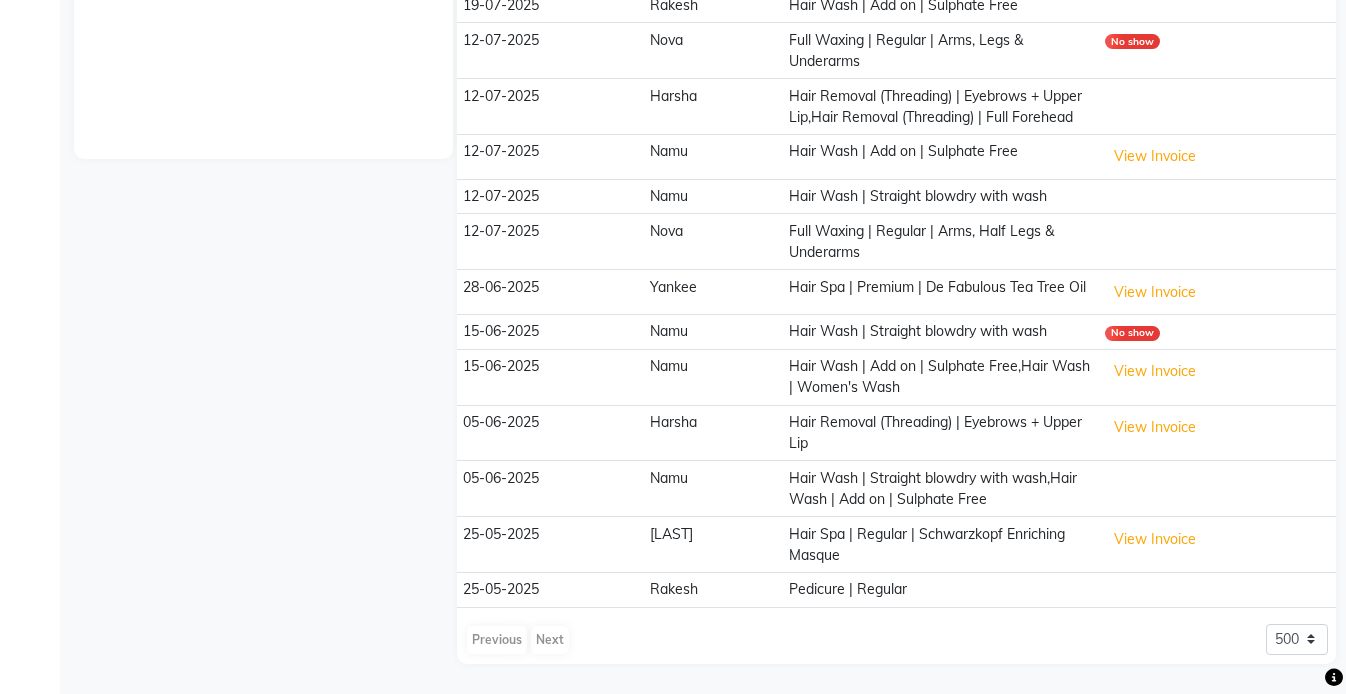 scroll, scrollTop: 0, scrollLeft: 0, axis: both 